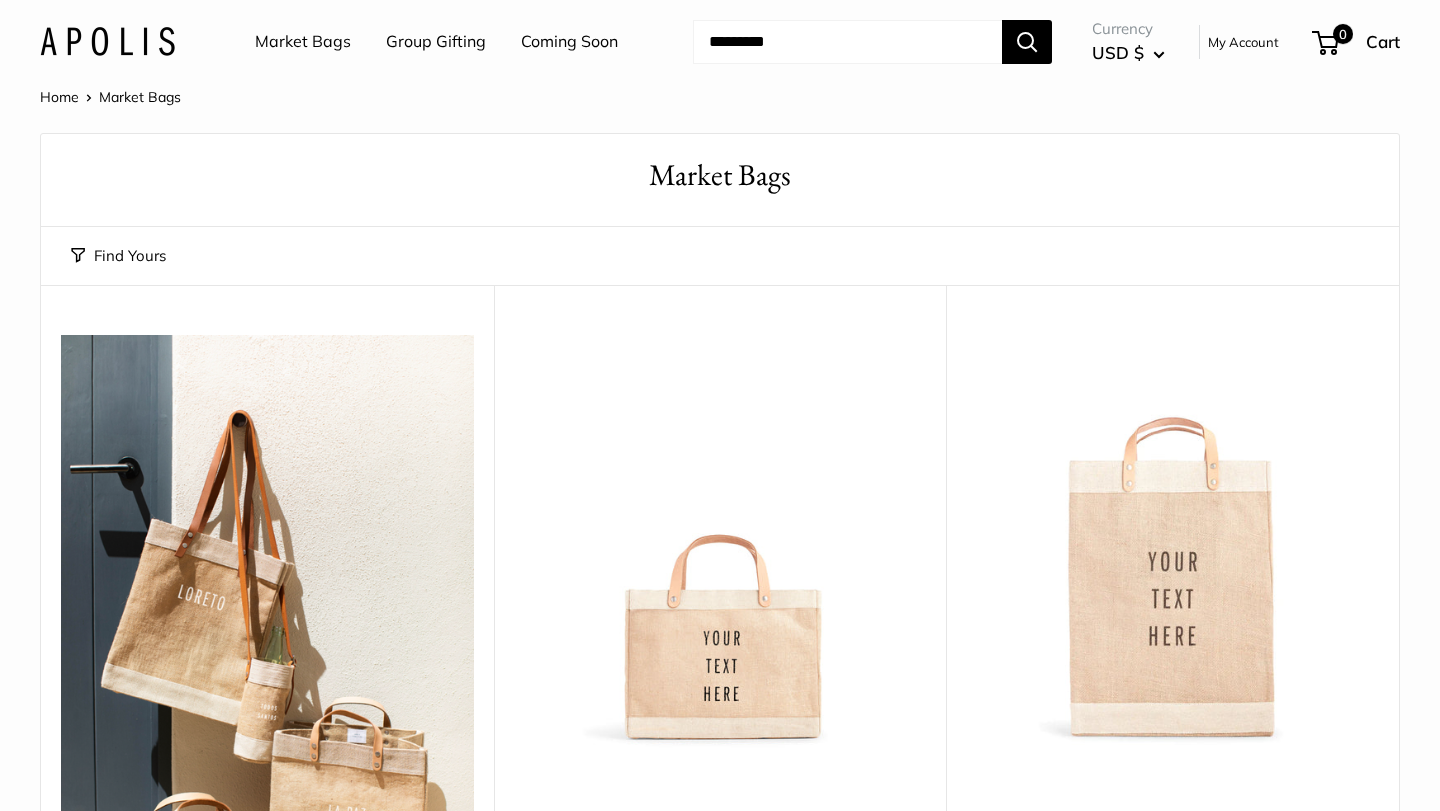 scroll, scrollTop: 0, scrollLeft: 0, axis: both 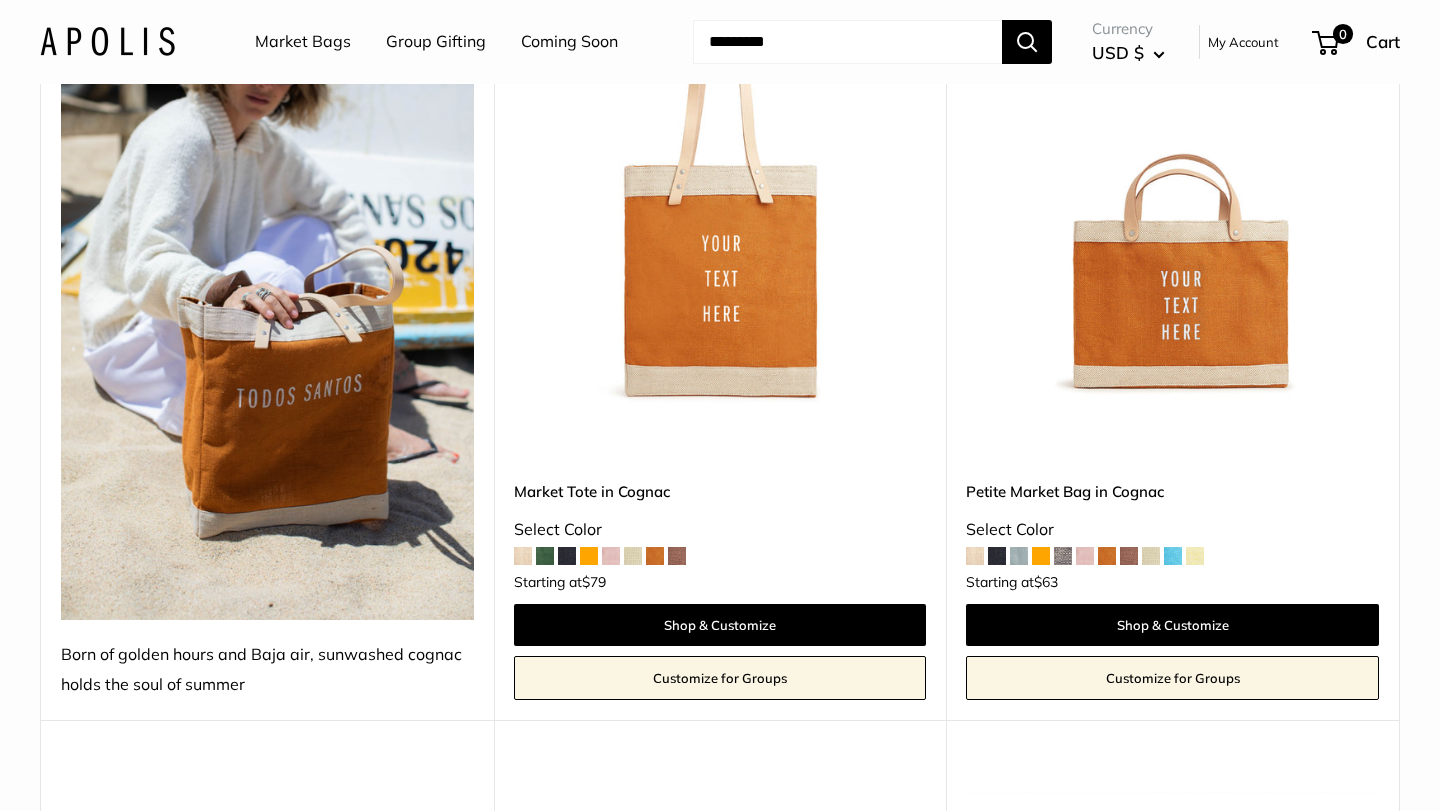 click at bounding box center (0, 0) 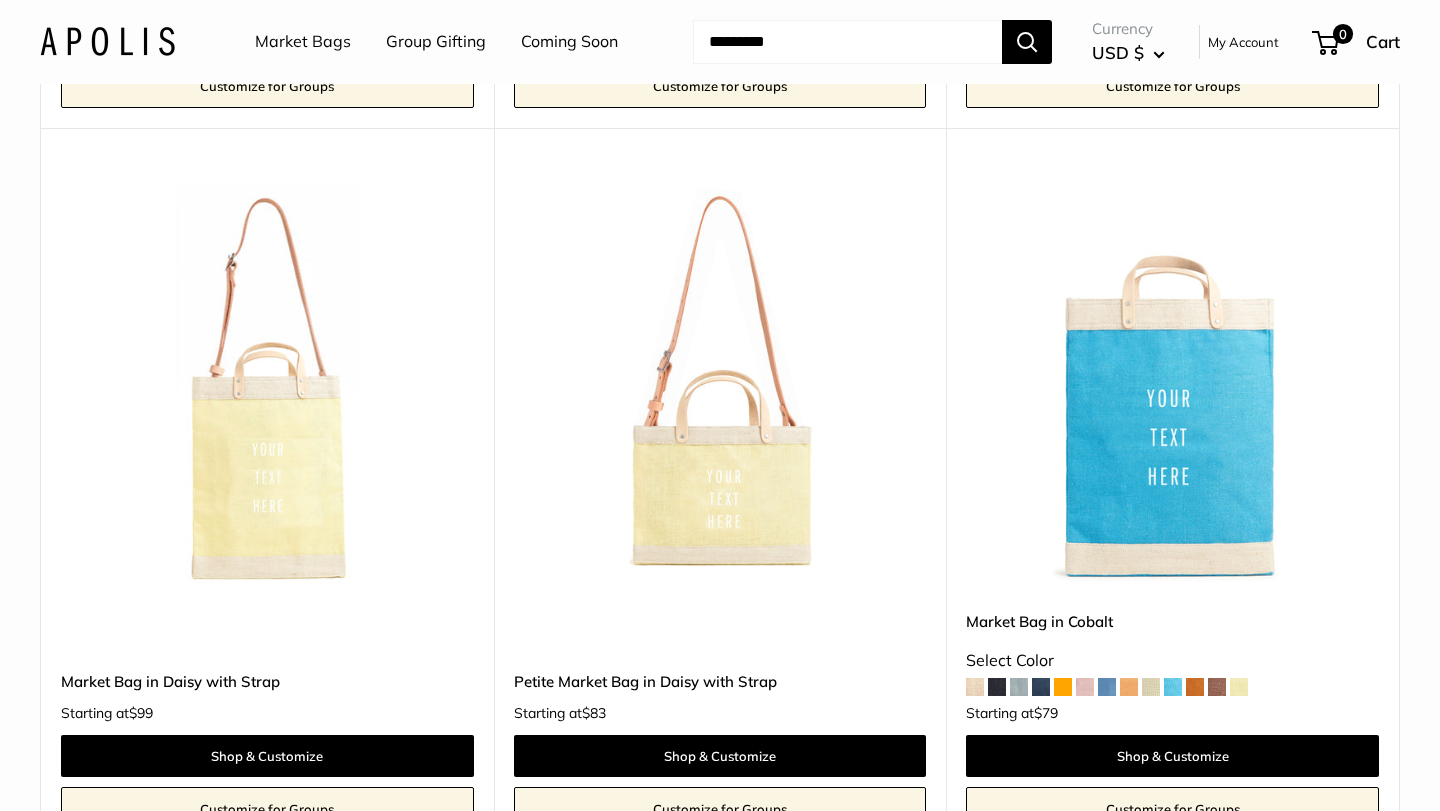 scroll, scrollTop: 5449, scrollLeft: 0, axis: vertical 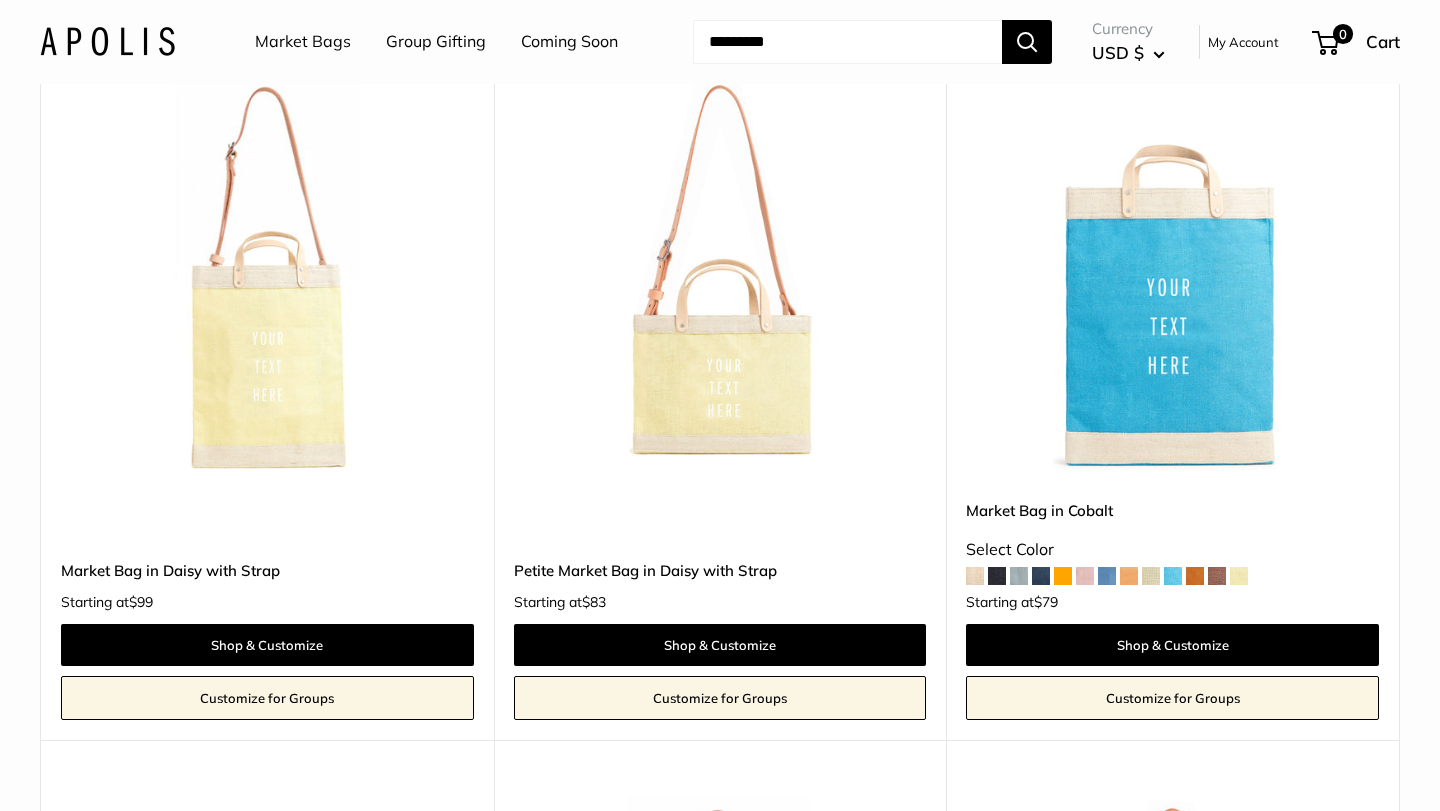 click at bounding box center (0, 0) 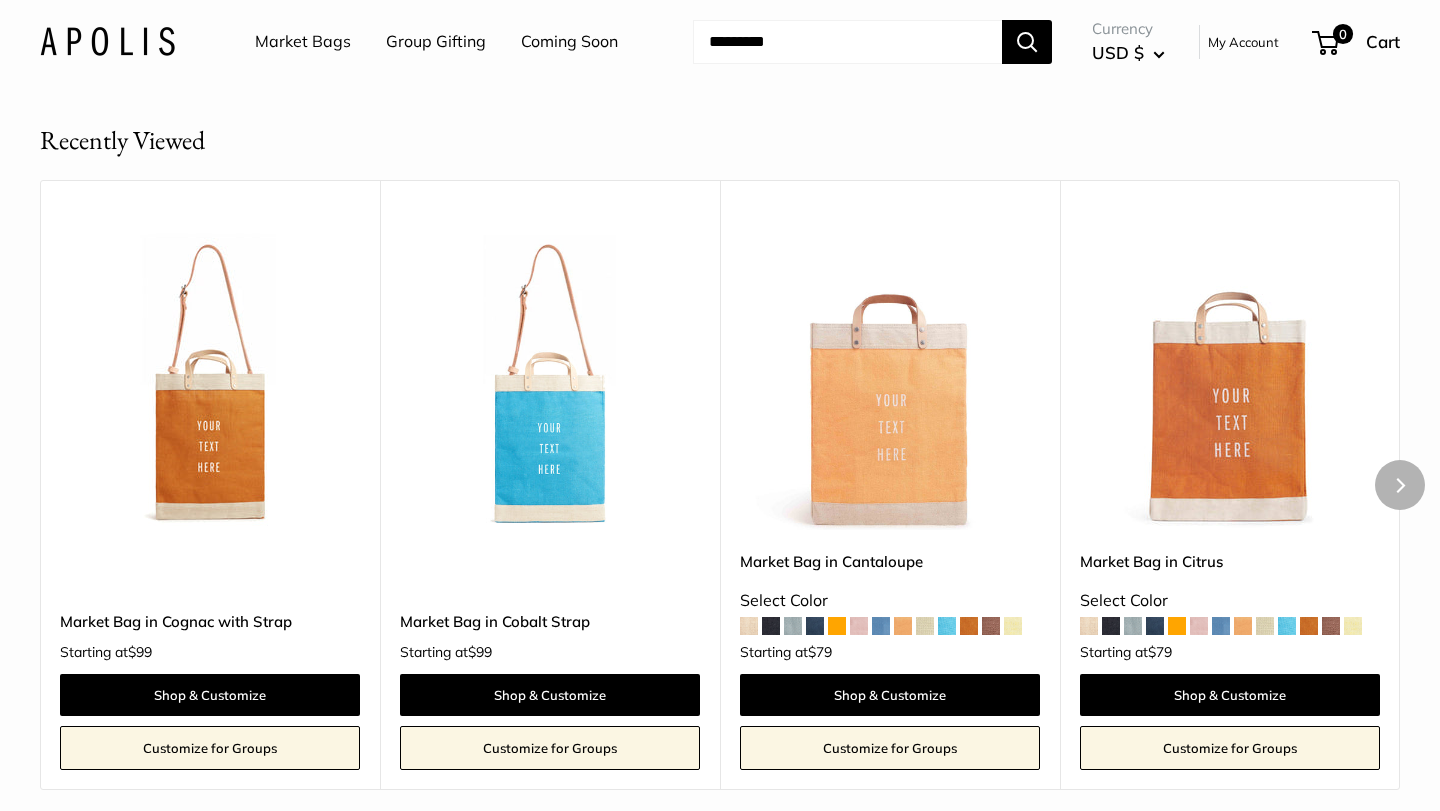 scroll, scrollTop: 12118, scrollLeft: 0, axis: vertical 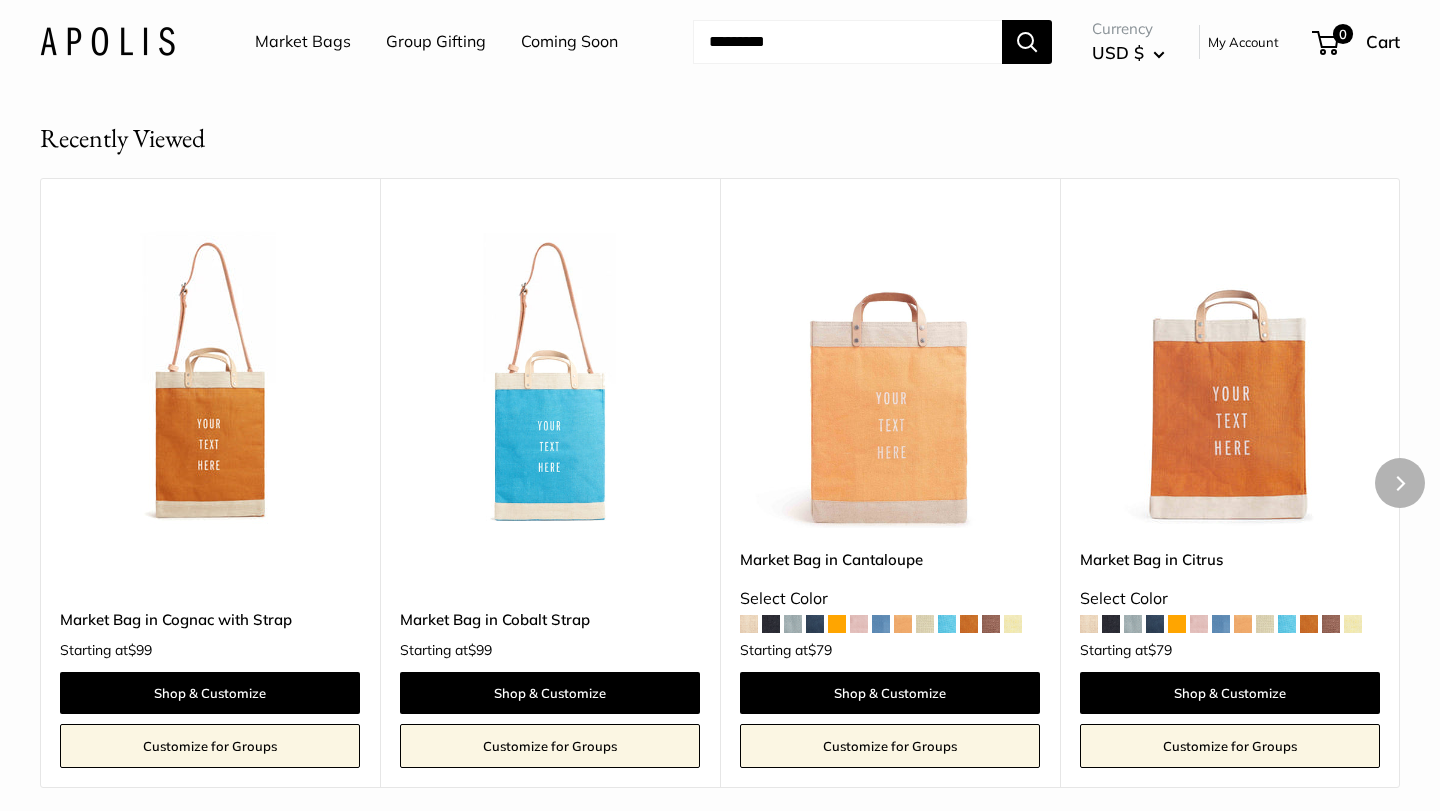 click at bounding box center [0, 0] 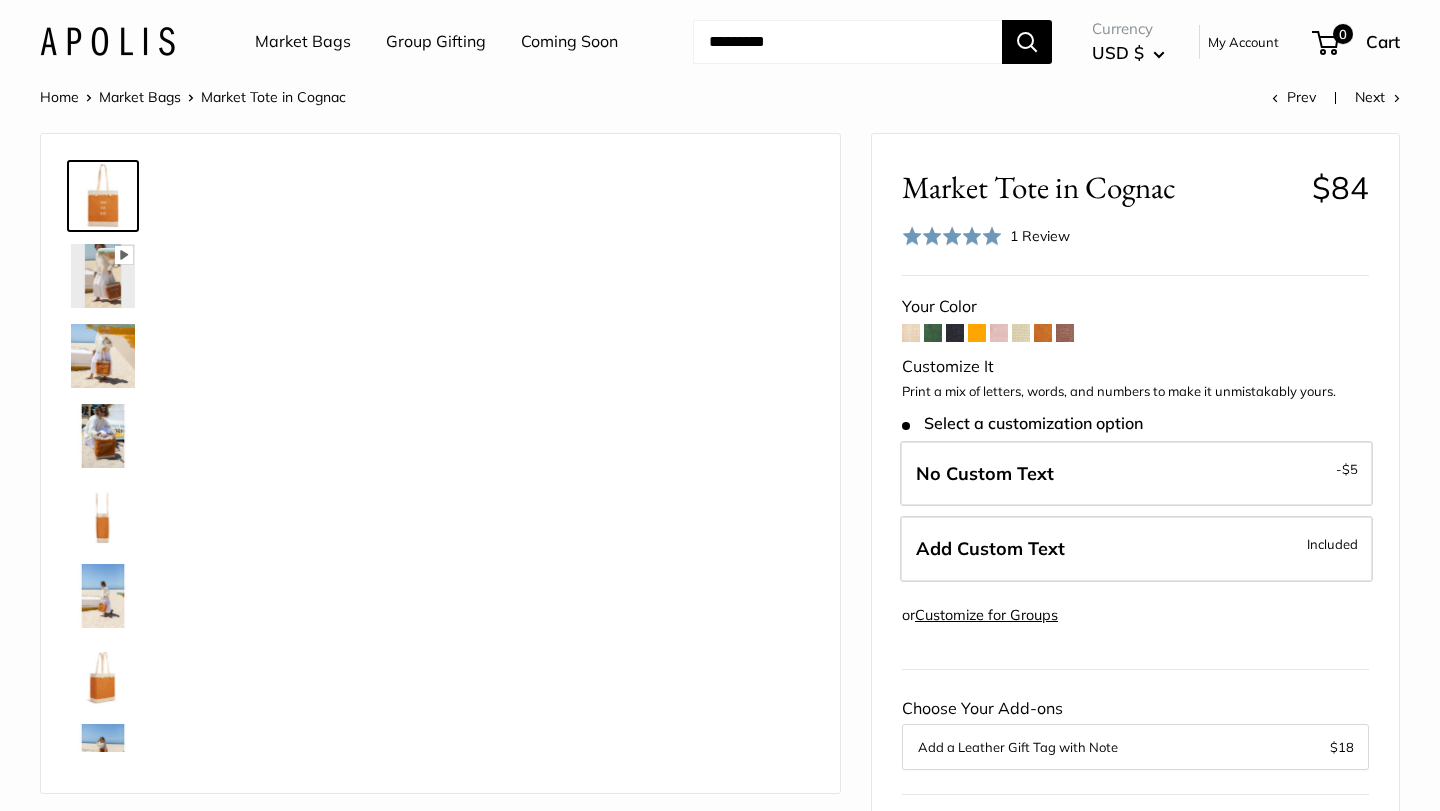 scroll, scrollTop: 0, scrollLeft: 0, axis: both 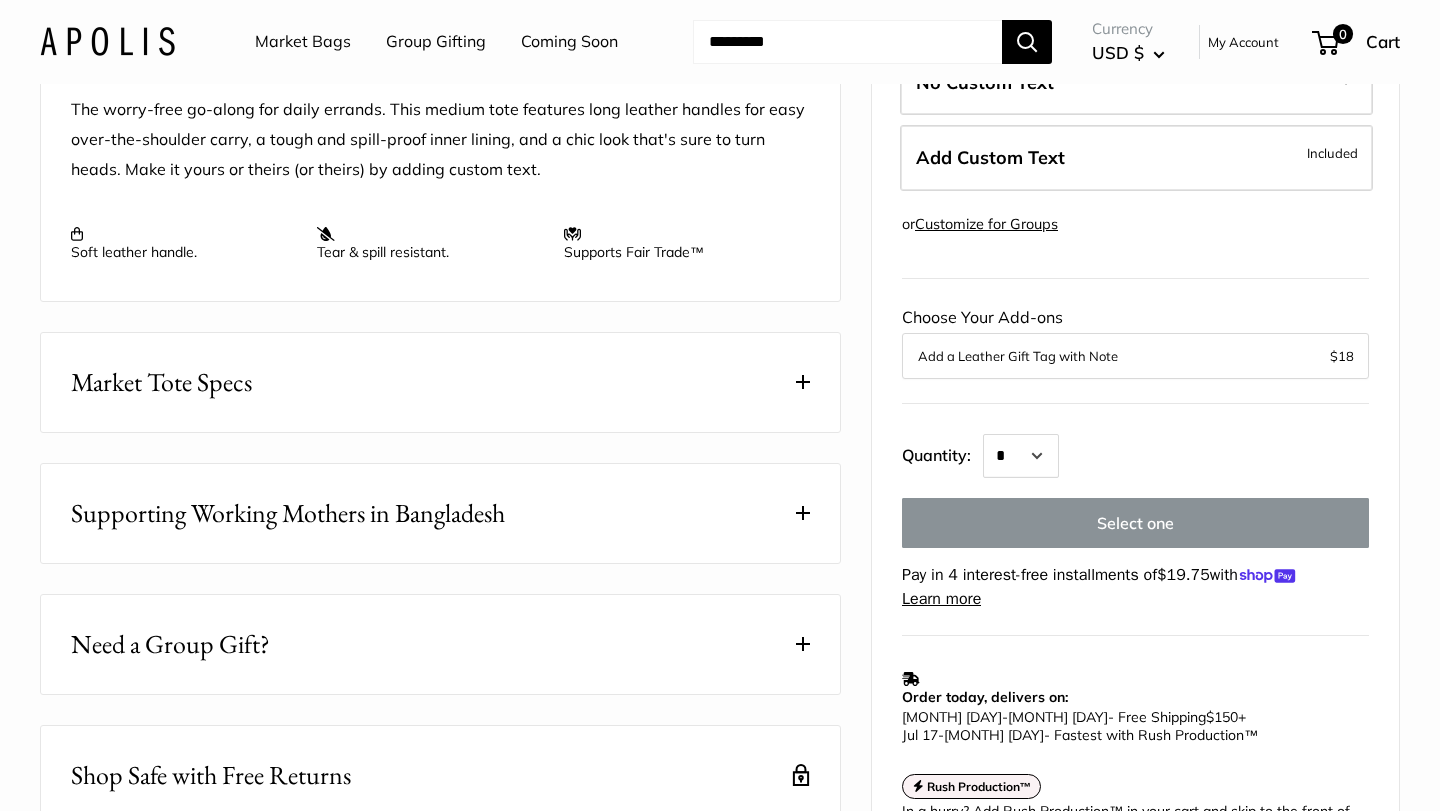 click at bounding box center (803, 382) 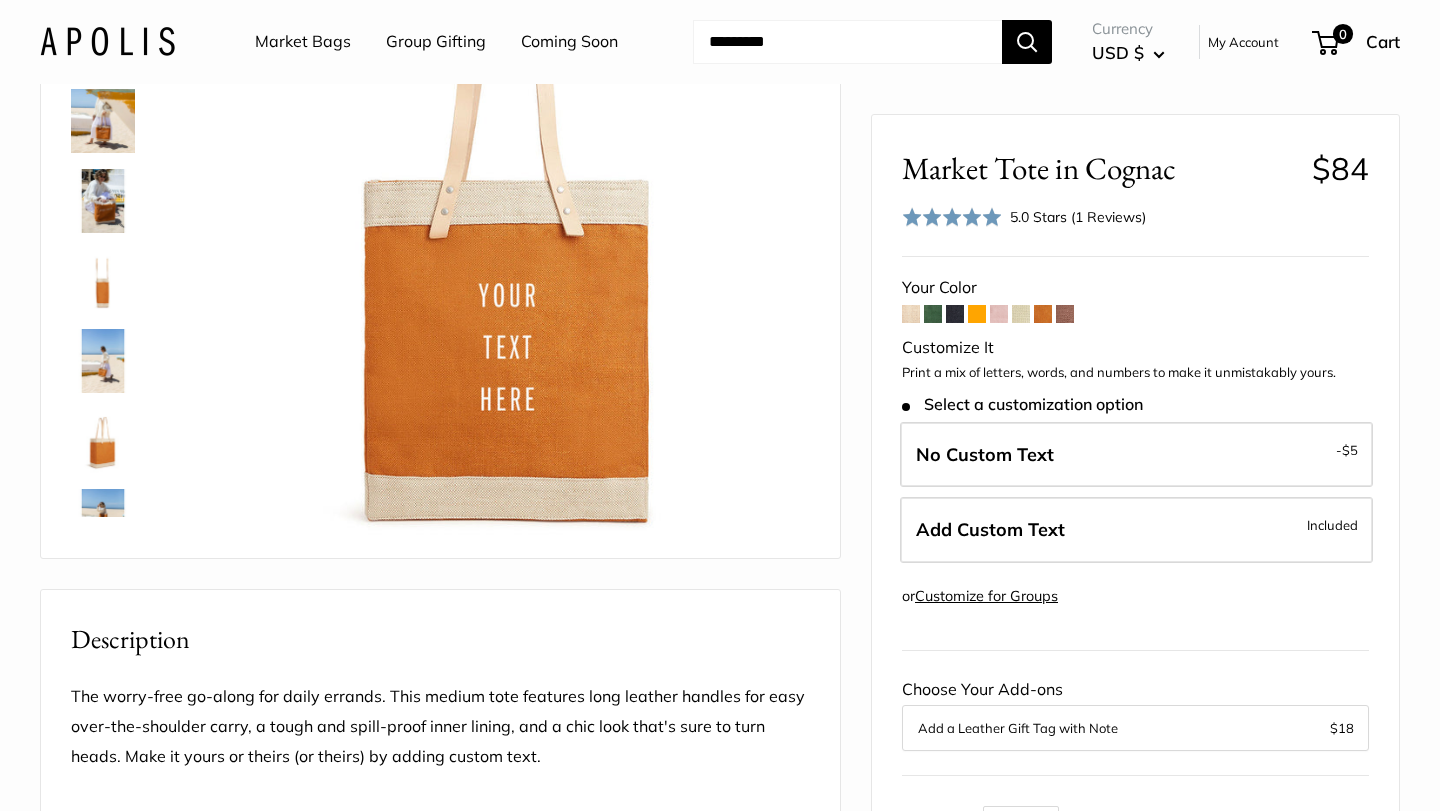 scroll, scrollTop: 0, scrollLeft: 0, axis: both 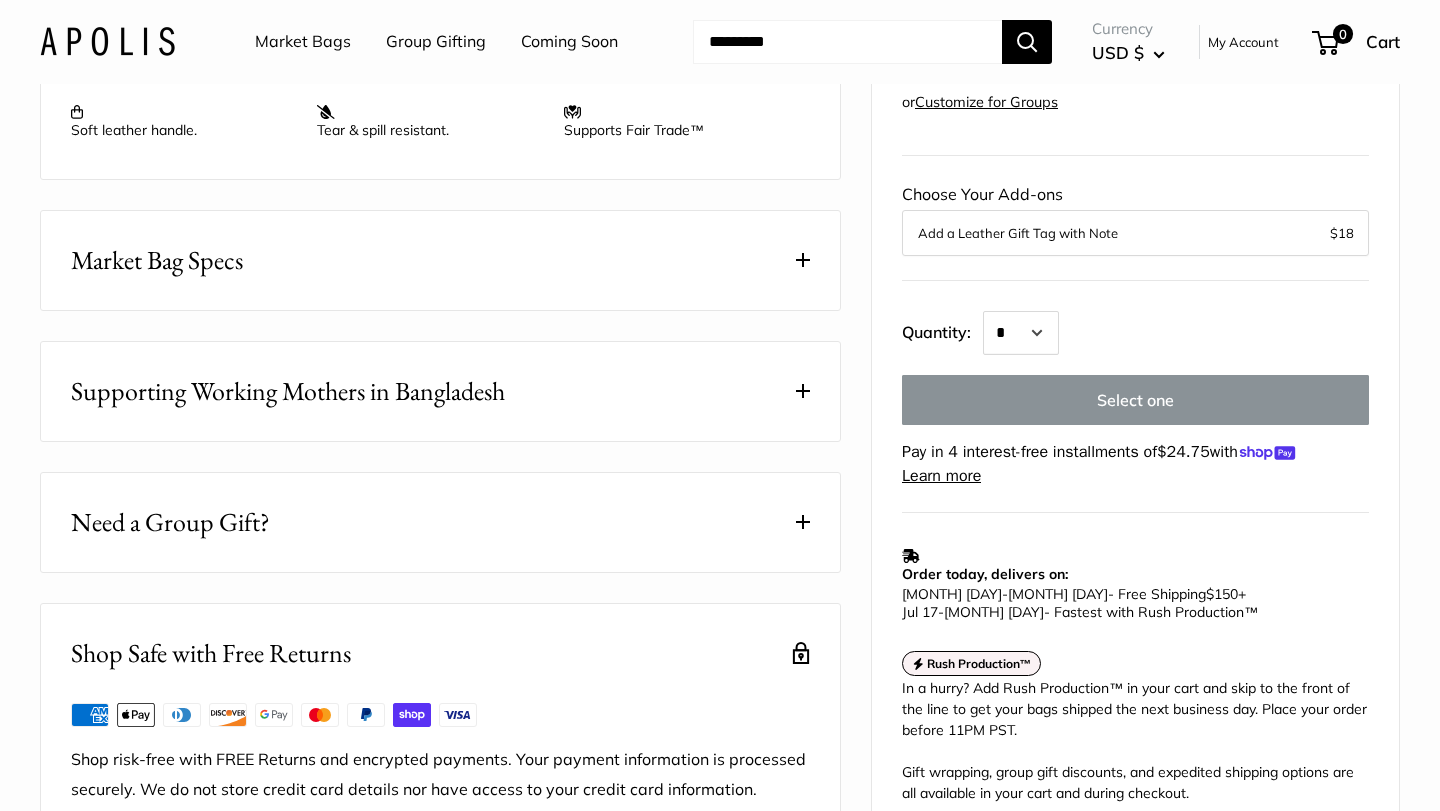 click at bounding box center (803, 260) 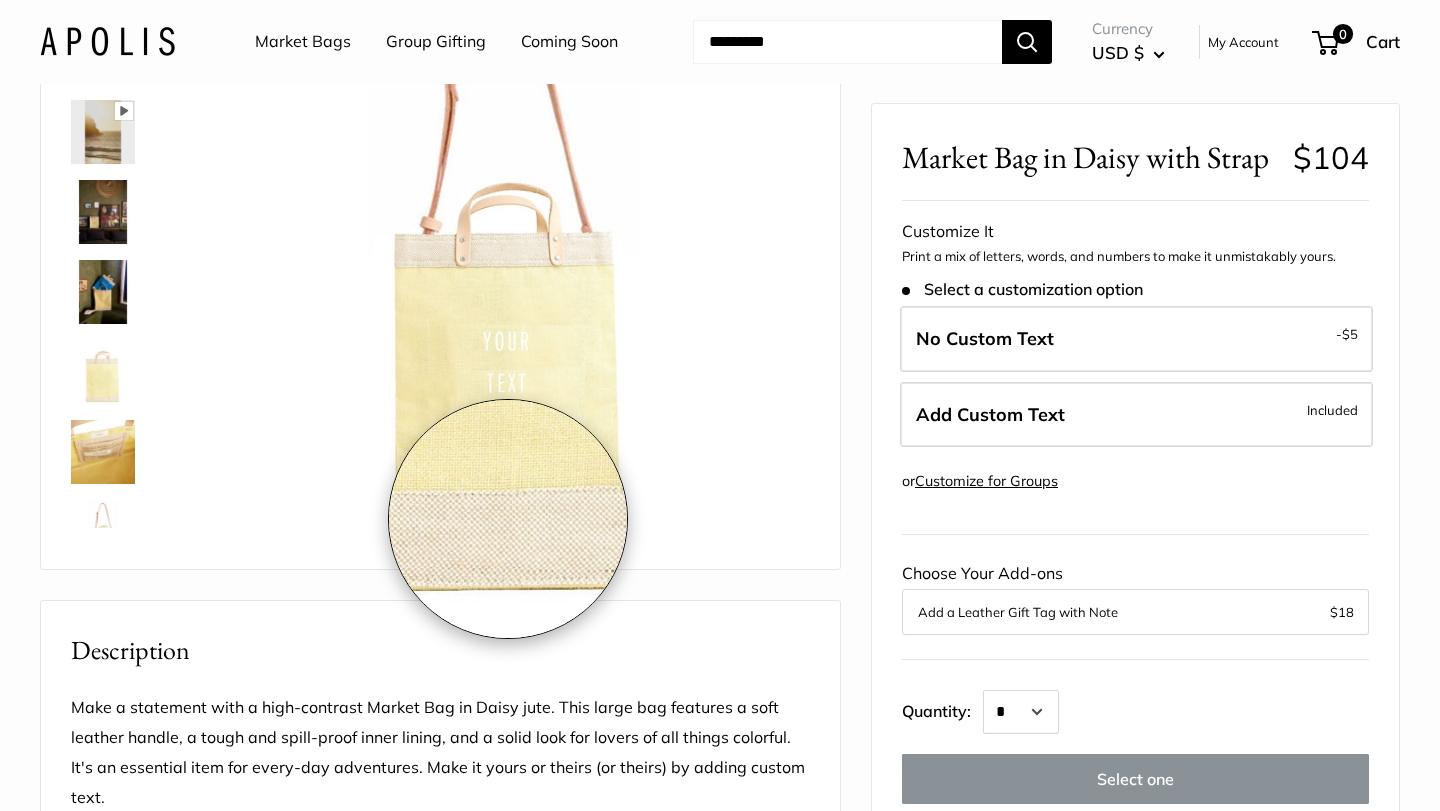 scroll, scrollTop: 209, scrollLeft: 0, axis: vertical 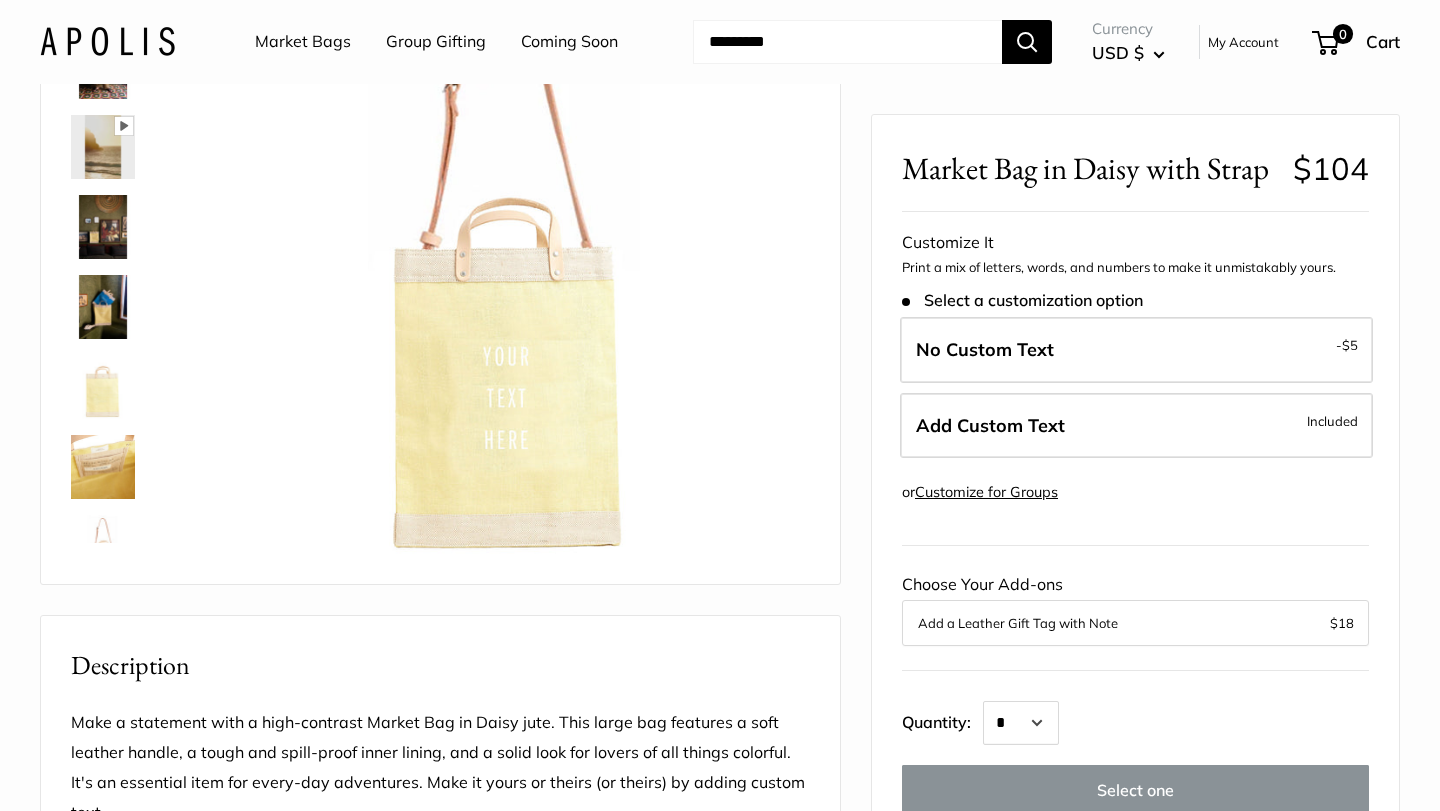 click at bounding box center (103, 307) 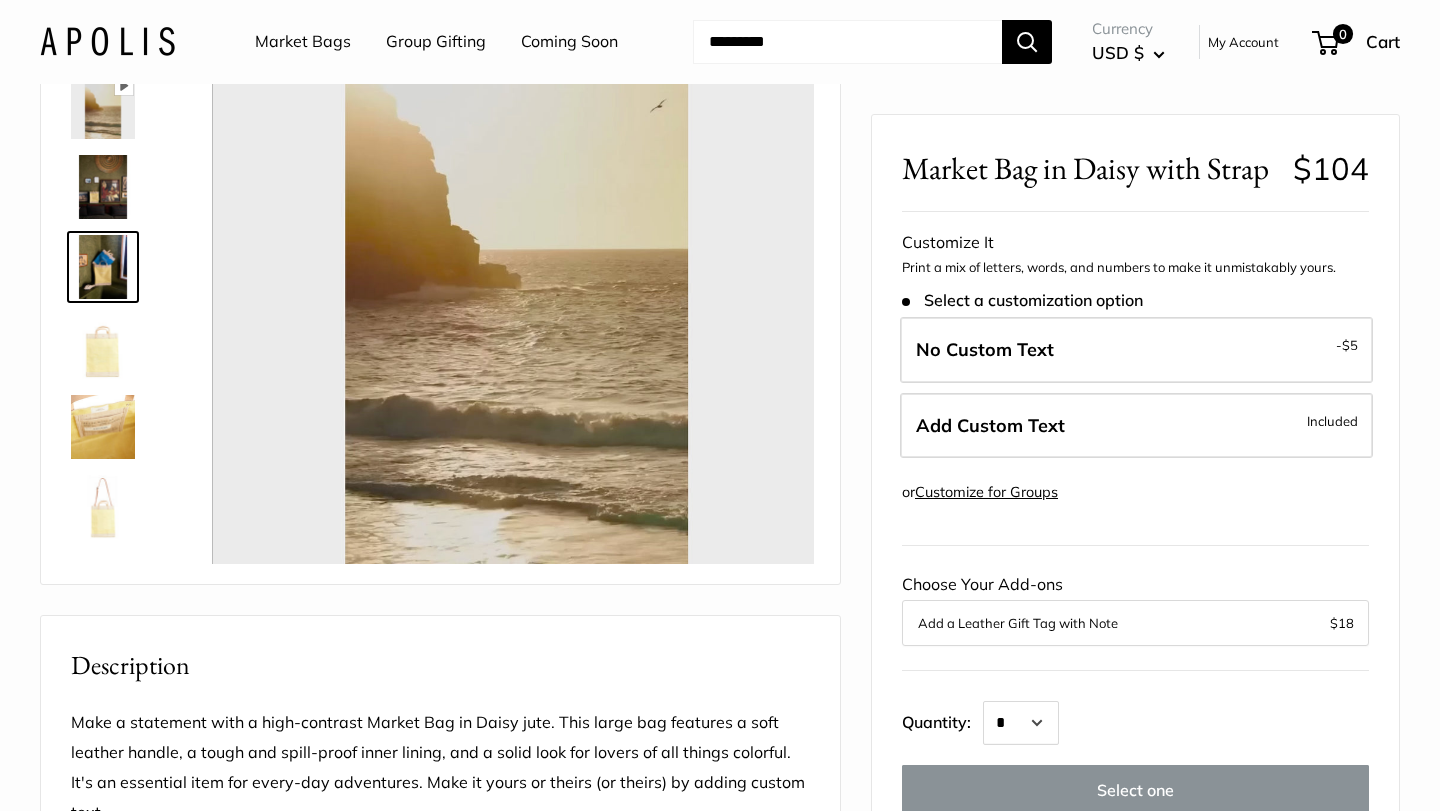 scroll, scrollTop: 48, scrollLeft: 0, axis: vertical 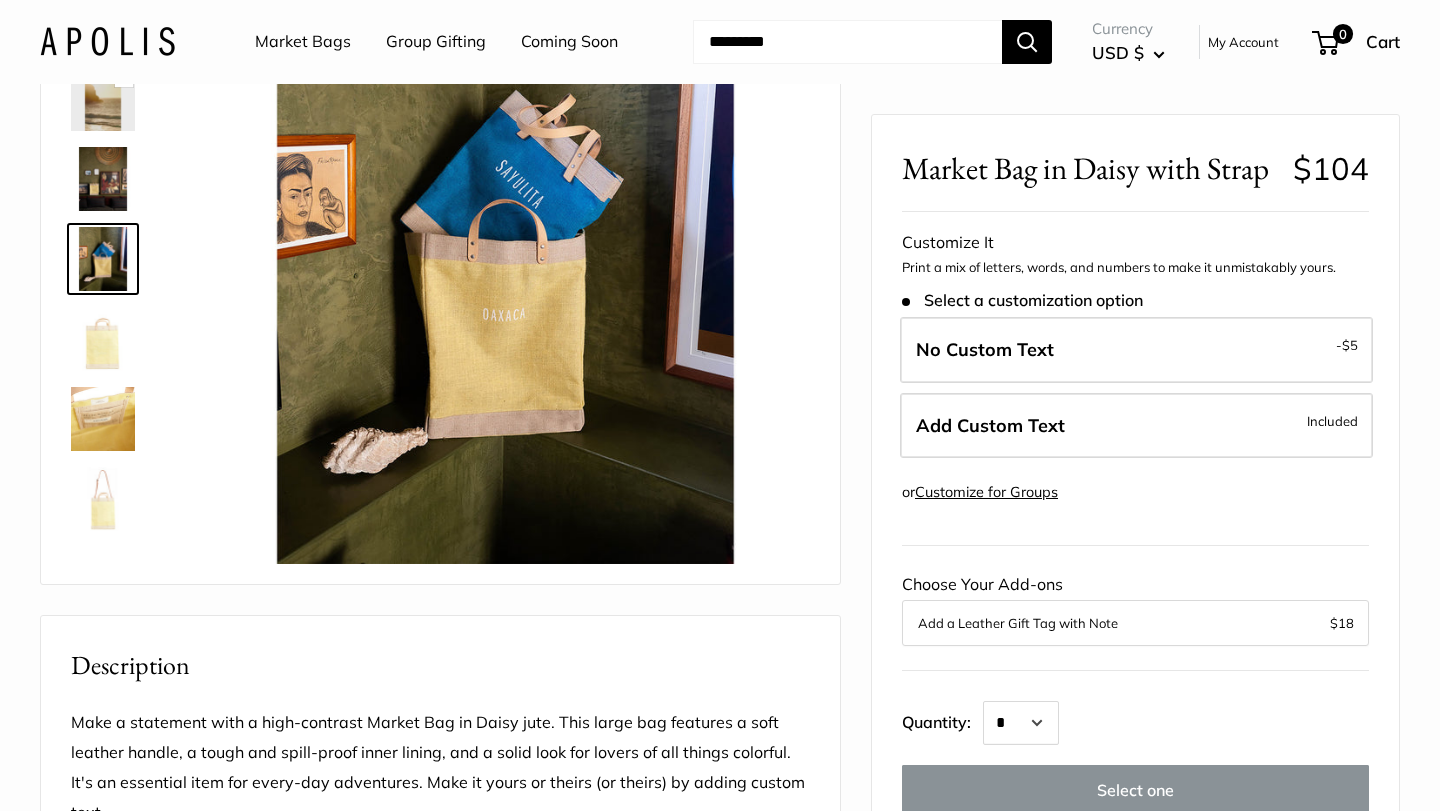 click at bounding box center (103, 99) 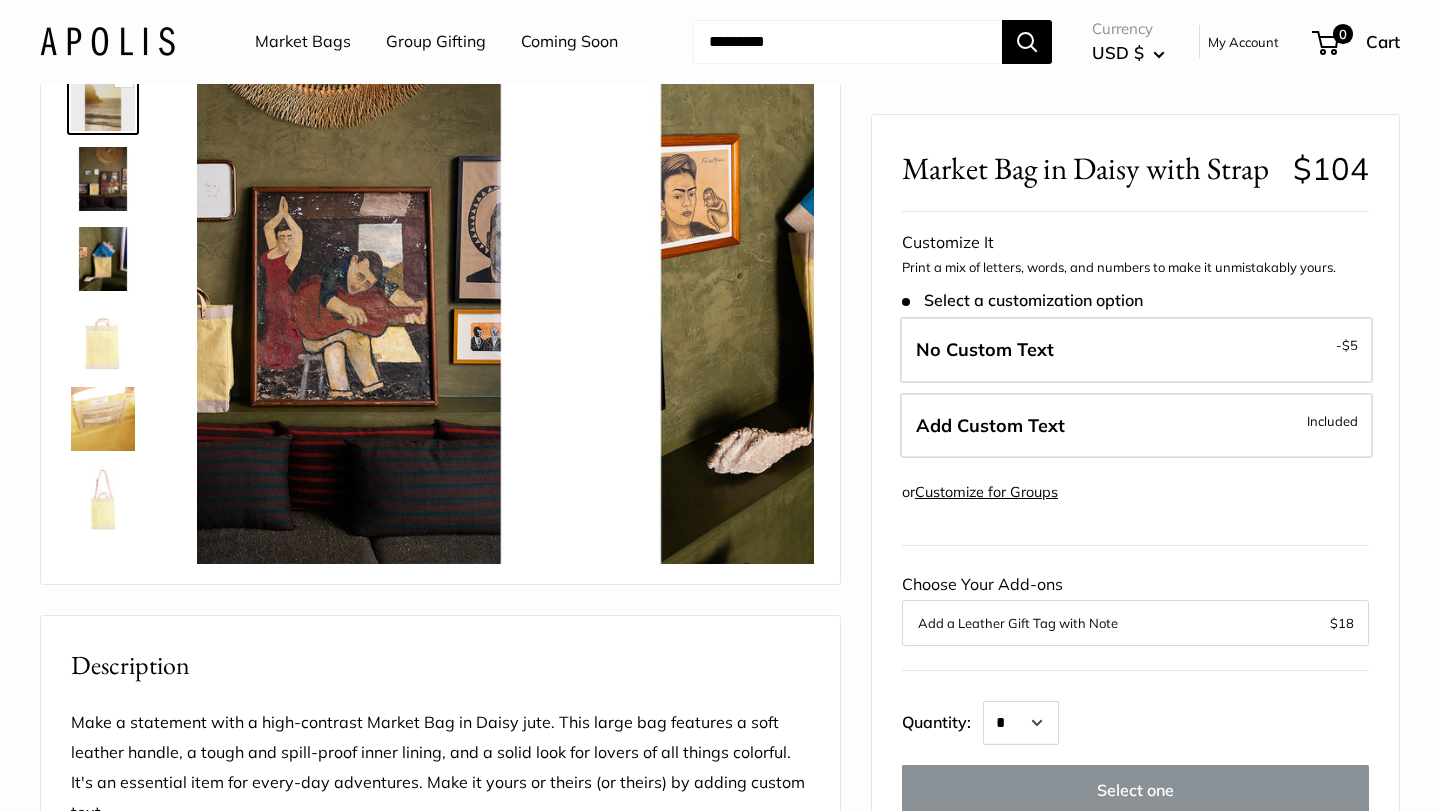scroll, scrollTop: 0, scrollLeft: 0, axis: both 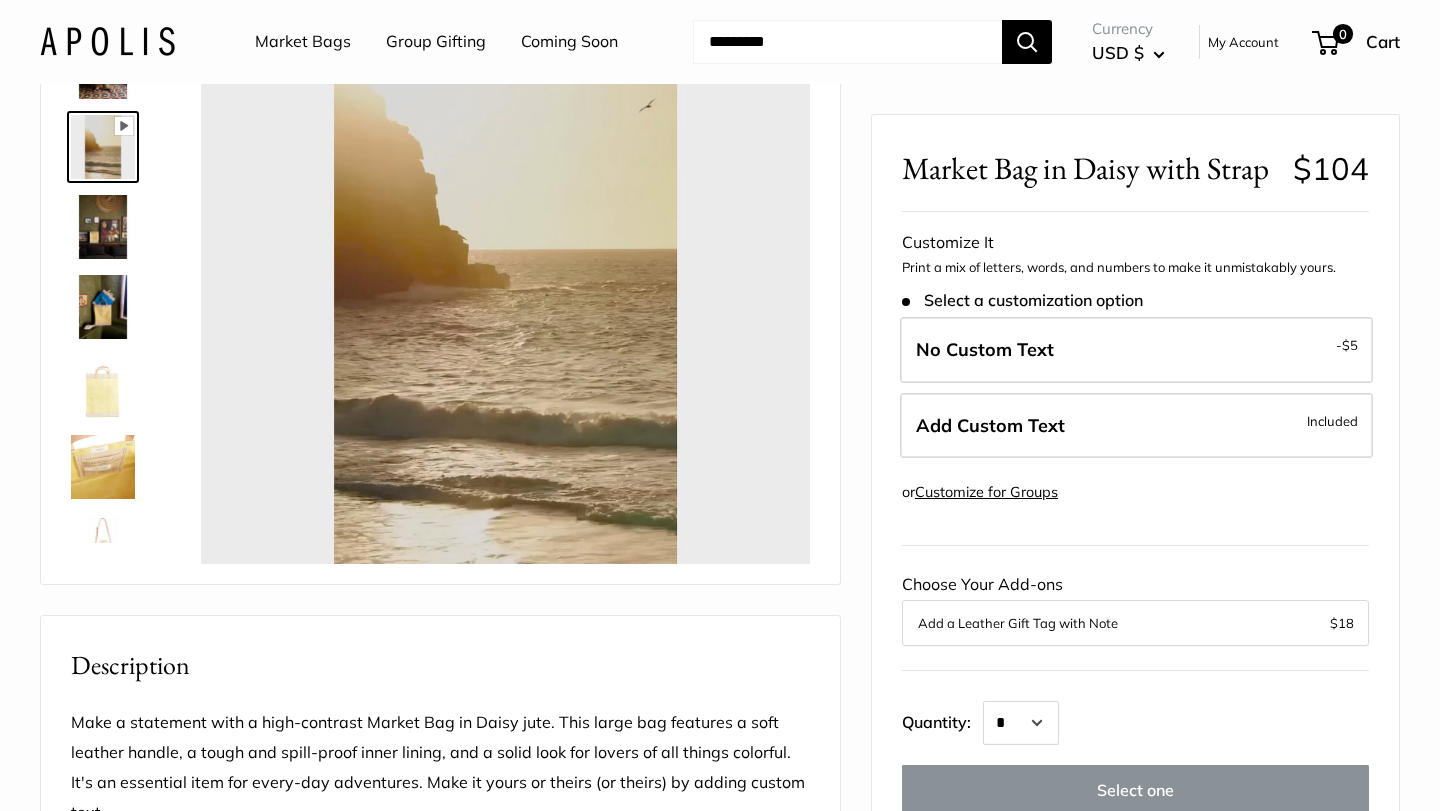 click at bounding box center (103, 227) 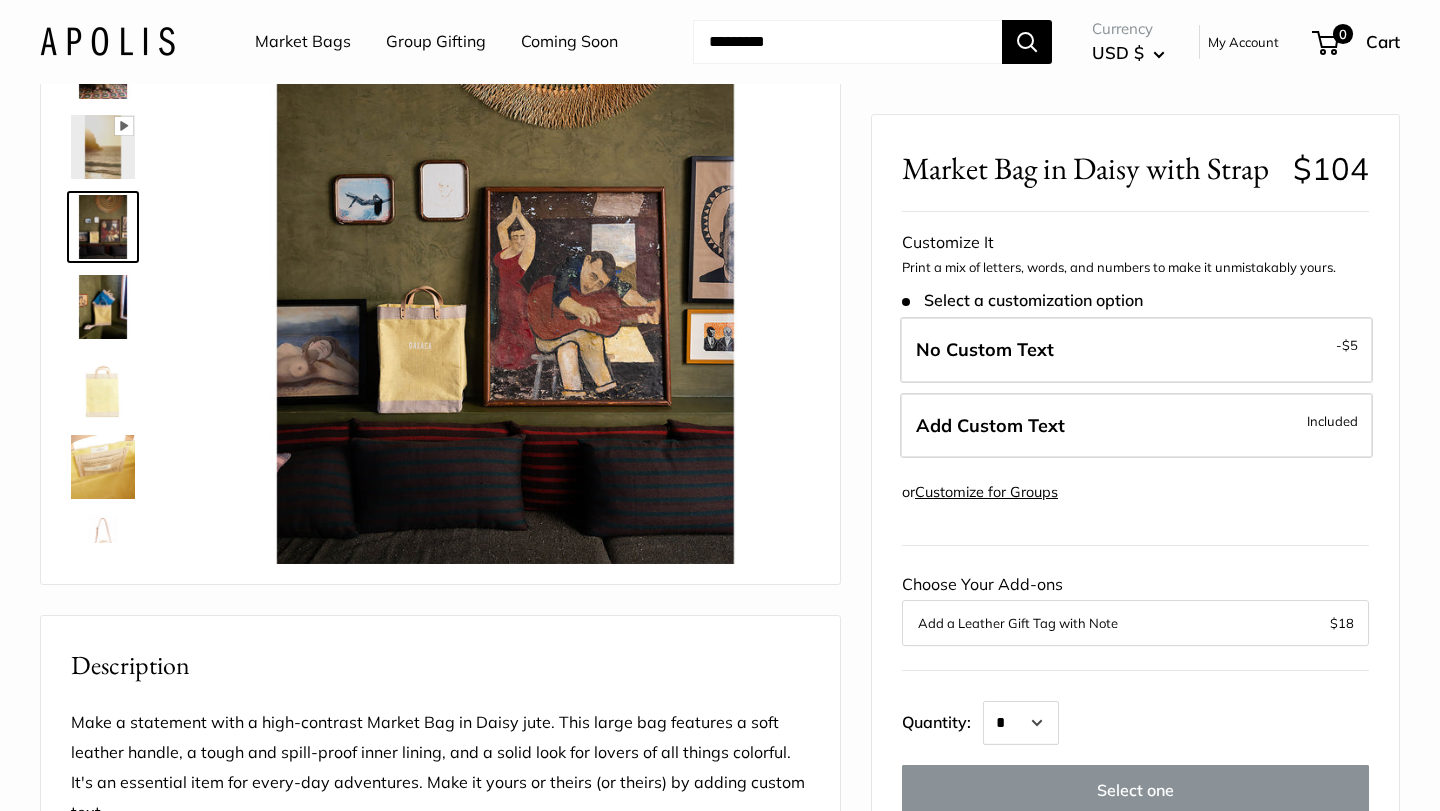 type on "****" 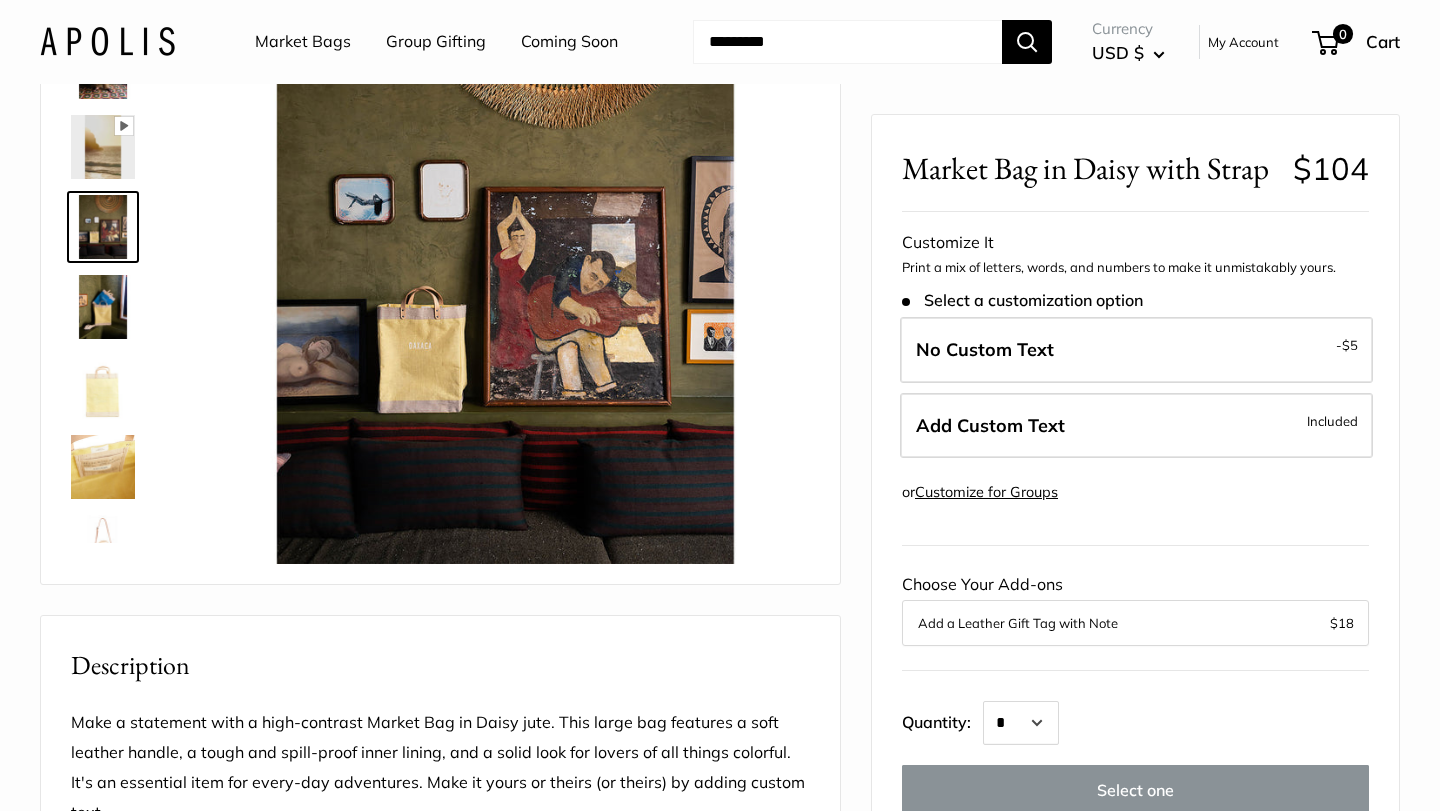 click at bounding box center (103, 387) 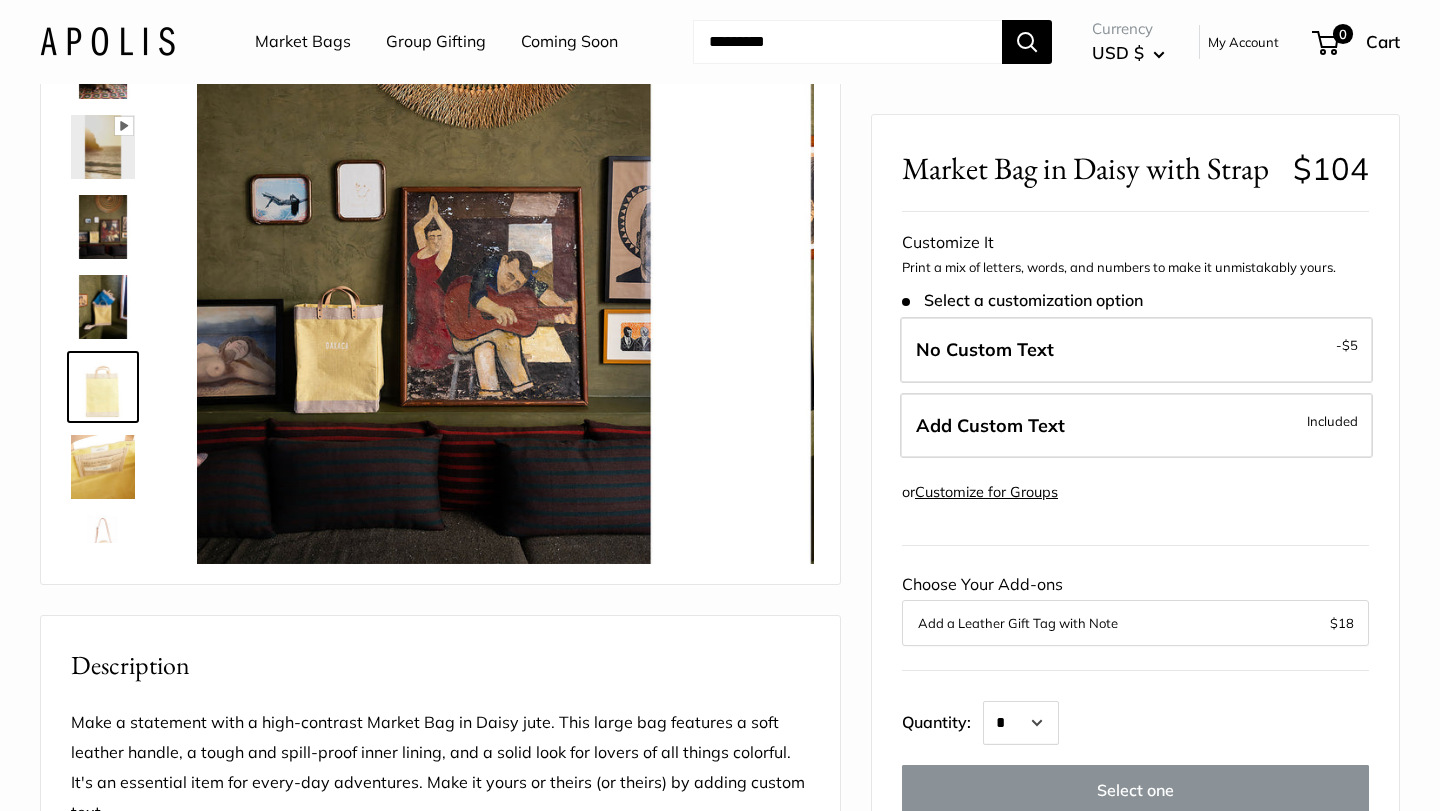 scroll, scrollTop: 48, scrollLeft: 0, axis: vertical 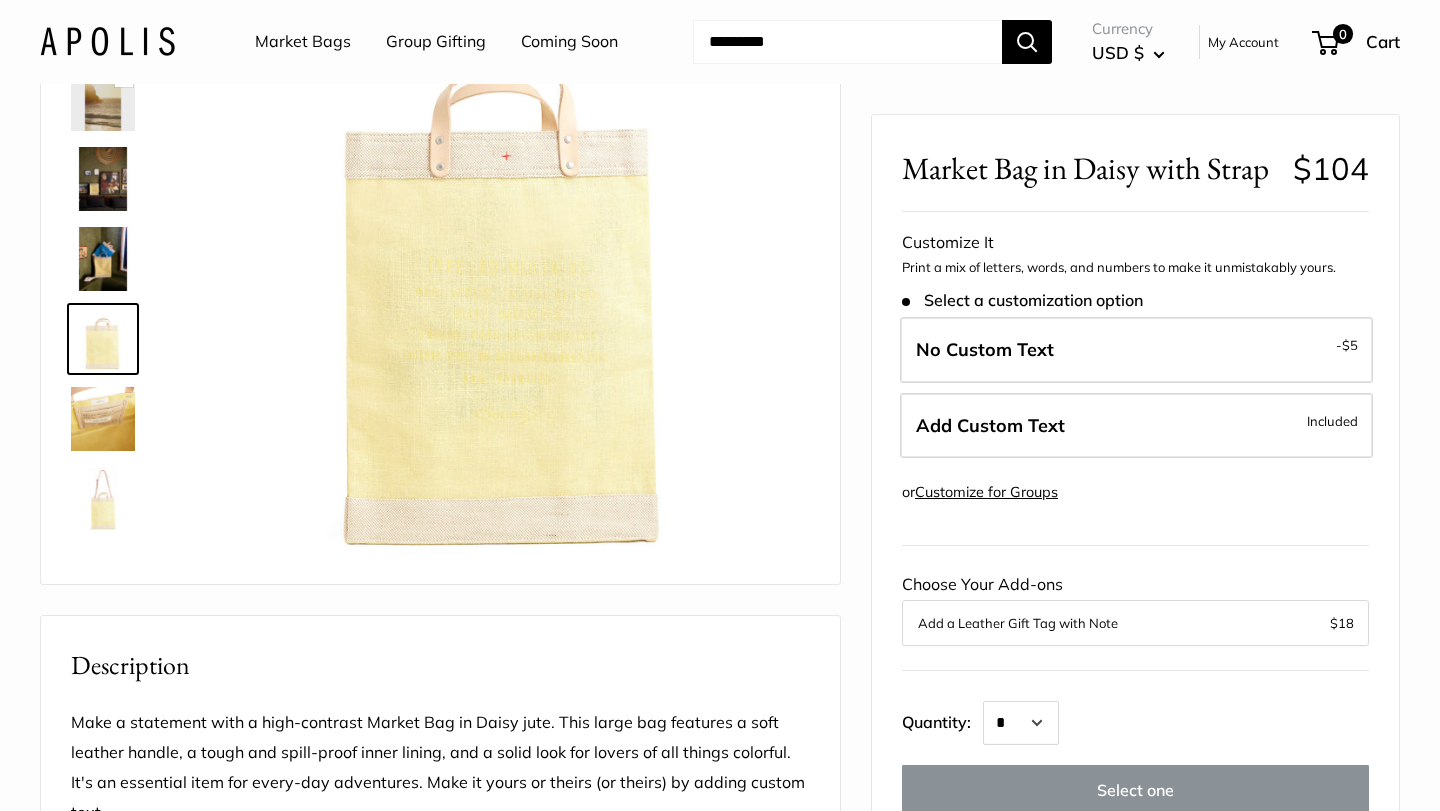 click at bounding box center (103, 499) 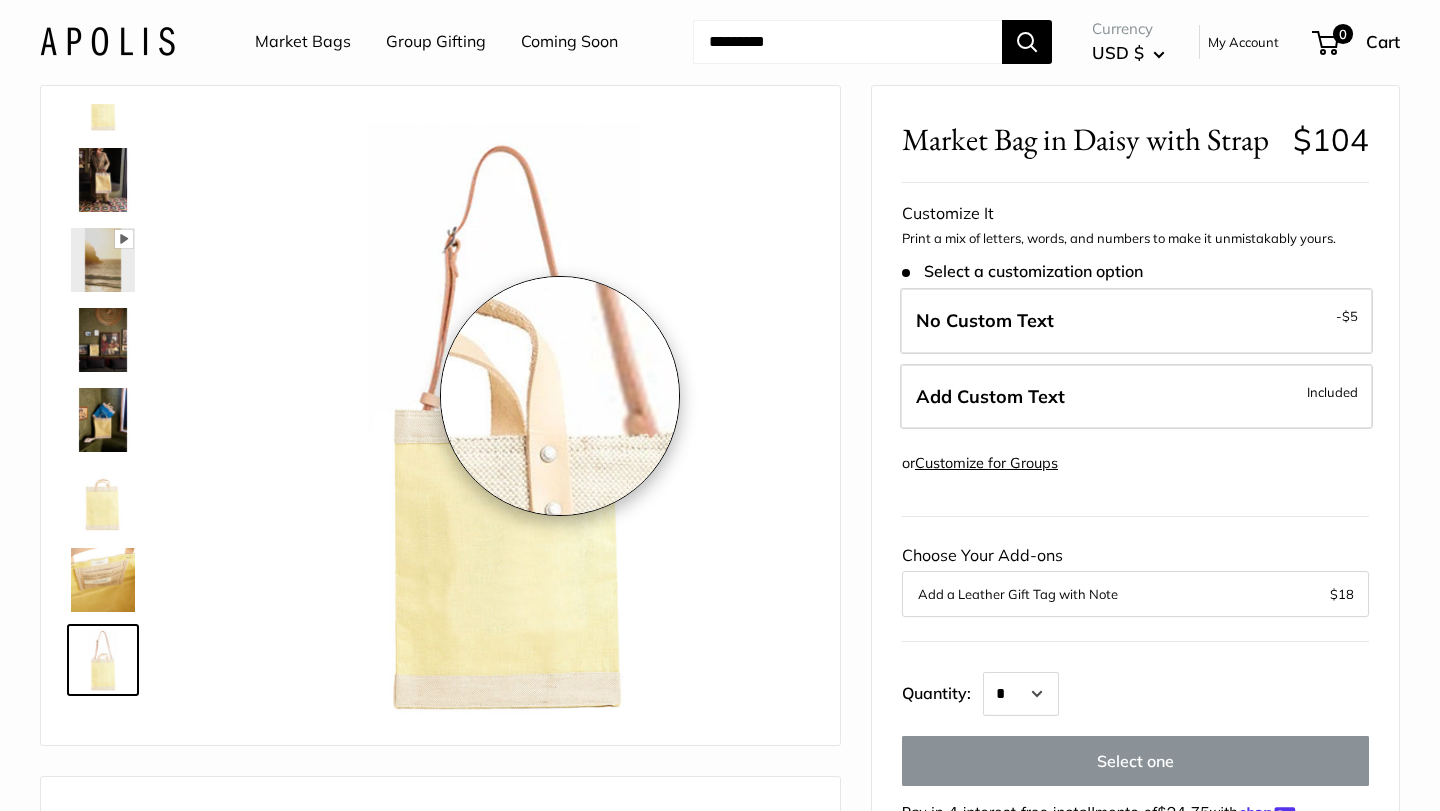 scroll, scrollTop: 0, scrollLeft: 0, axis: both 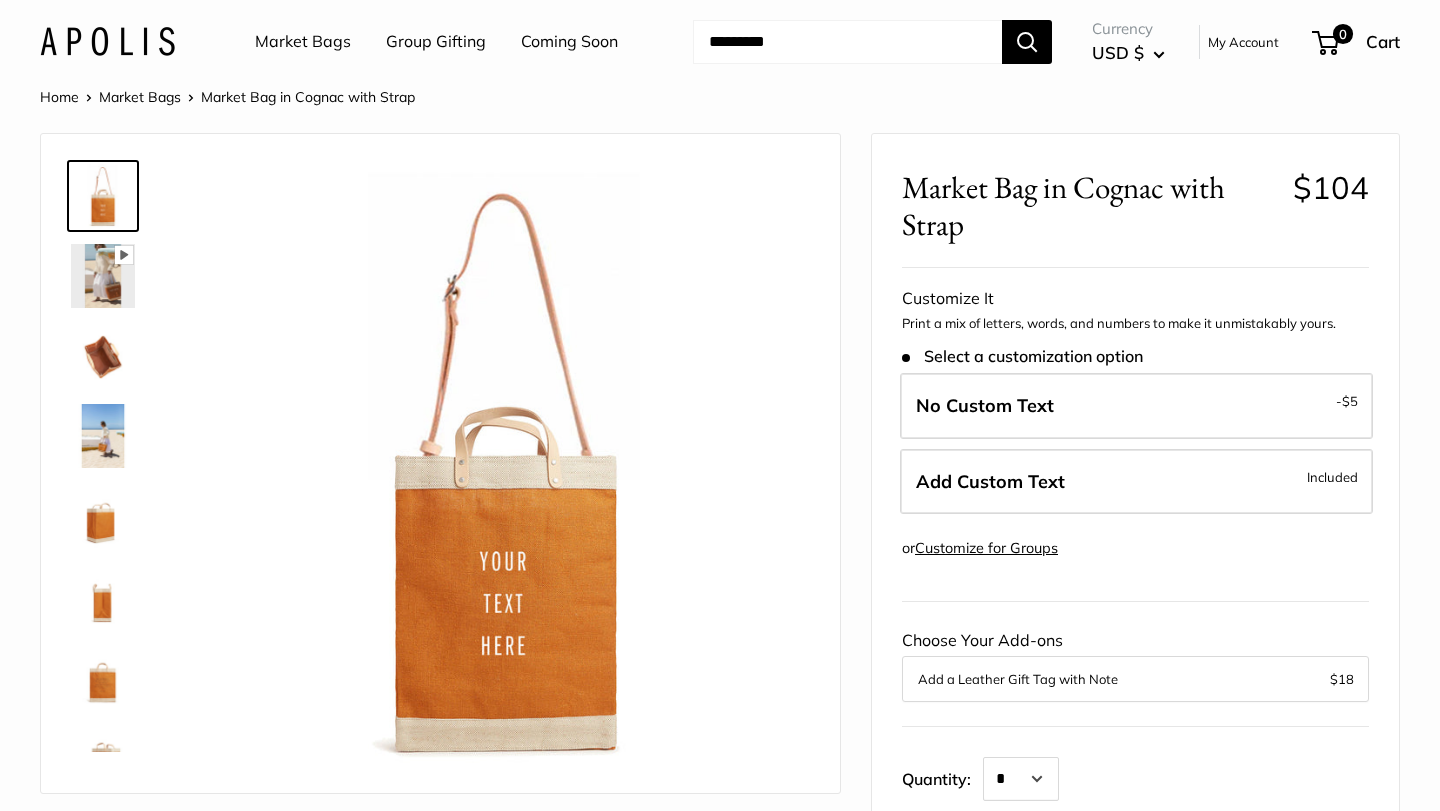 click at bounding box center [103, 276] 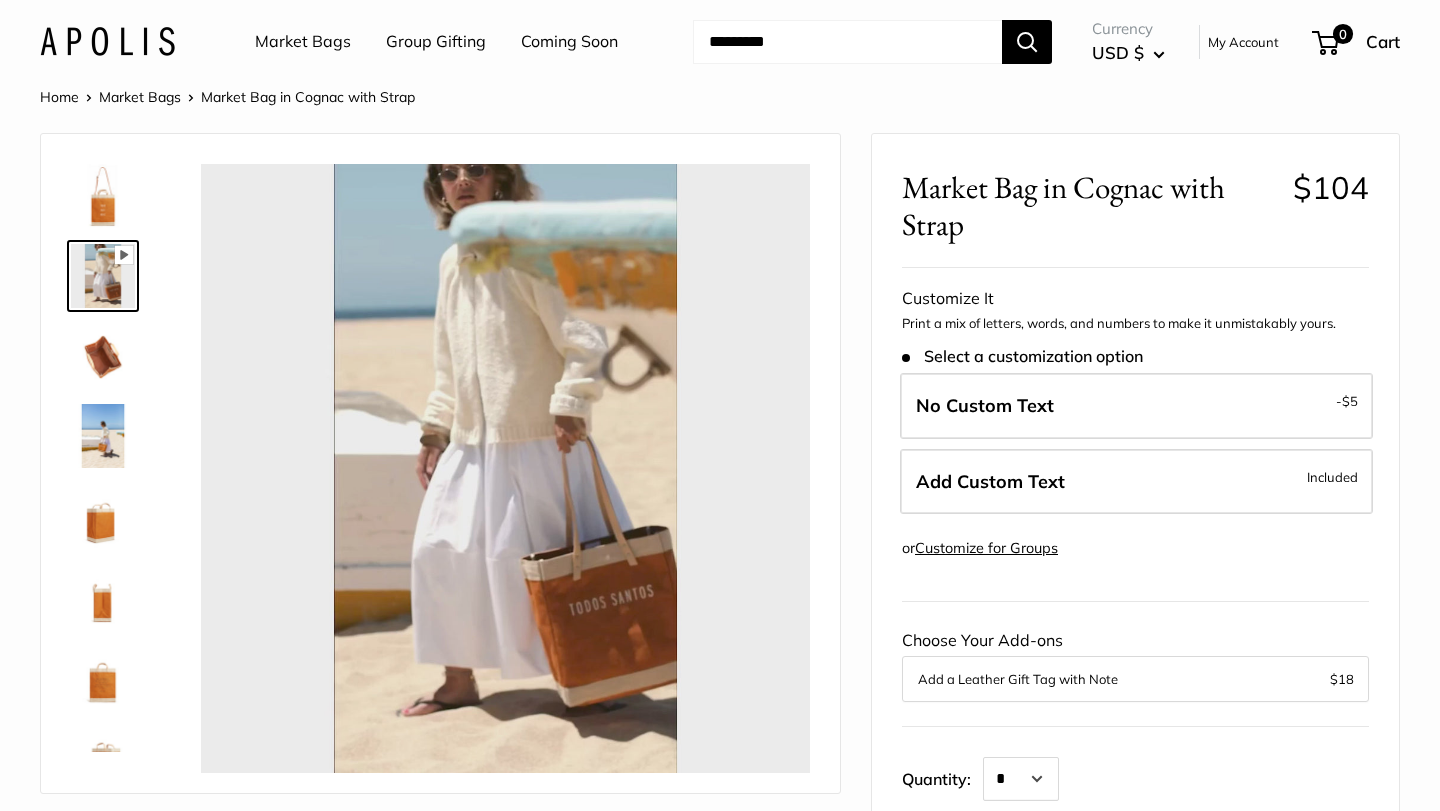 click at bounding box center (103, 436) 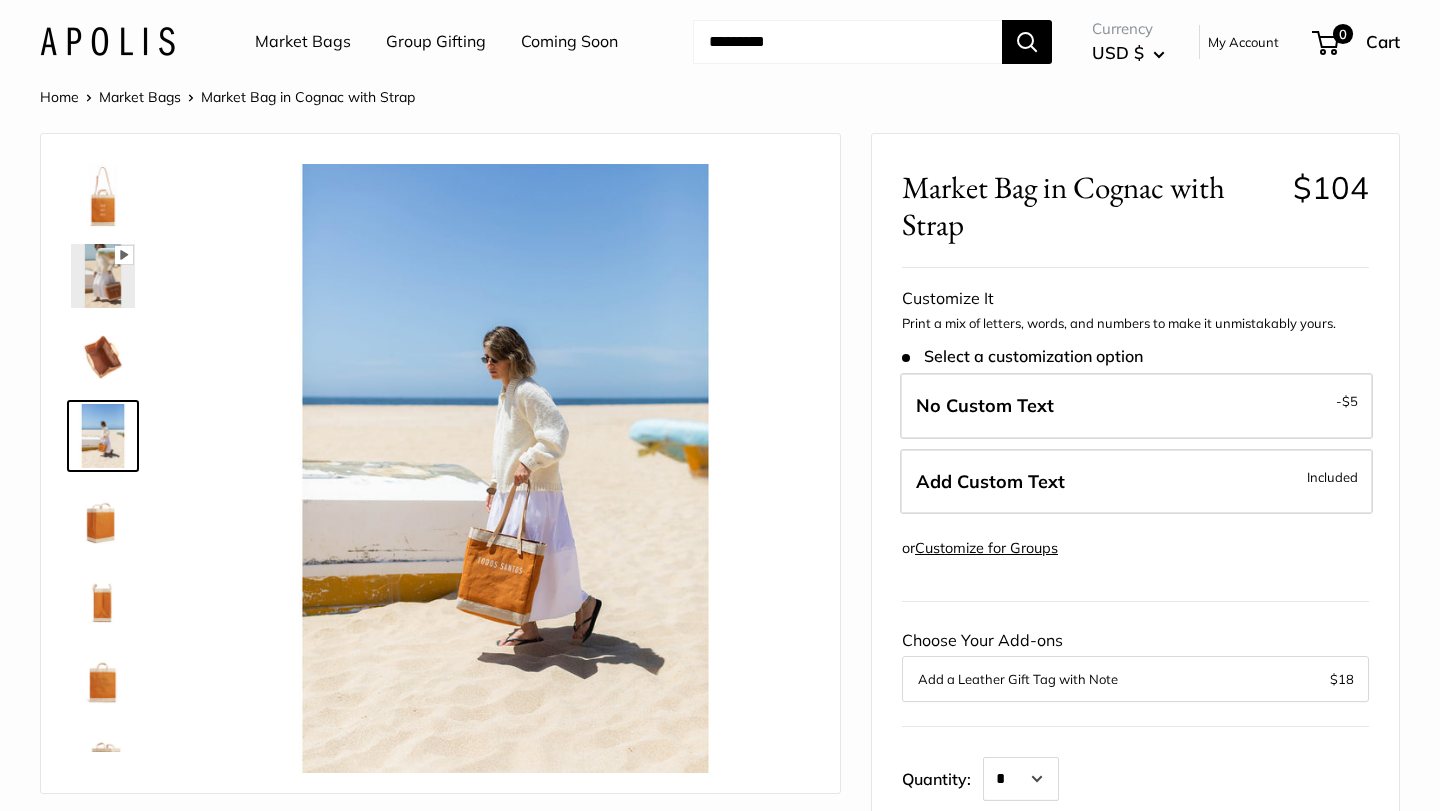 type on "*****" 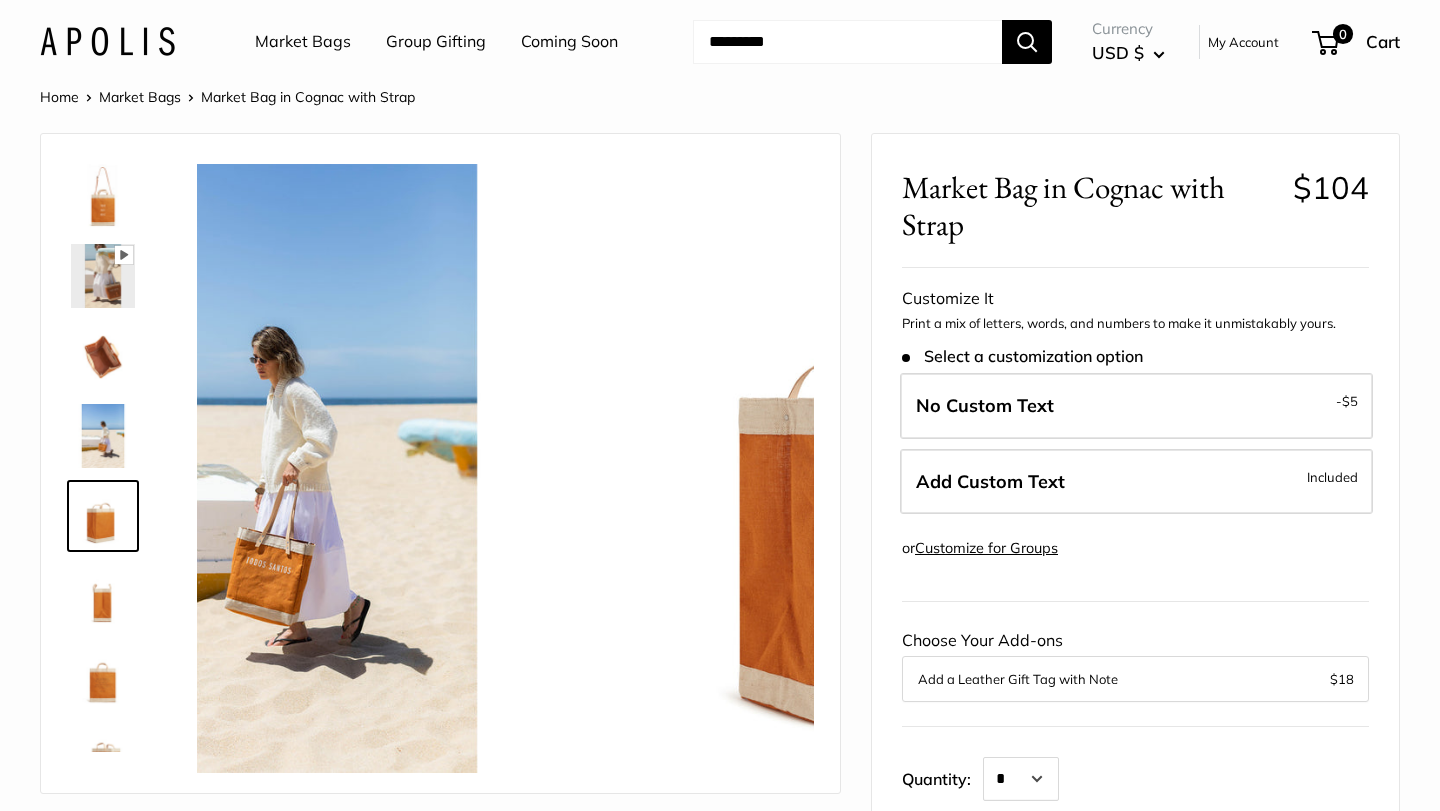 scroll, scrollTop: 62, scrollLeft: 0, axis: vertical 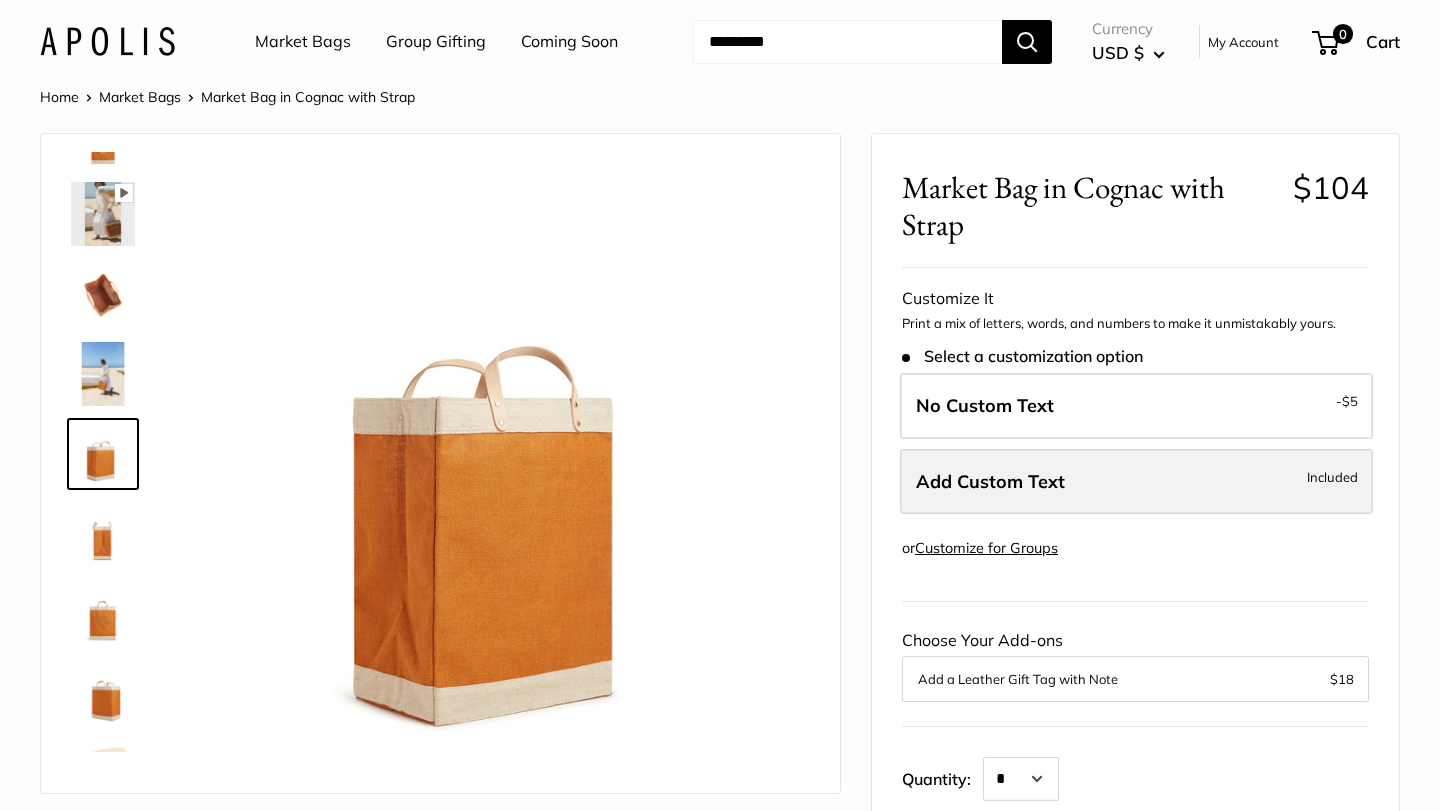 click on "Add Custom Text
Included" at bounding box center [1136, 482] 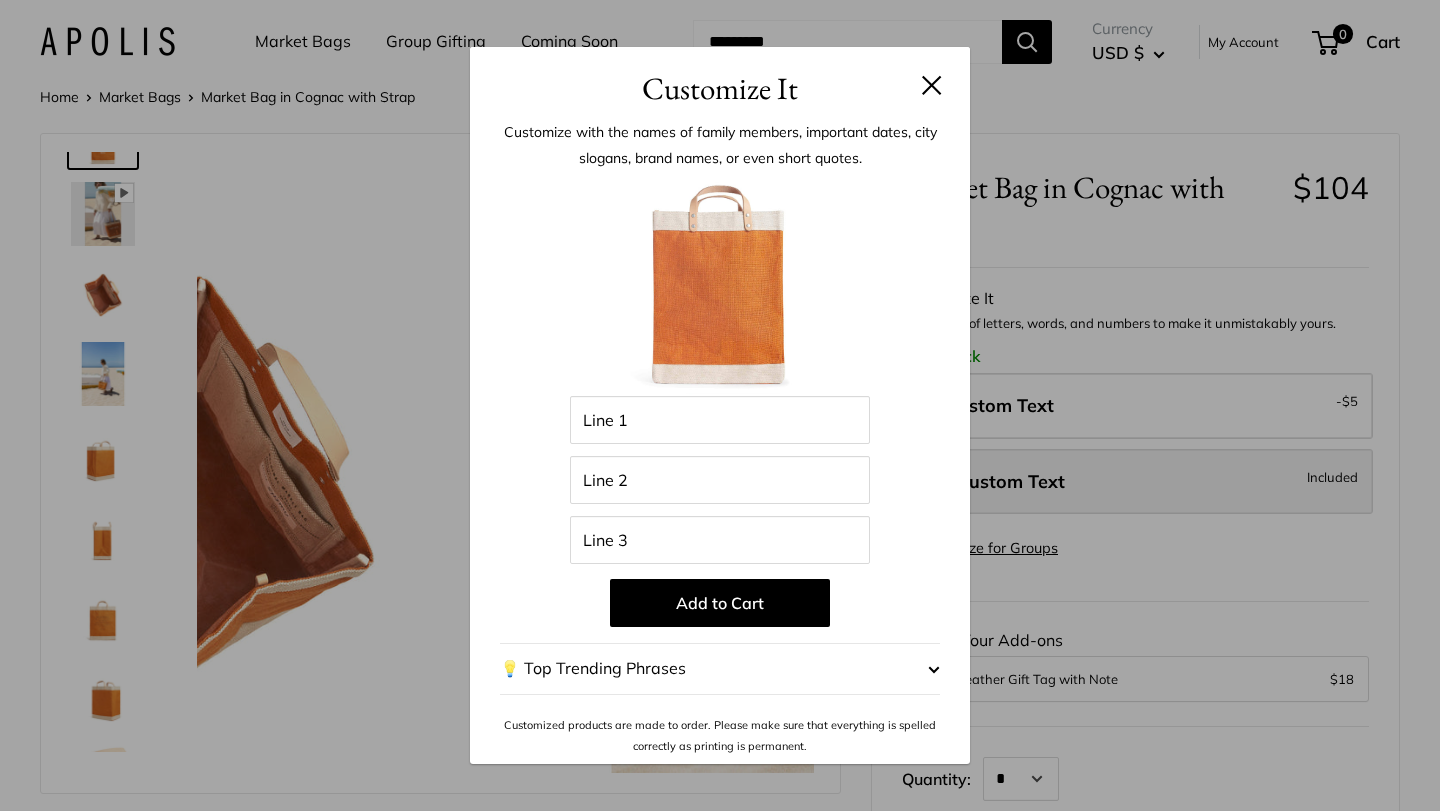 scroll, scrollTop: 0, scrollLeft: 0, axis: both 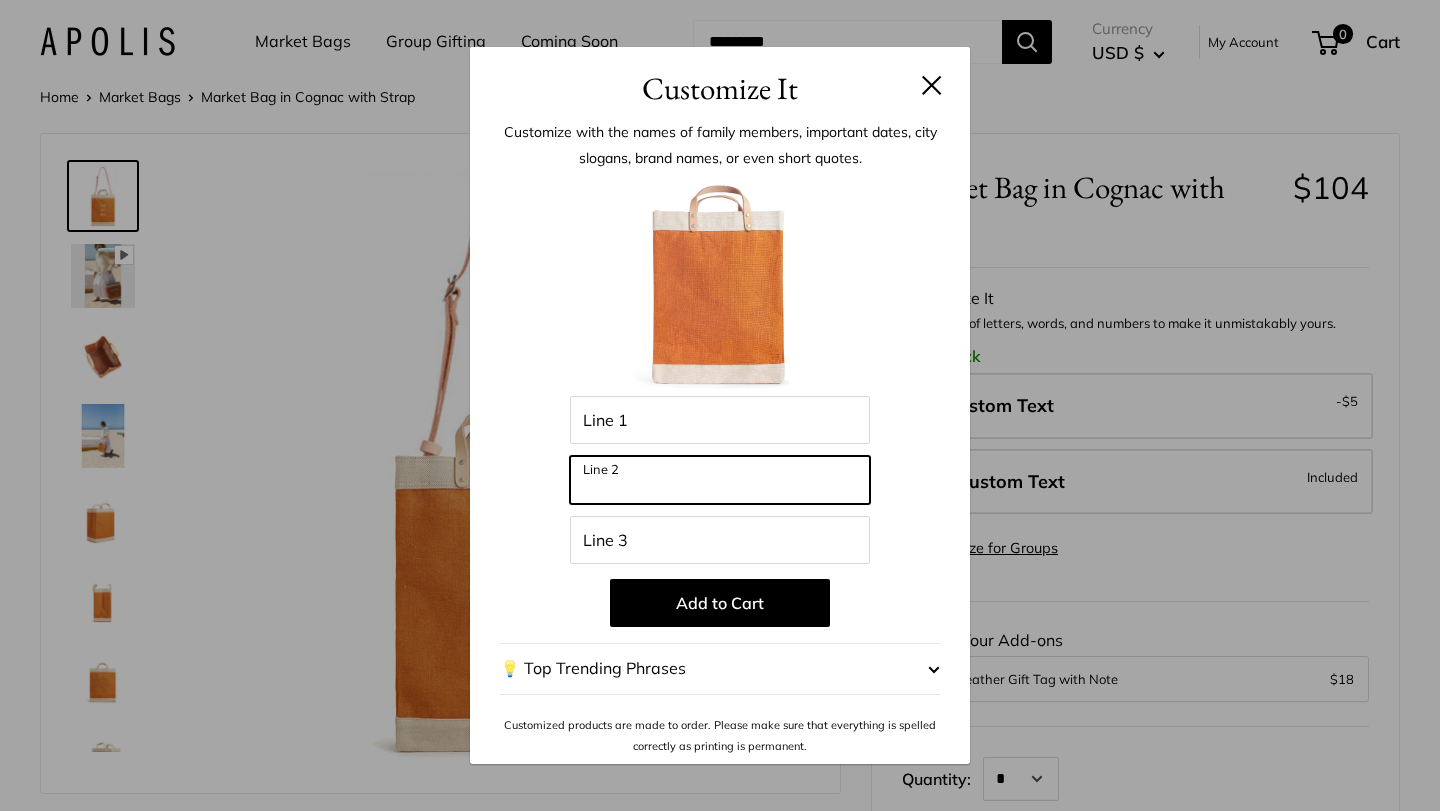click on "Line 2" at bounding box center (720, 480) 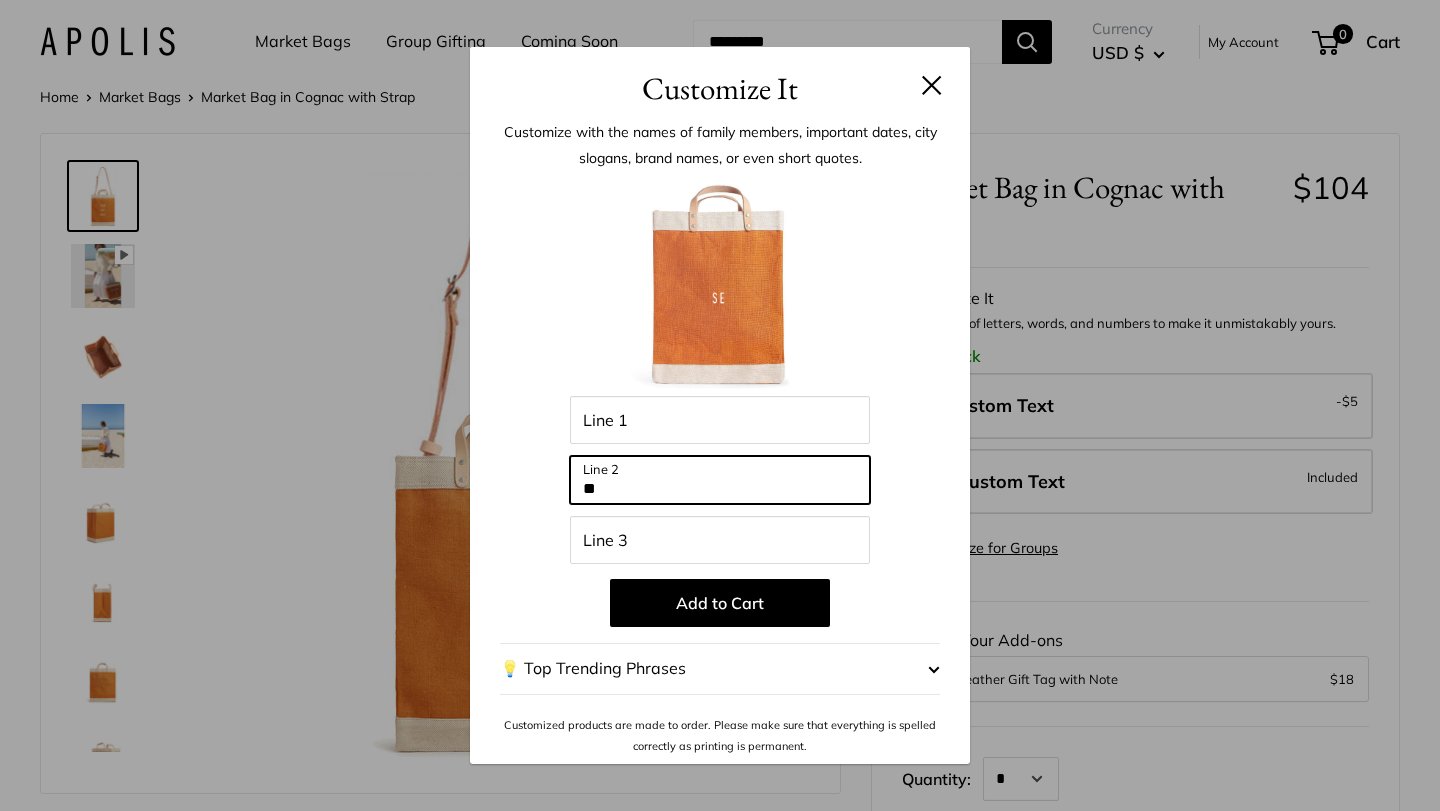type on "*" 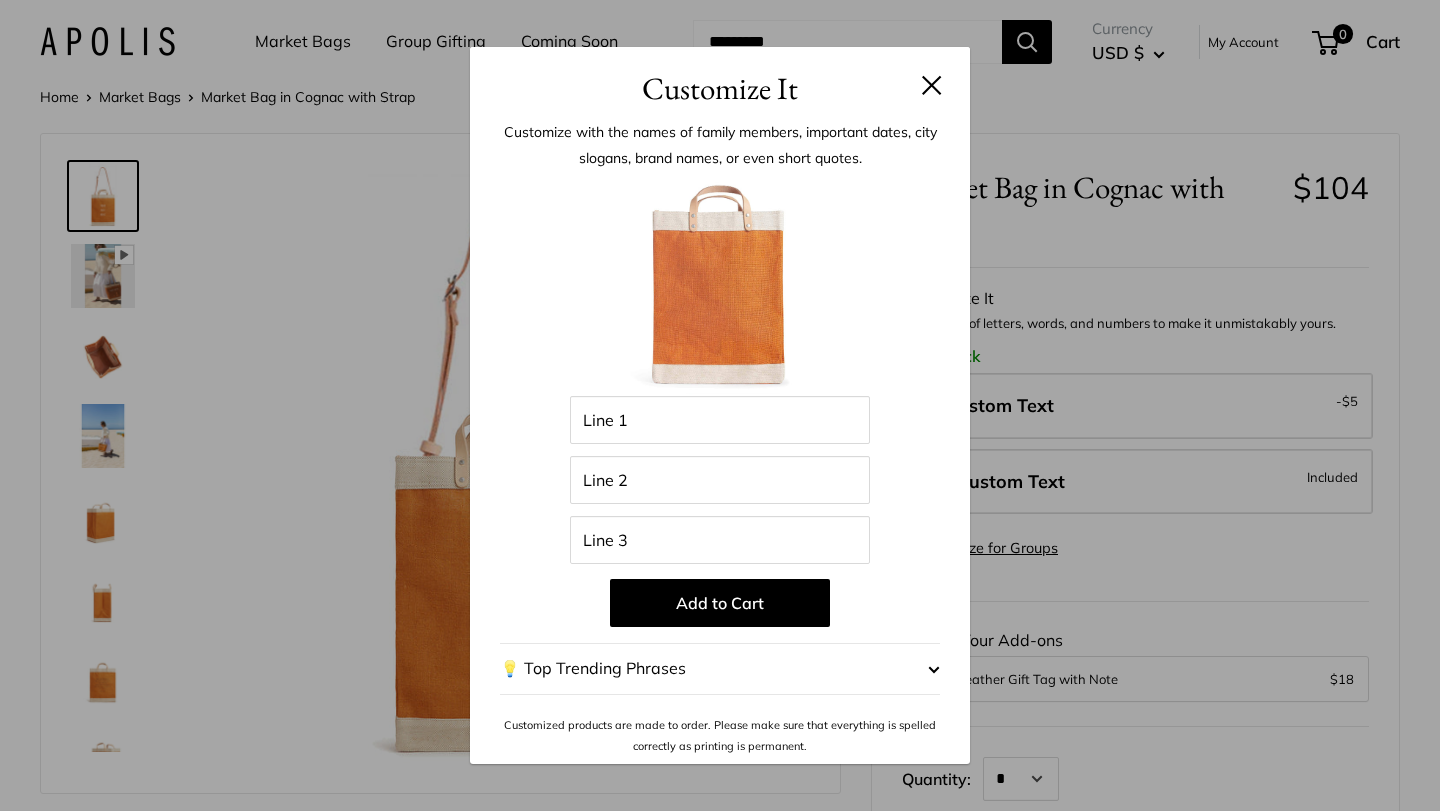 click on "💡 Top Trending Phrases" at bounding box center (720, 669) 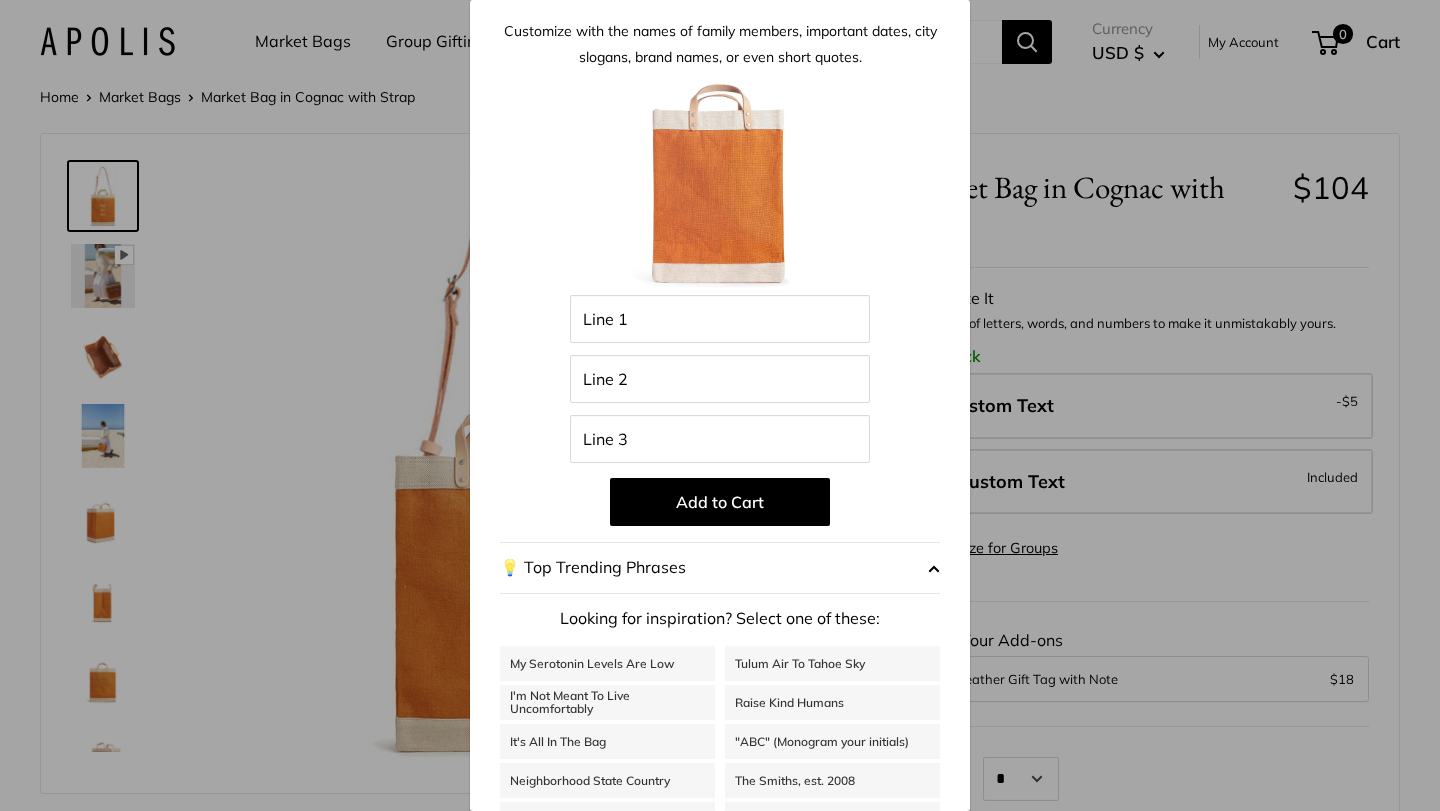 scroll, scrollTop: 0, scrollLeft: 0, axis: both 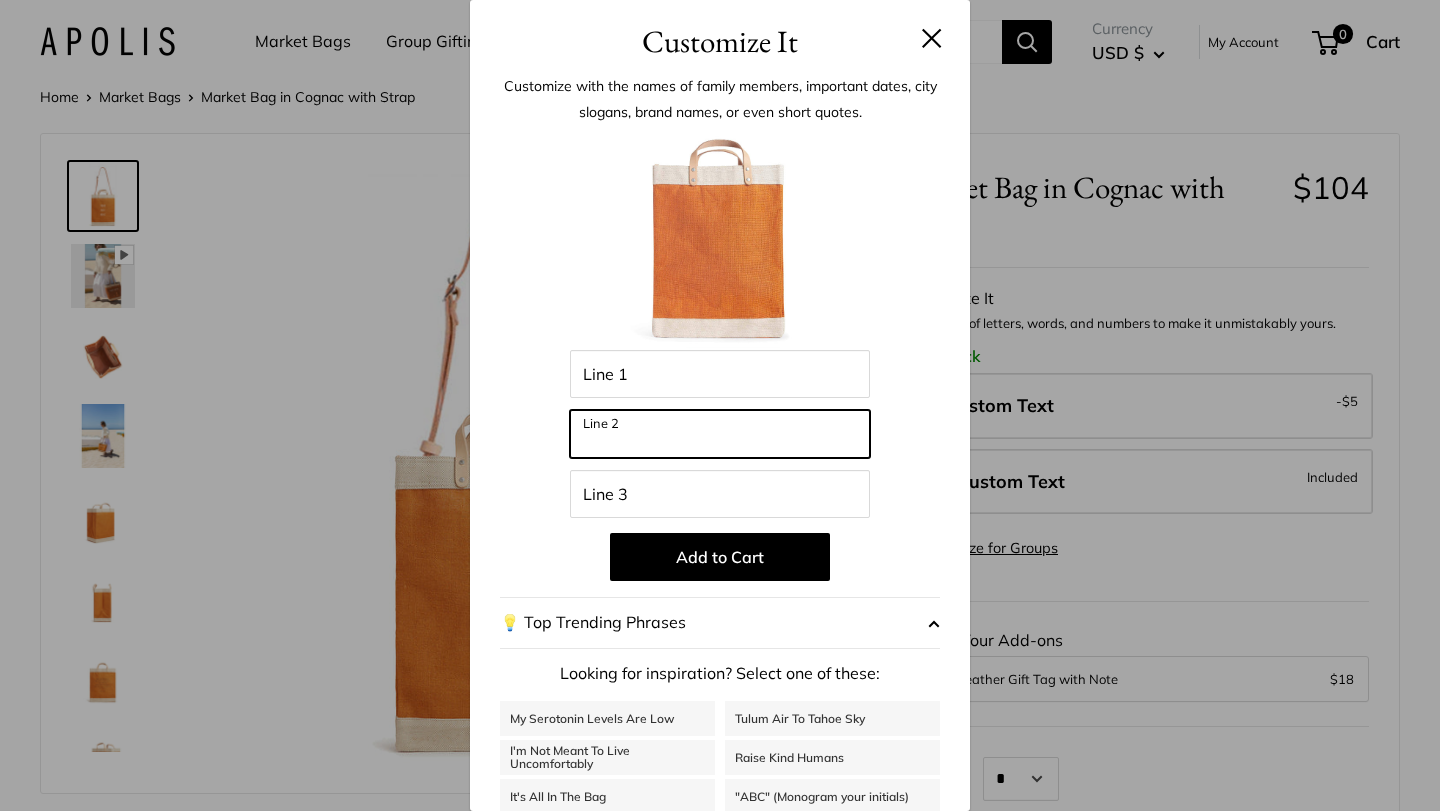 click on "Line 2" at bounding box center (720, 434) 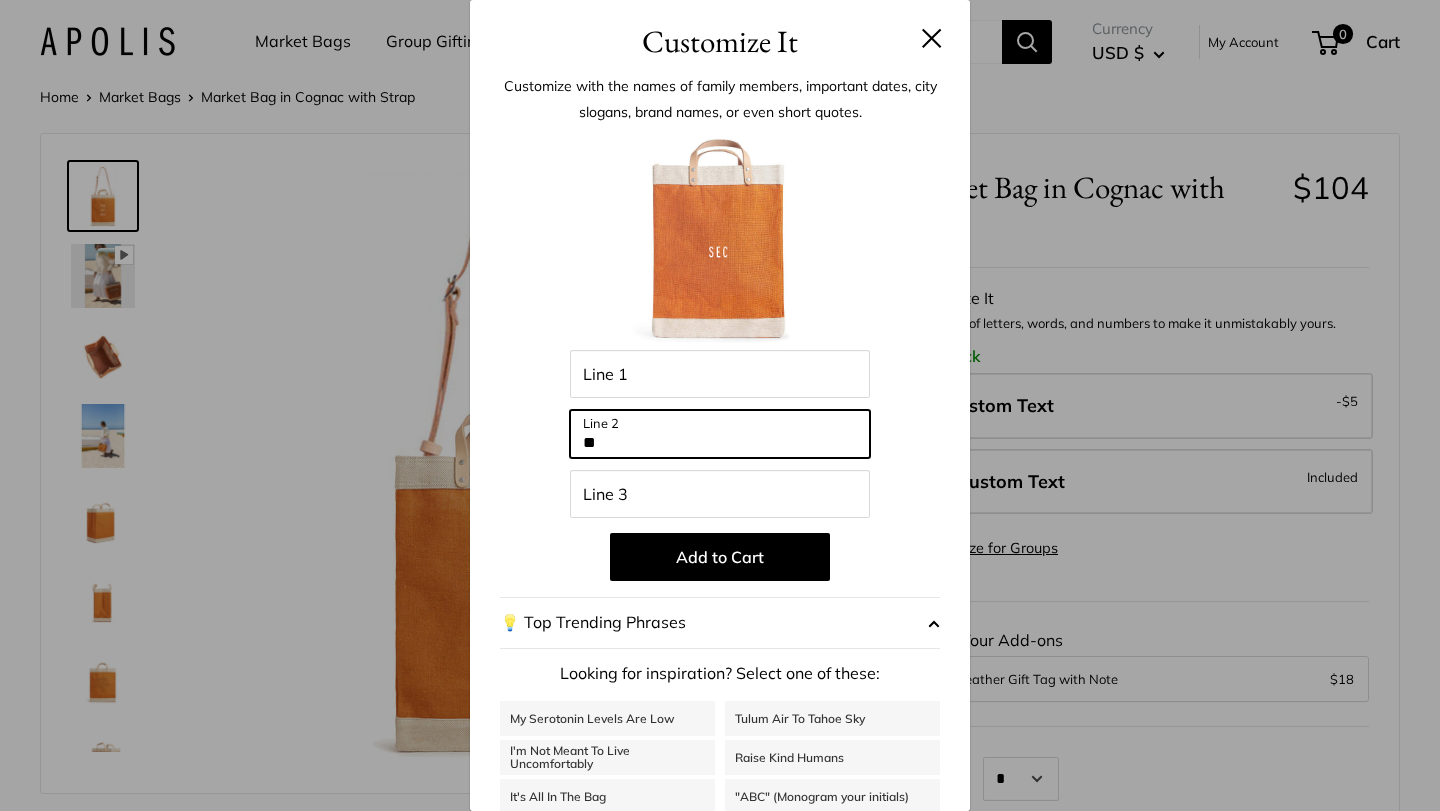 type on "*" 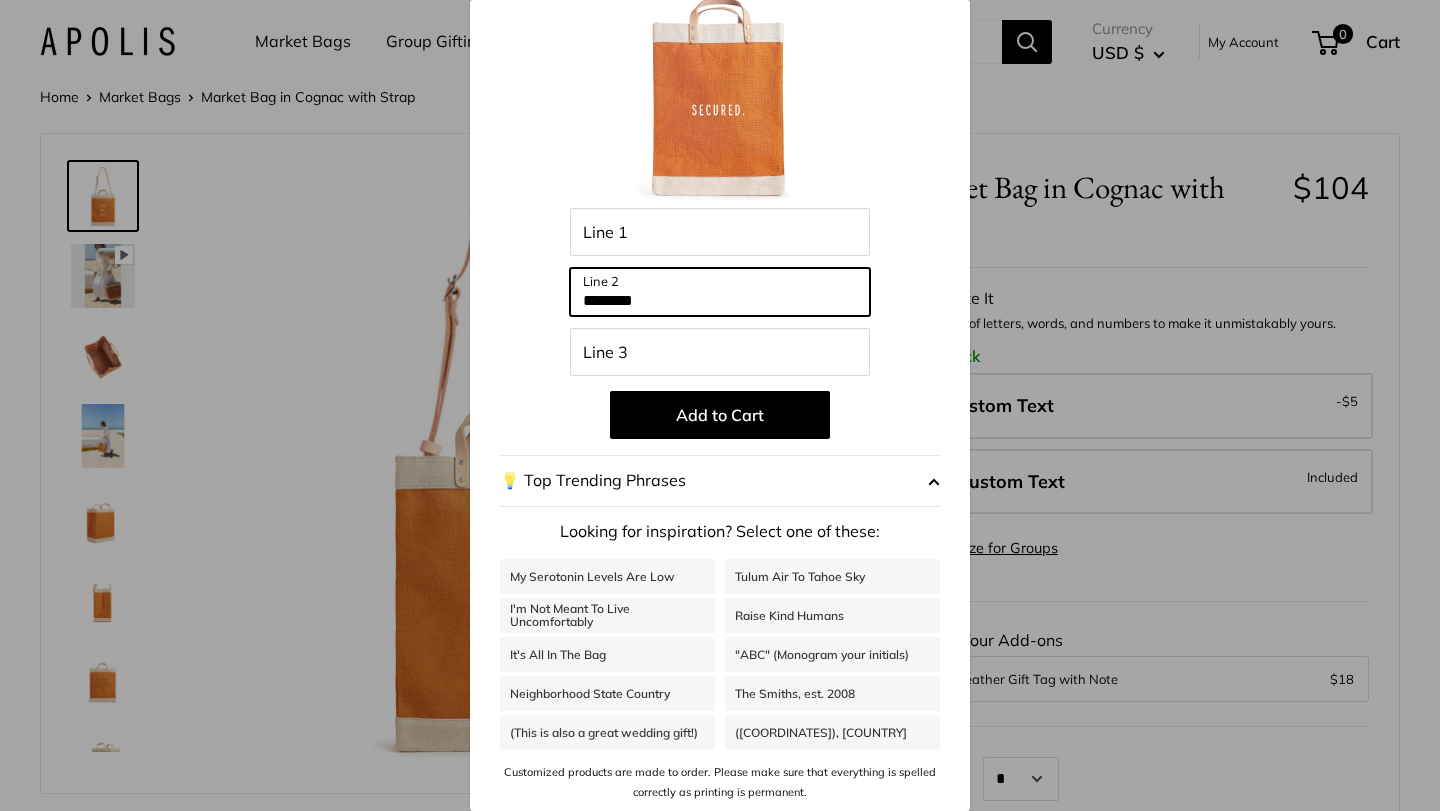 scroll, scrollTop: 0, scrollLeft: 0, axis: both 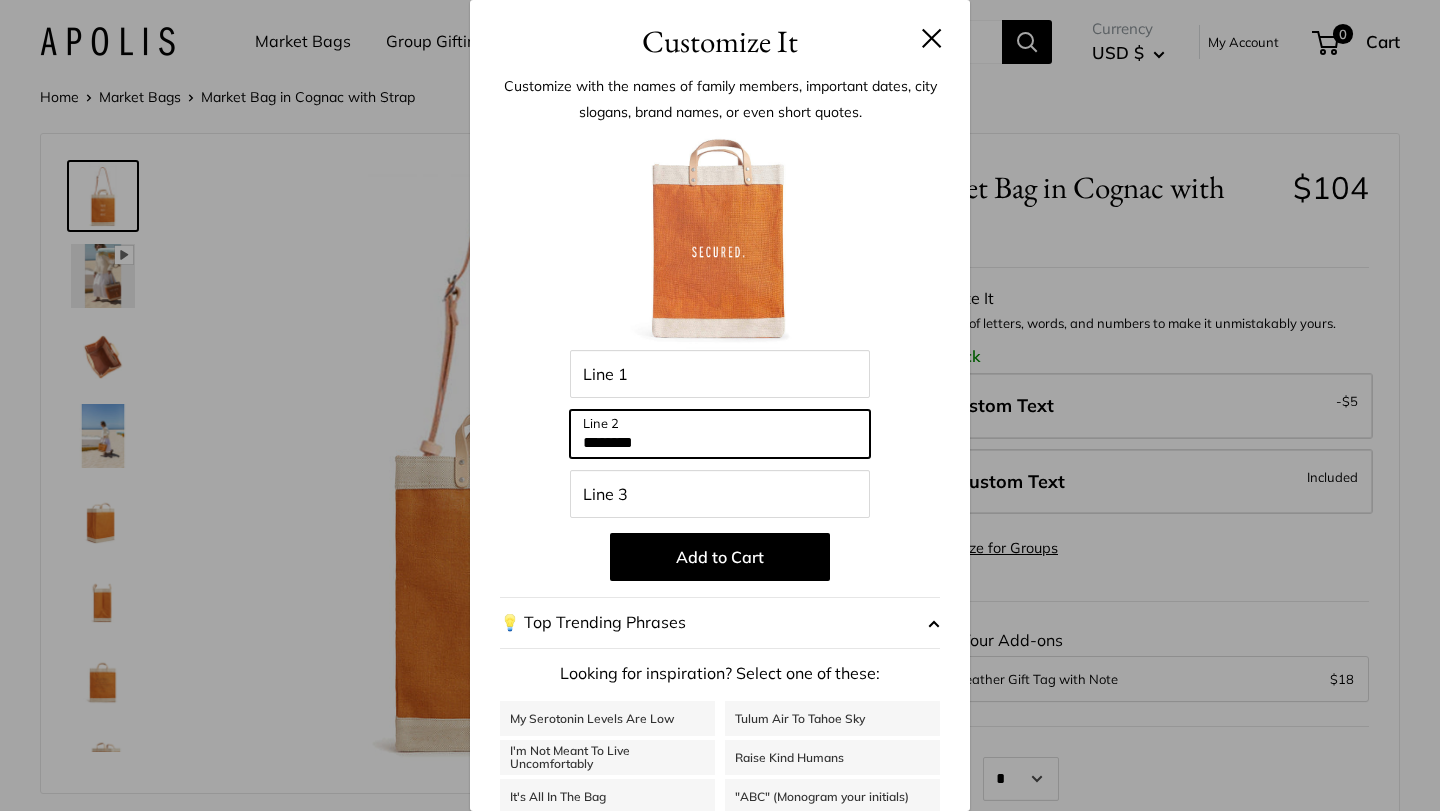 type on "********" 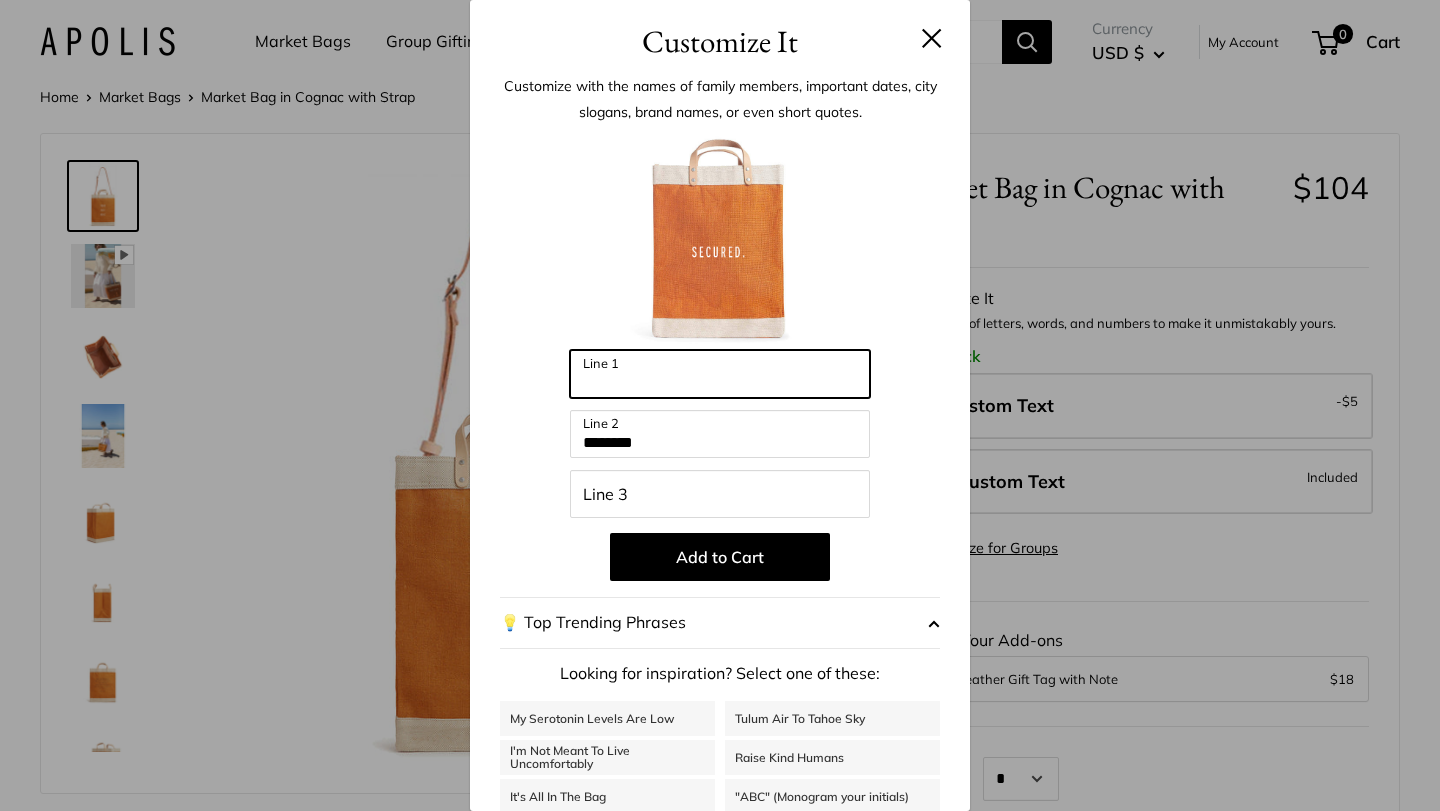 click on "Line 1" at bounding box center [720, 374] 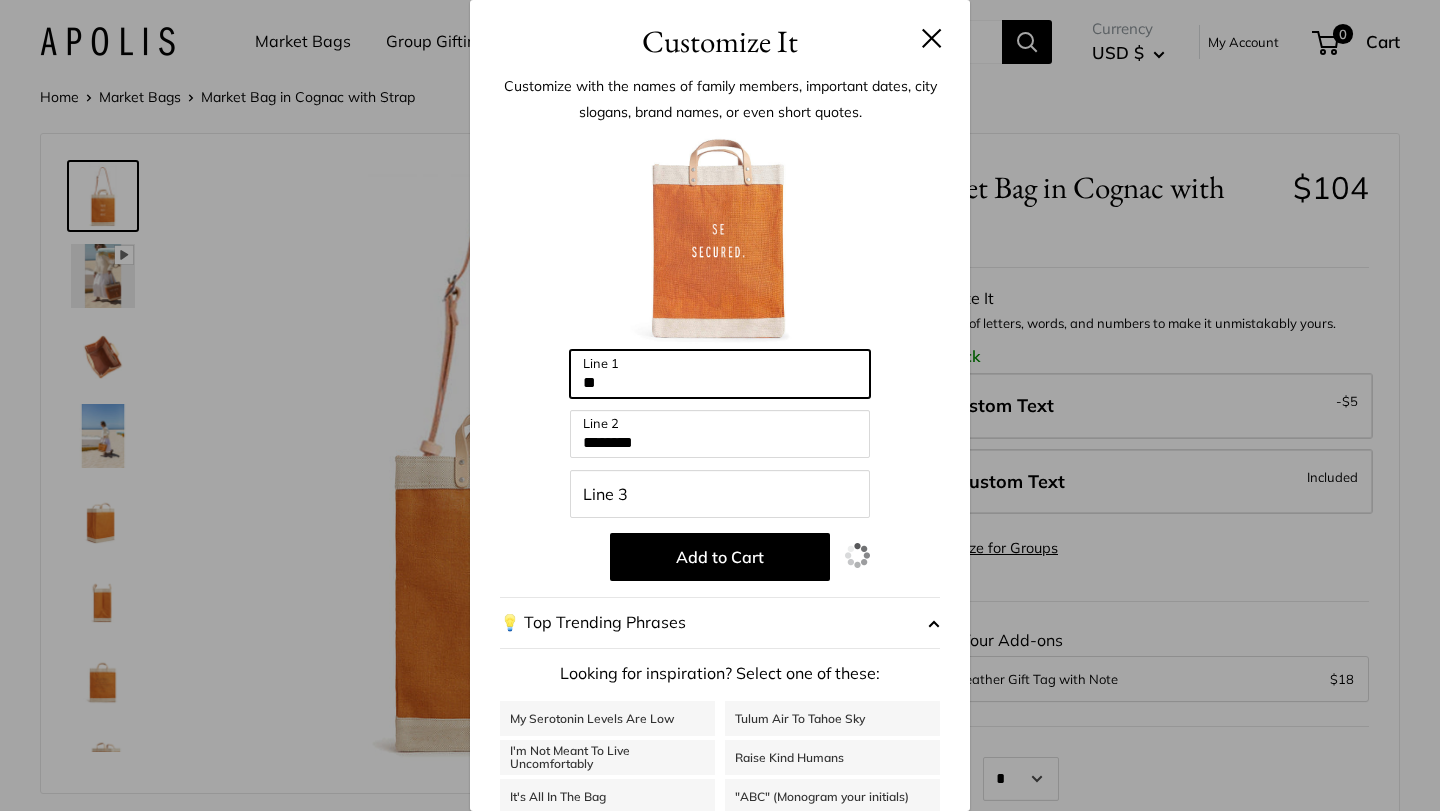 type on "*" 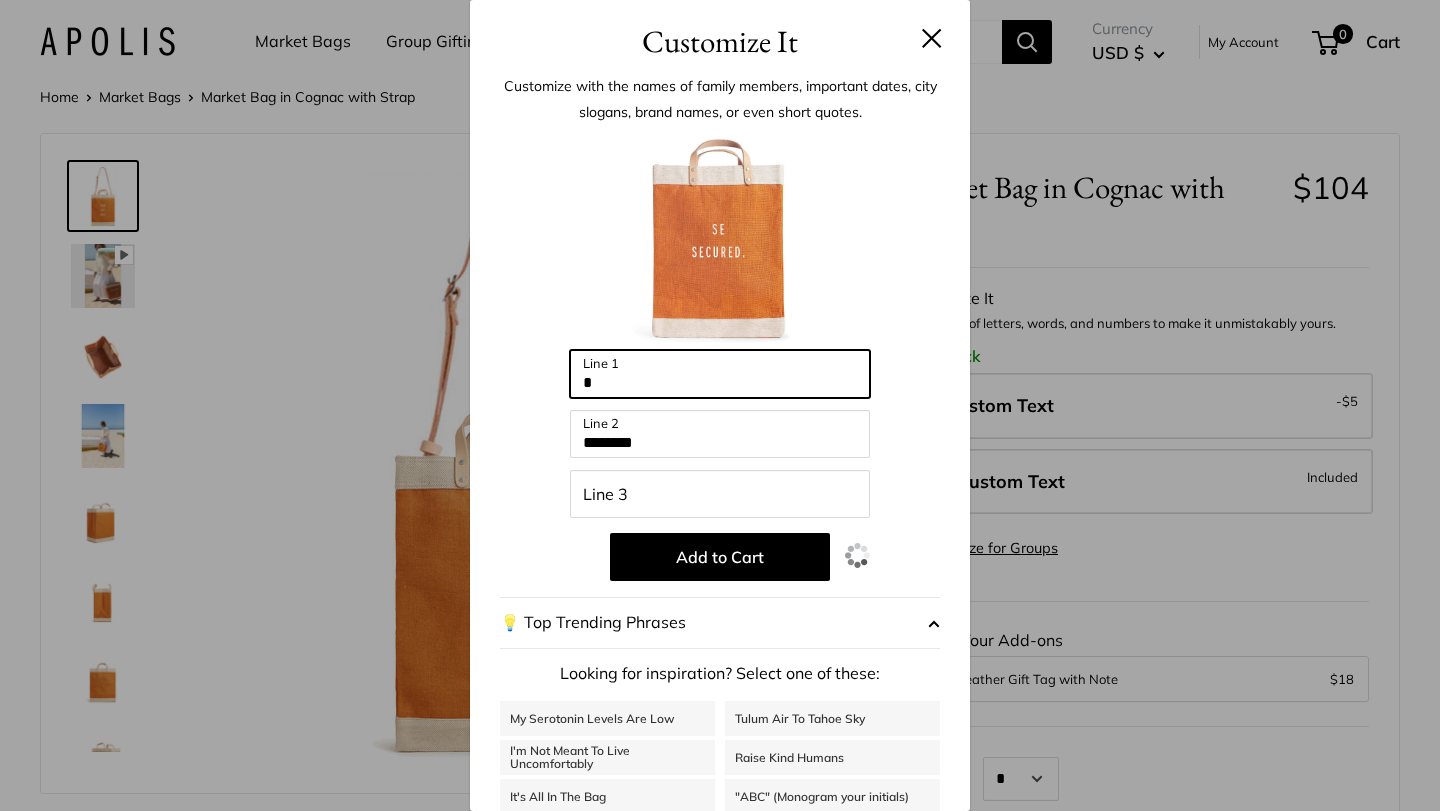 type 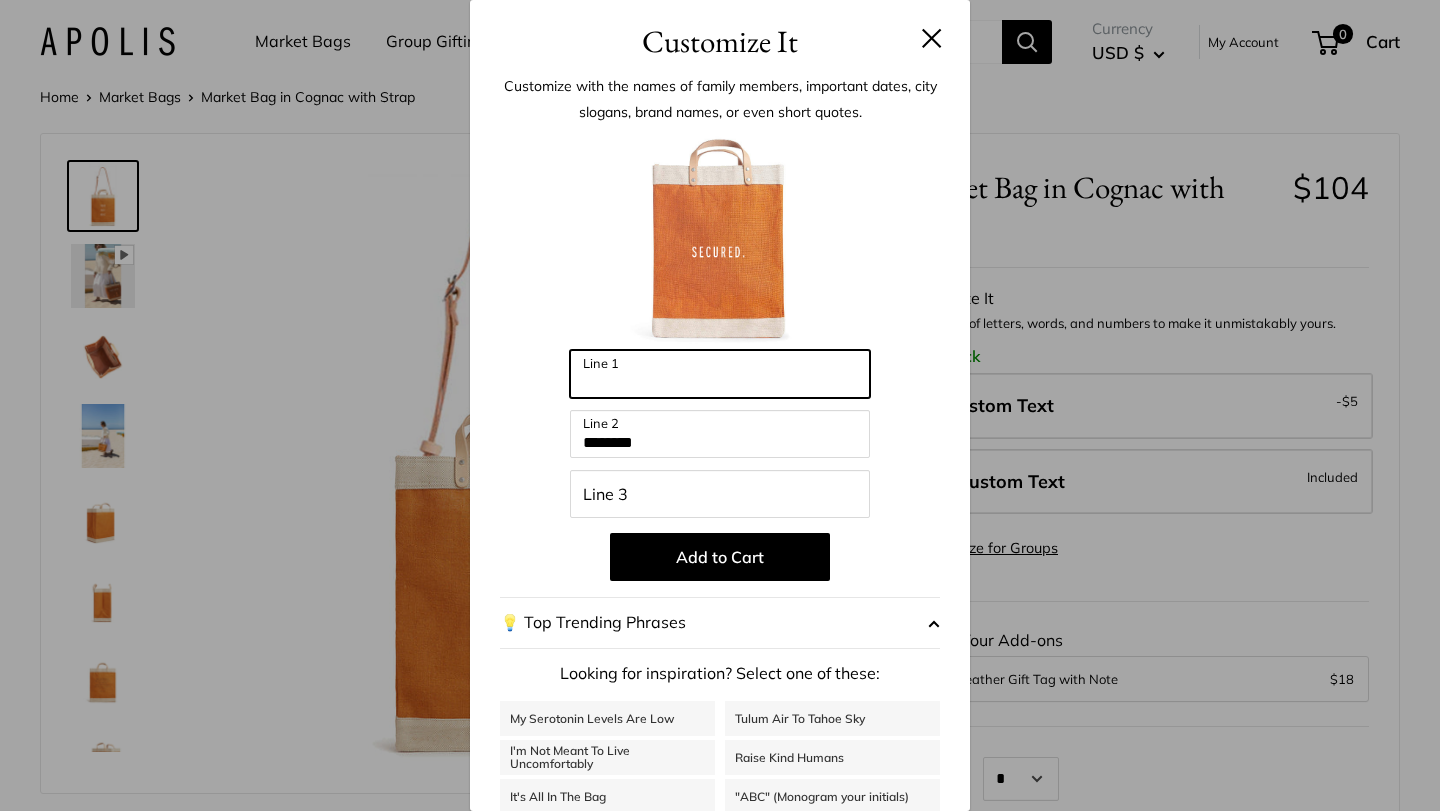 scroll, scrollTop: 142, scrollLeft: 0, axis: vertical 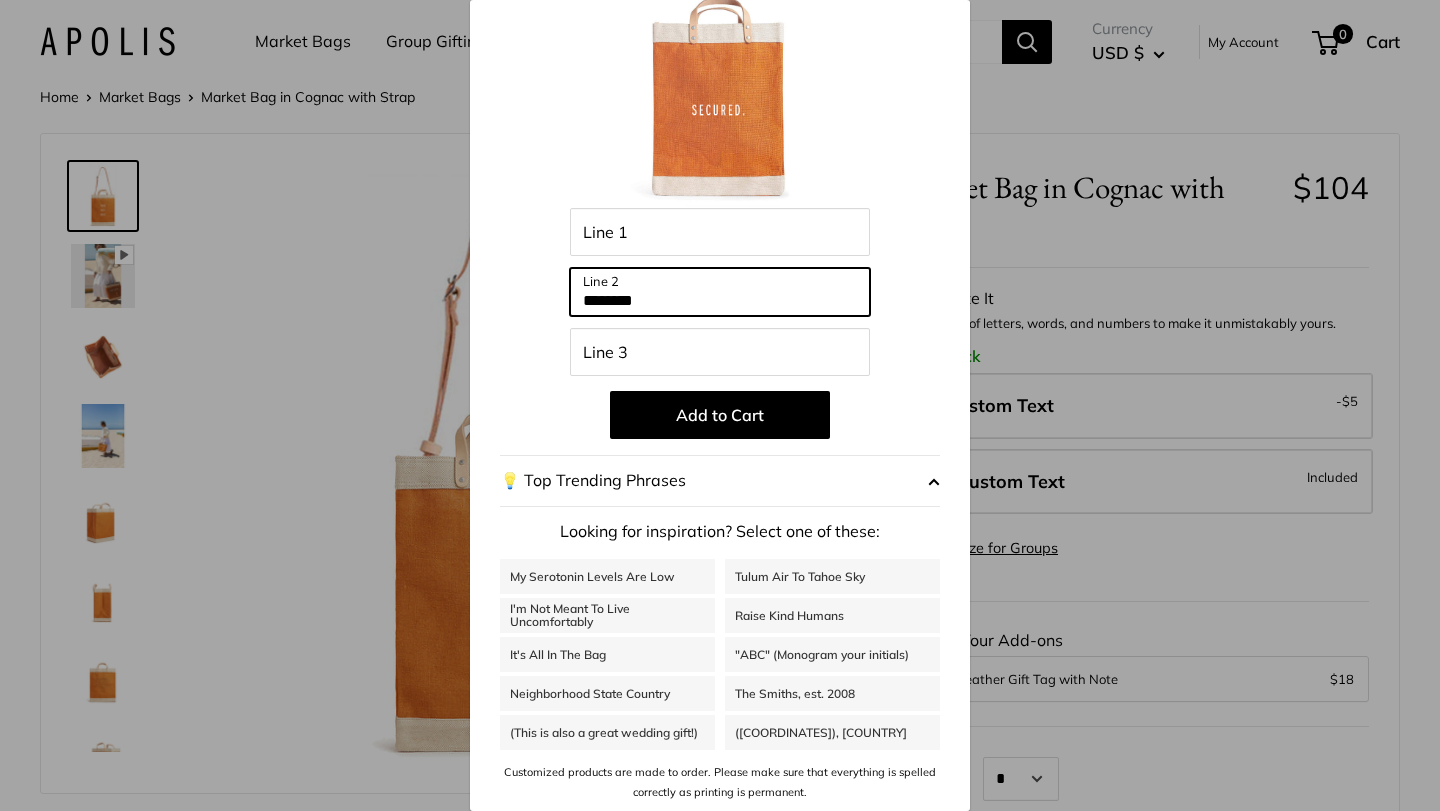 click on "********" at bounding box center (720, 292) 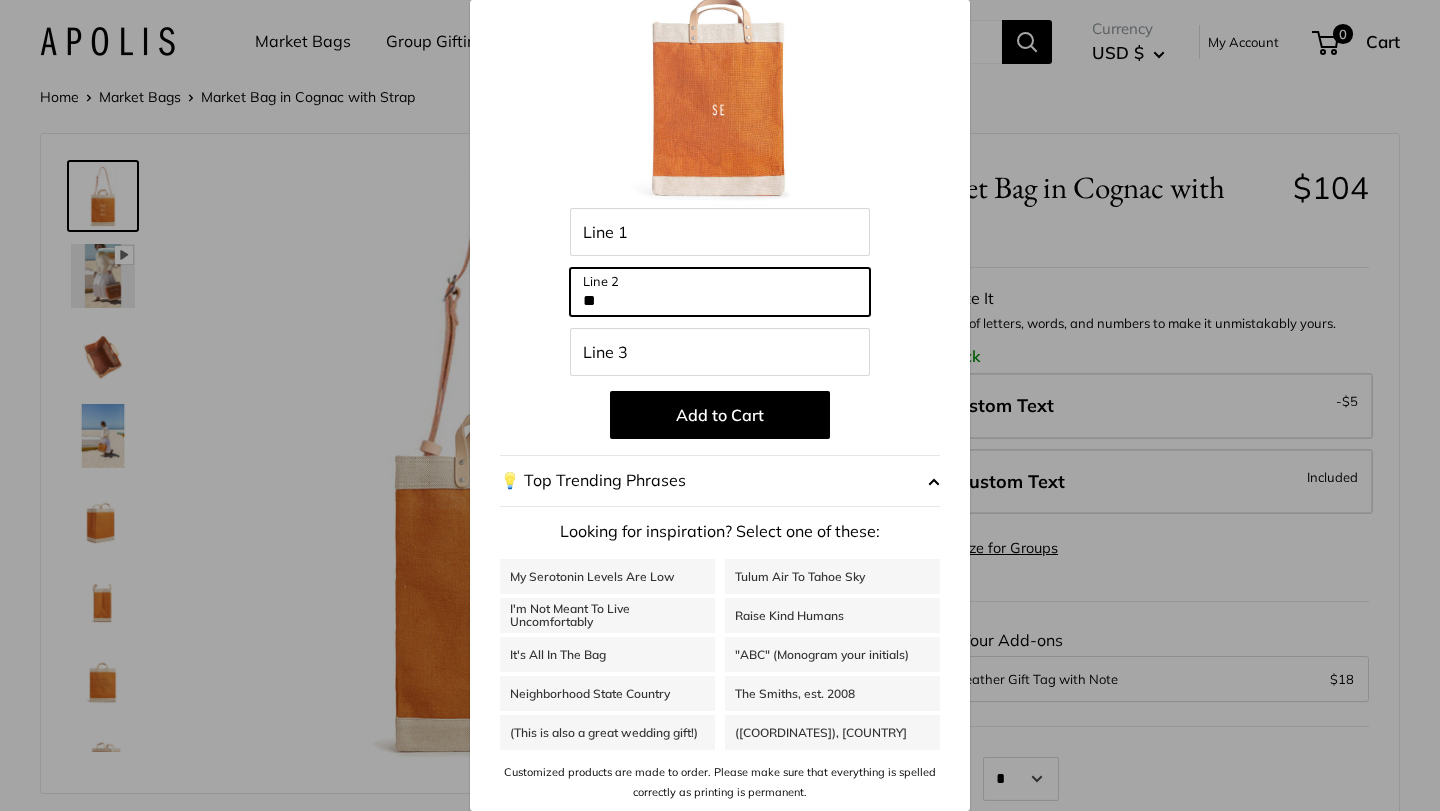type on "*" 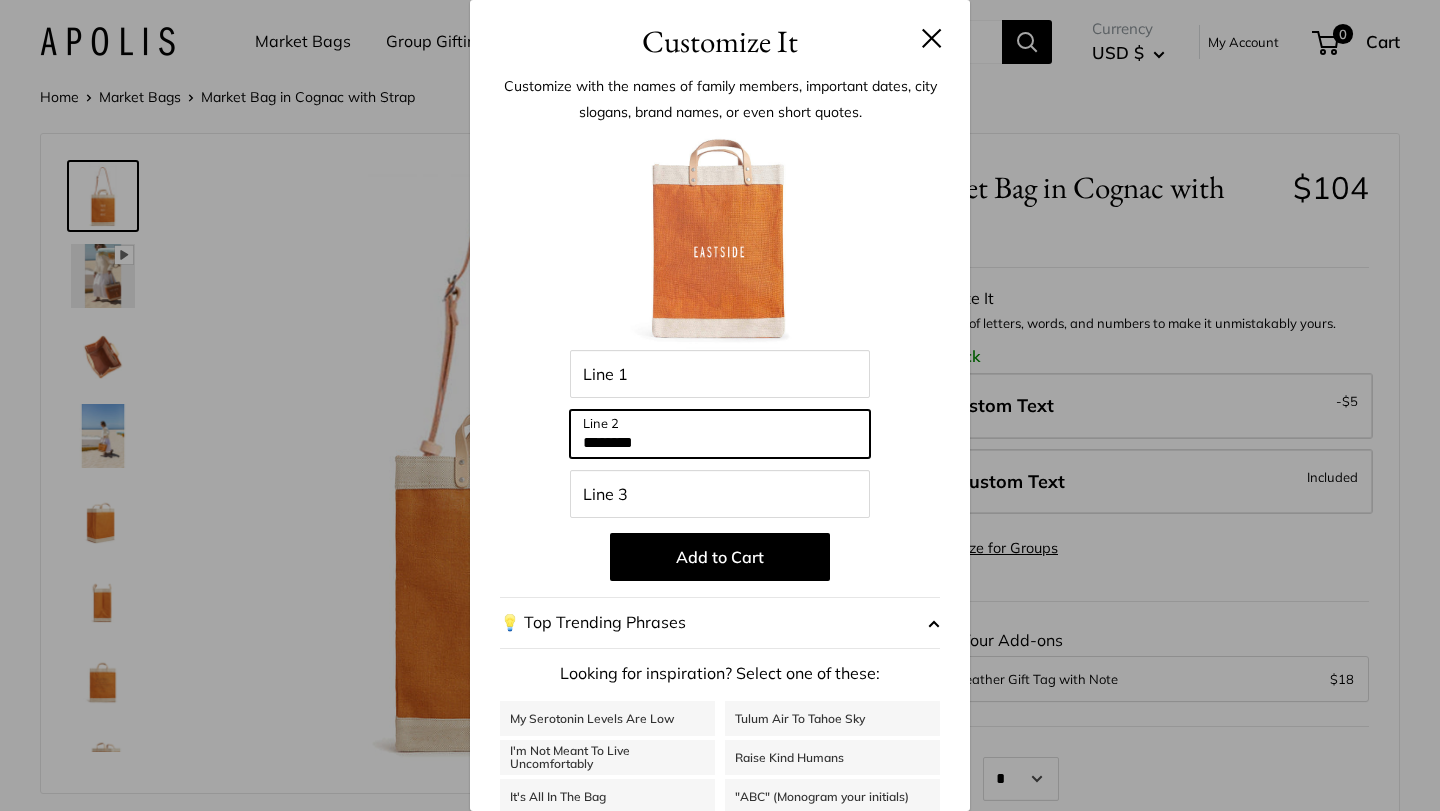 scroll, scrollTop: 142, scrollLeft: 0, axis: vertical 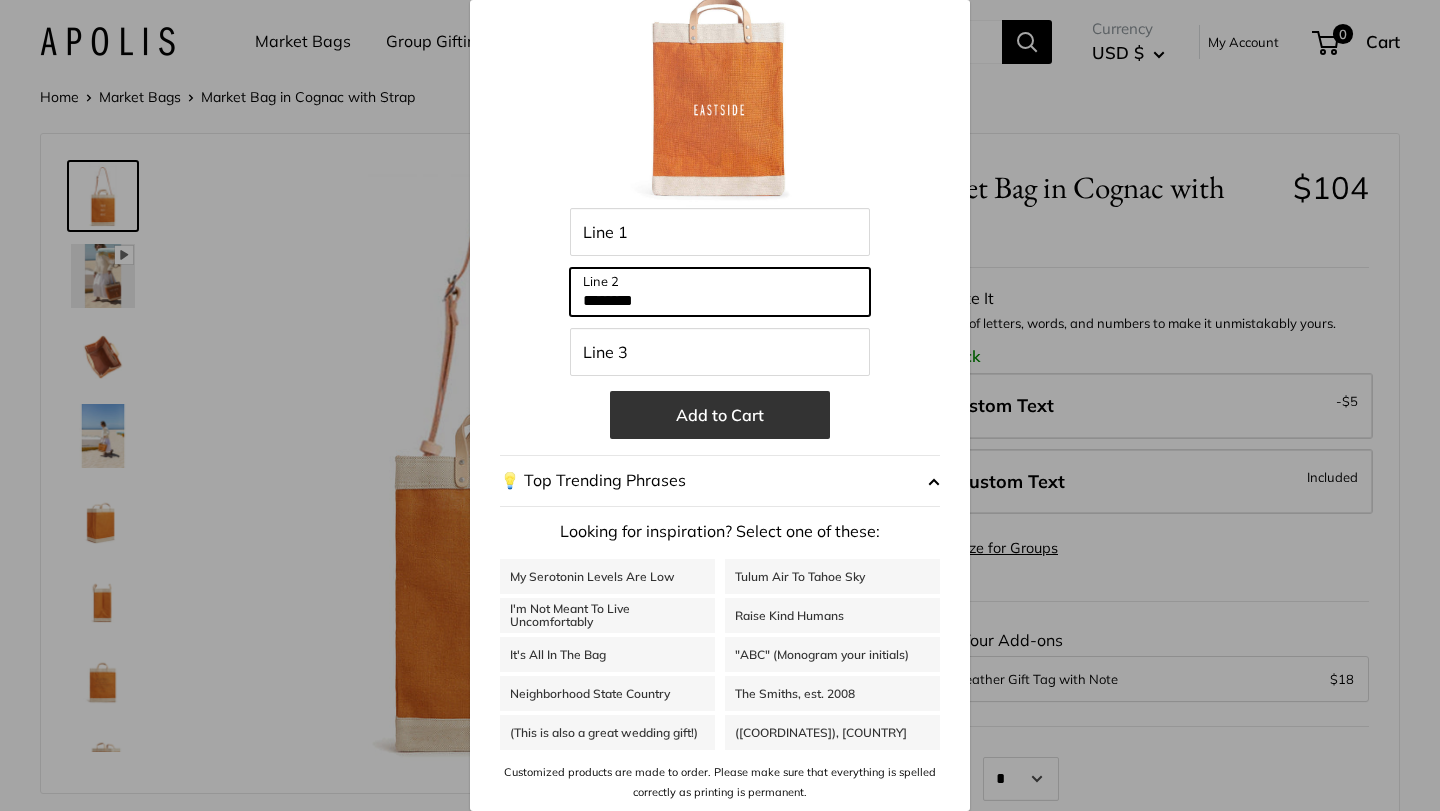 type on "********" 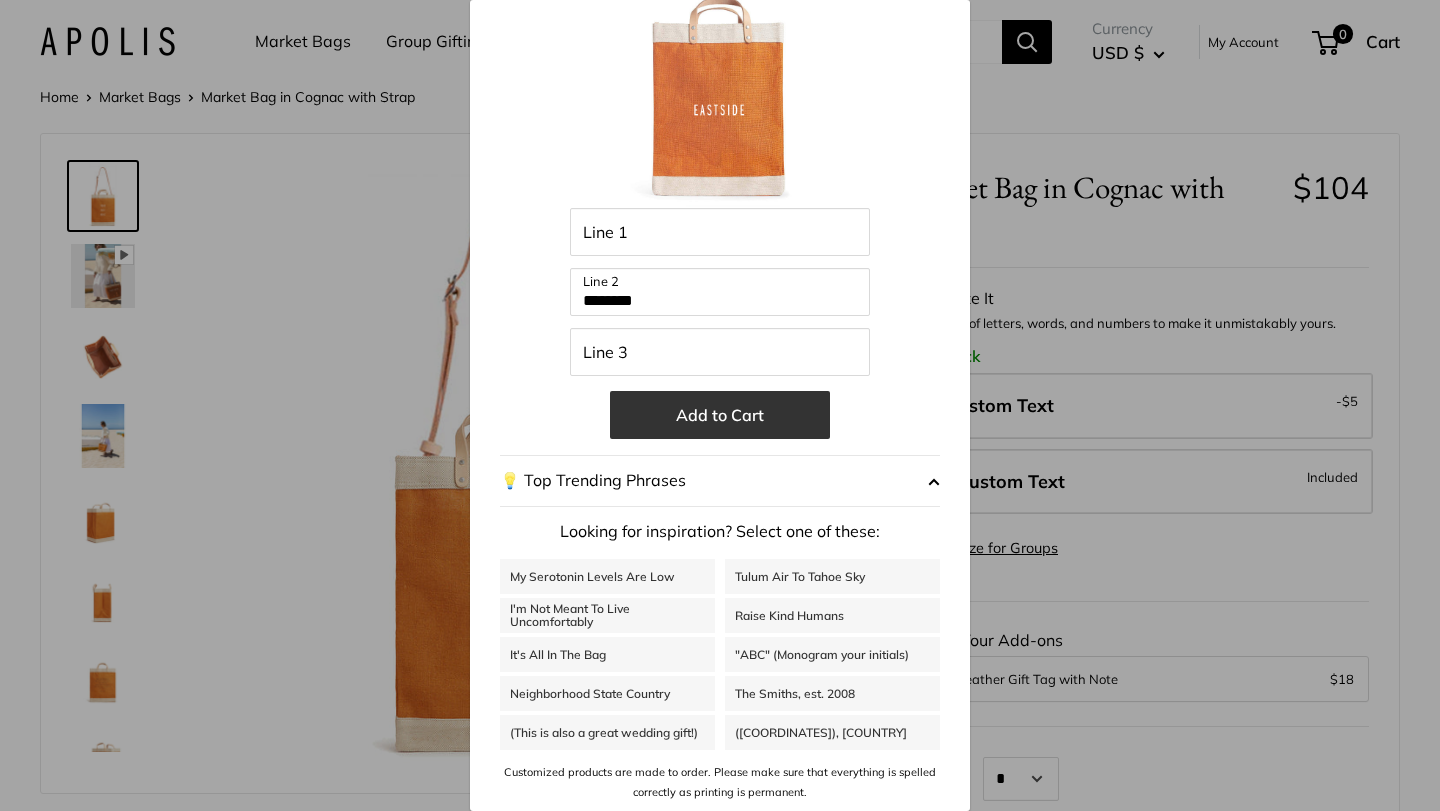 click on "Add to Cart" at bounding box center (720, 415) 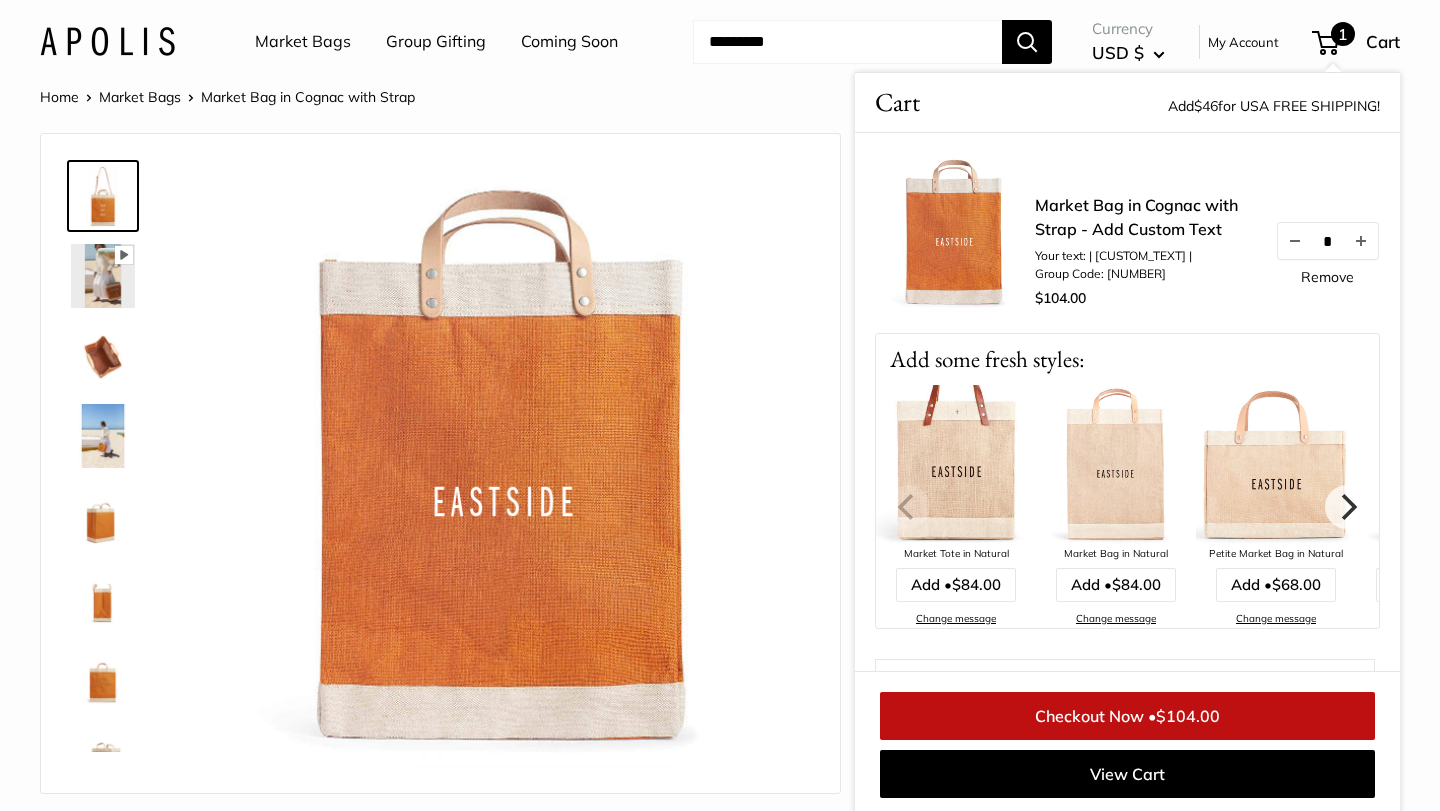scroll, scrollTop: 2, scrollLeft: 0, axis: vertical 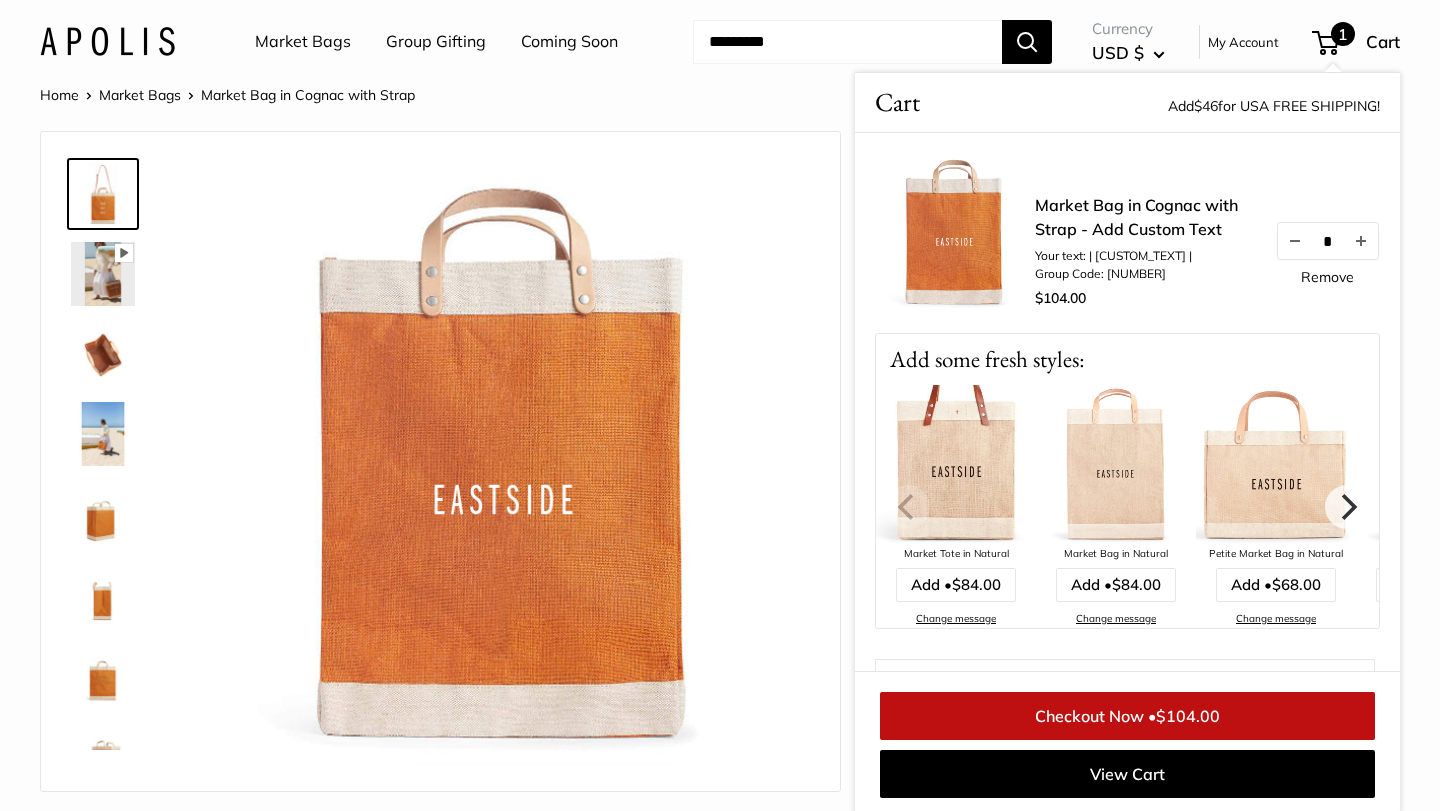 click at bounding box center (103, 354) 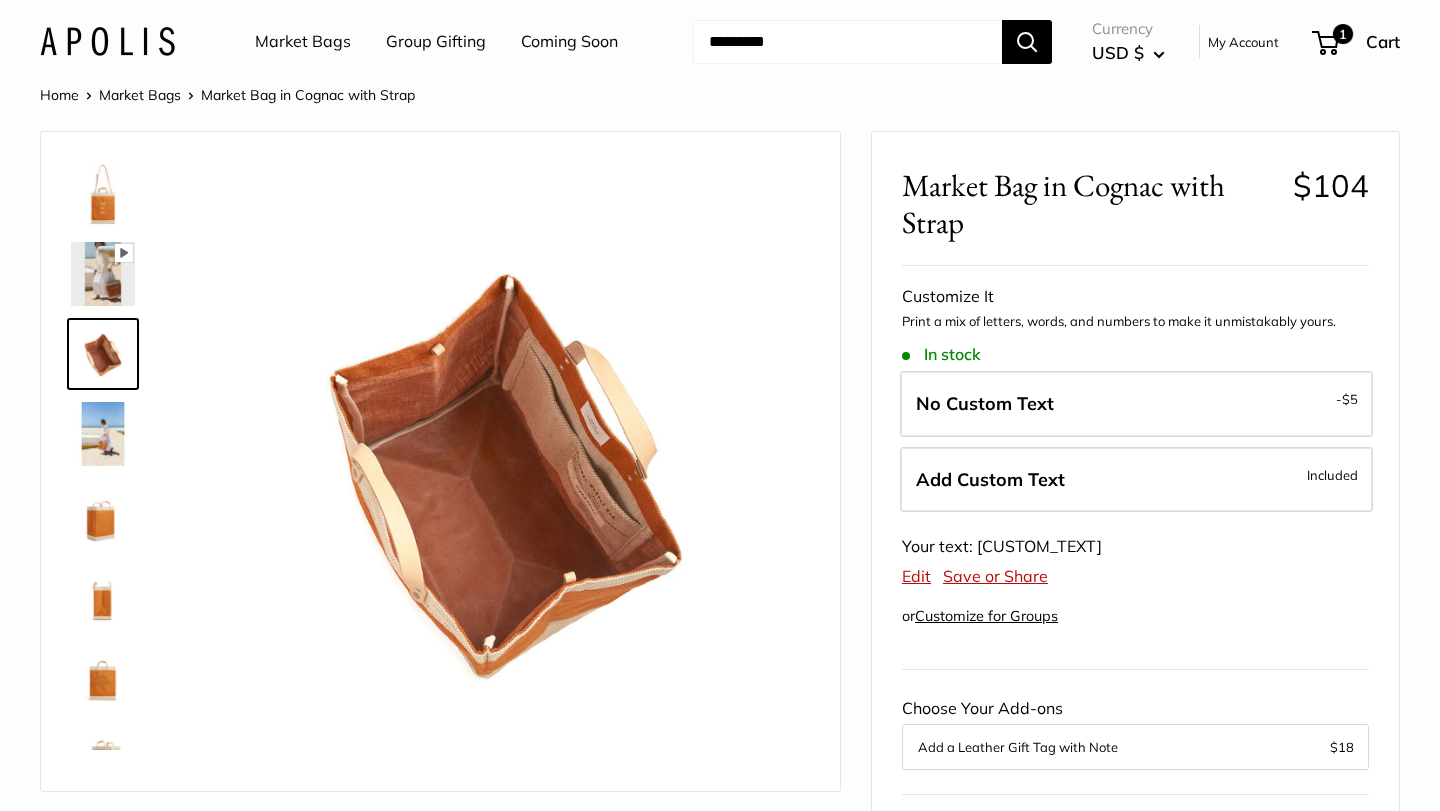 click at bounding box center (103, 514) 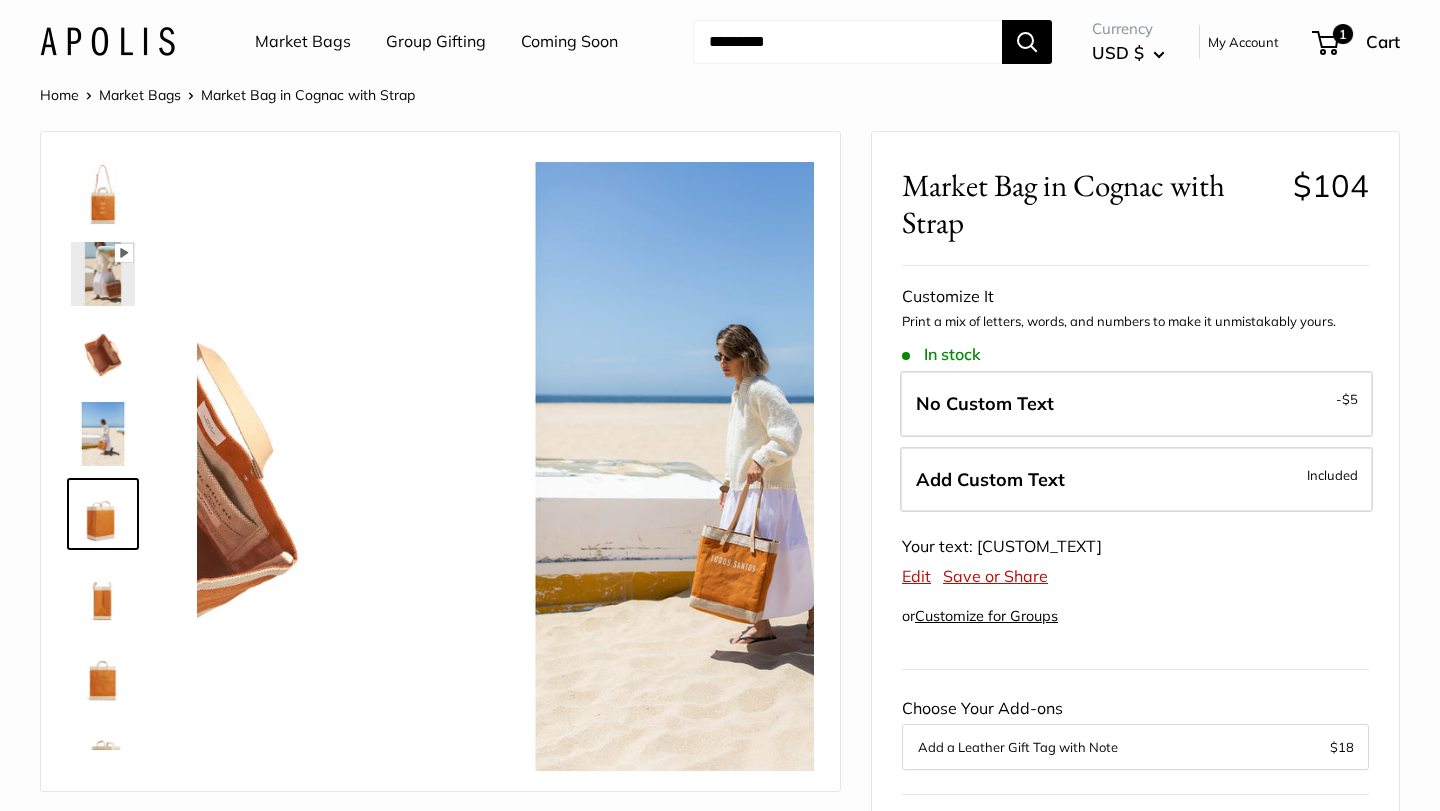 scroll, scrollTop: 62, scrollLeft: 0, axis: vertical 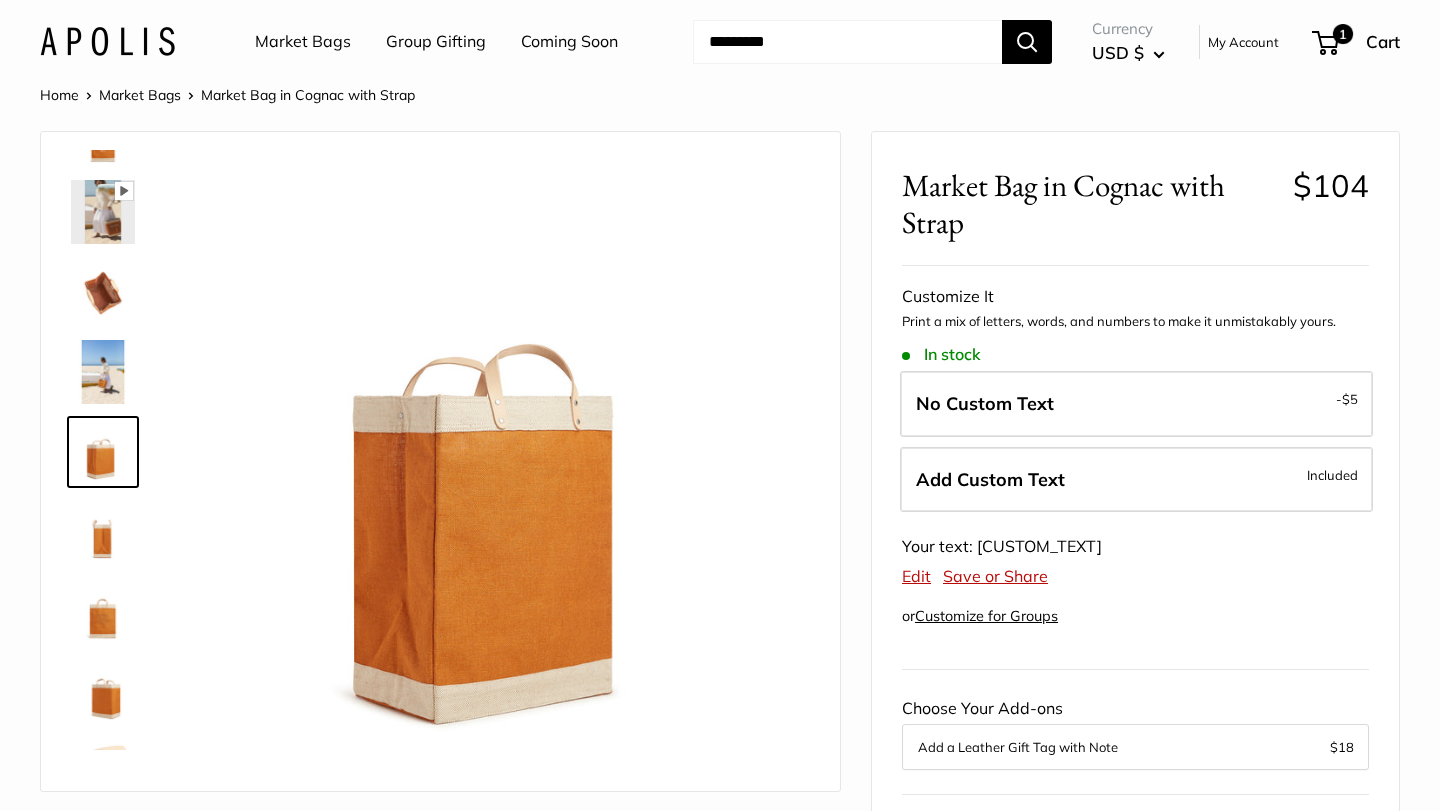 click at bounding box center (103, 532) 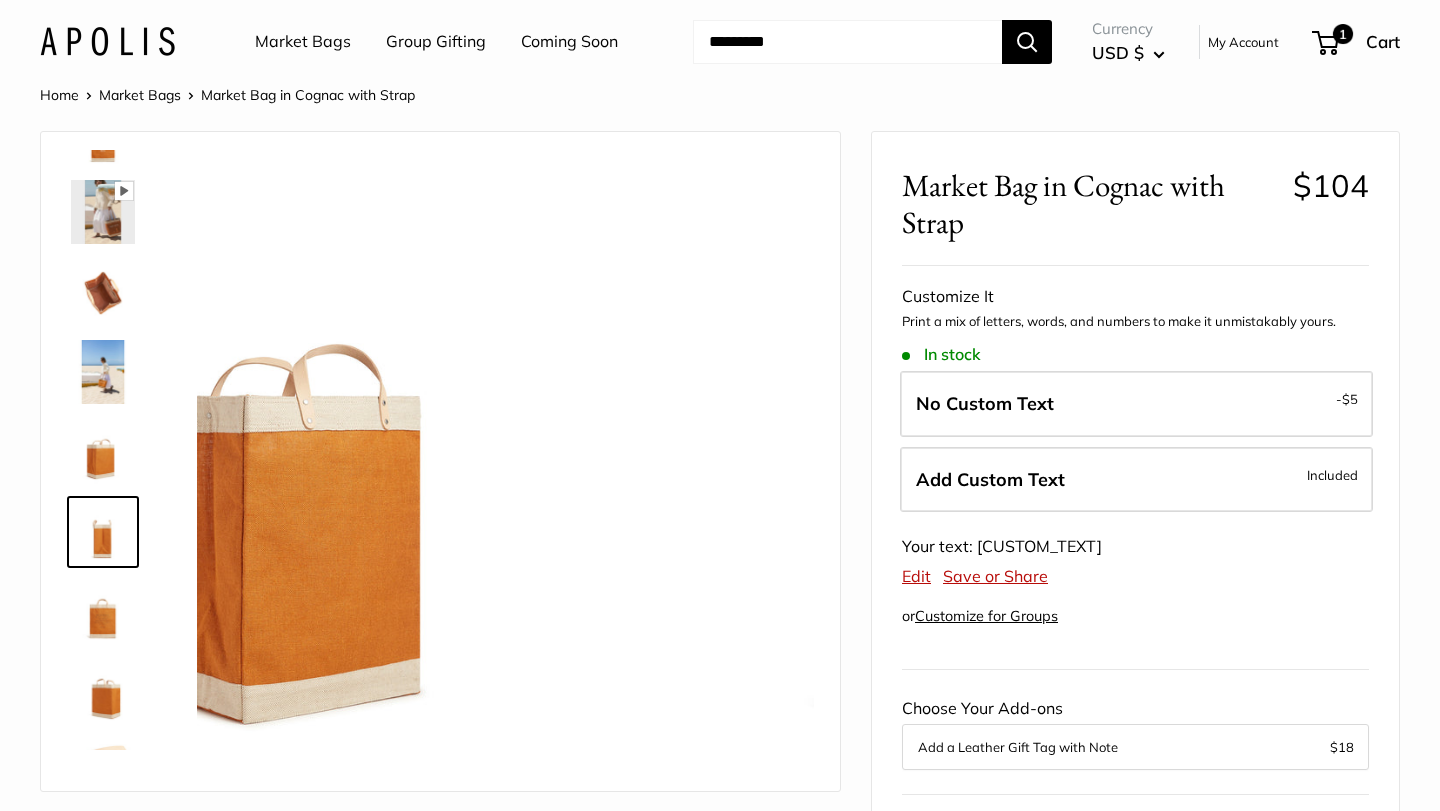 scroll, scrollTop: 142, scrollLeft: 0, axis: vertical 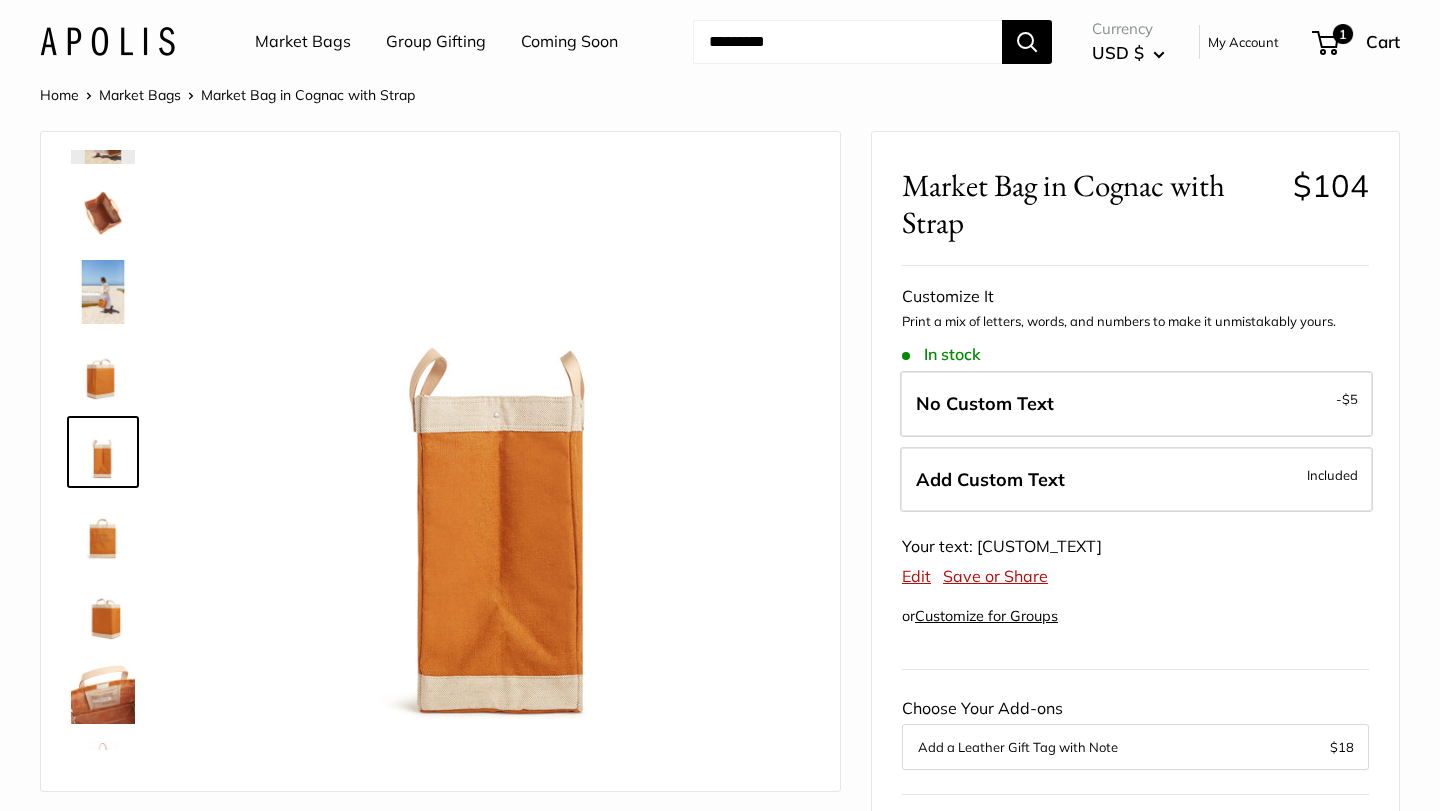 click at bounding box center [103, 612] 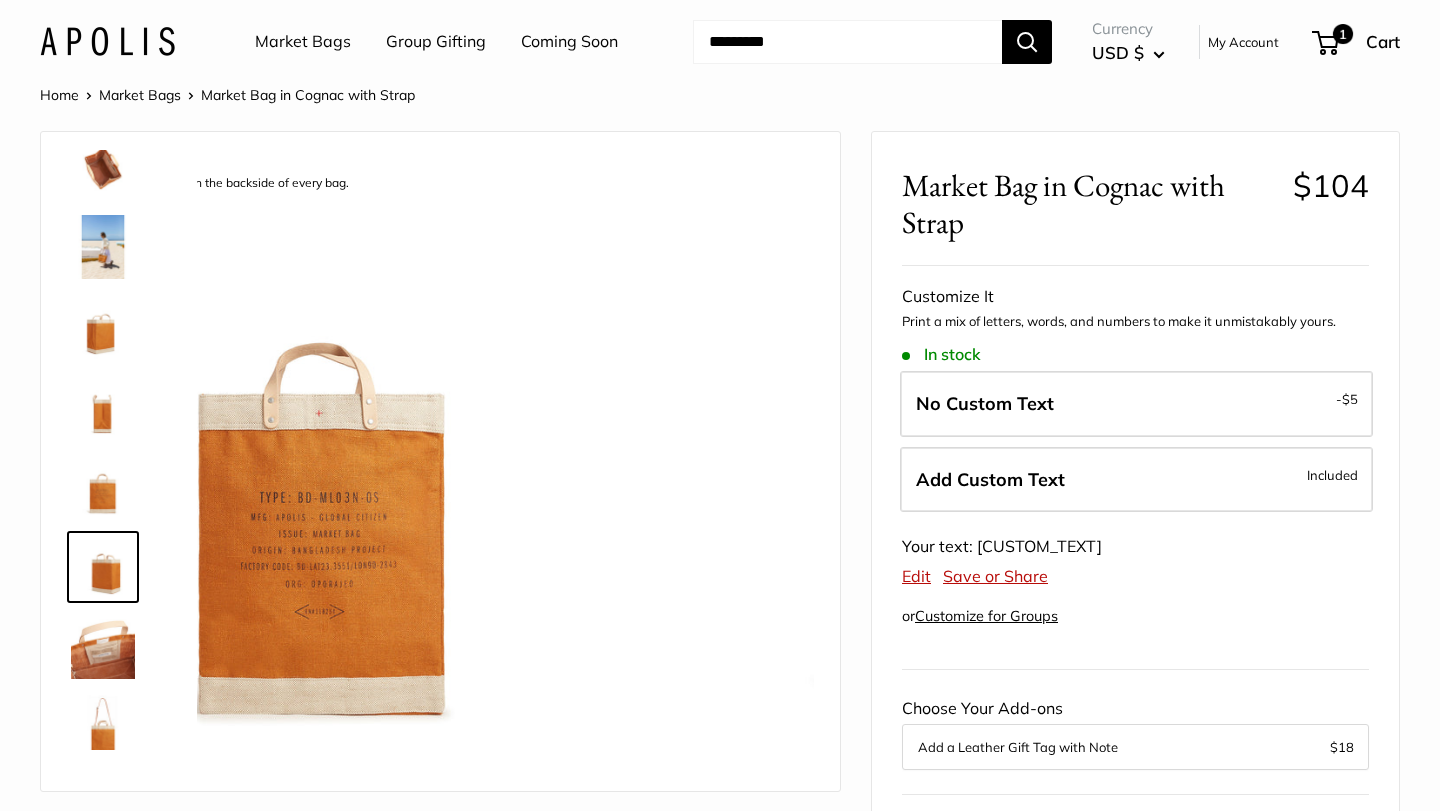 scroll, scrollTop: 208, scrollLeft: 0, axis: vertical 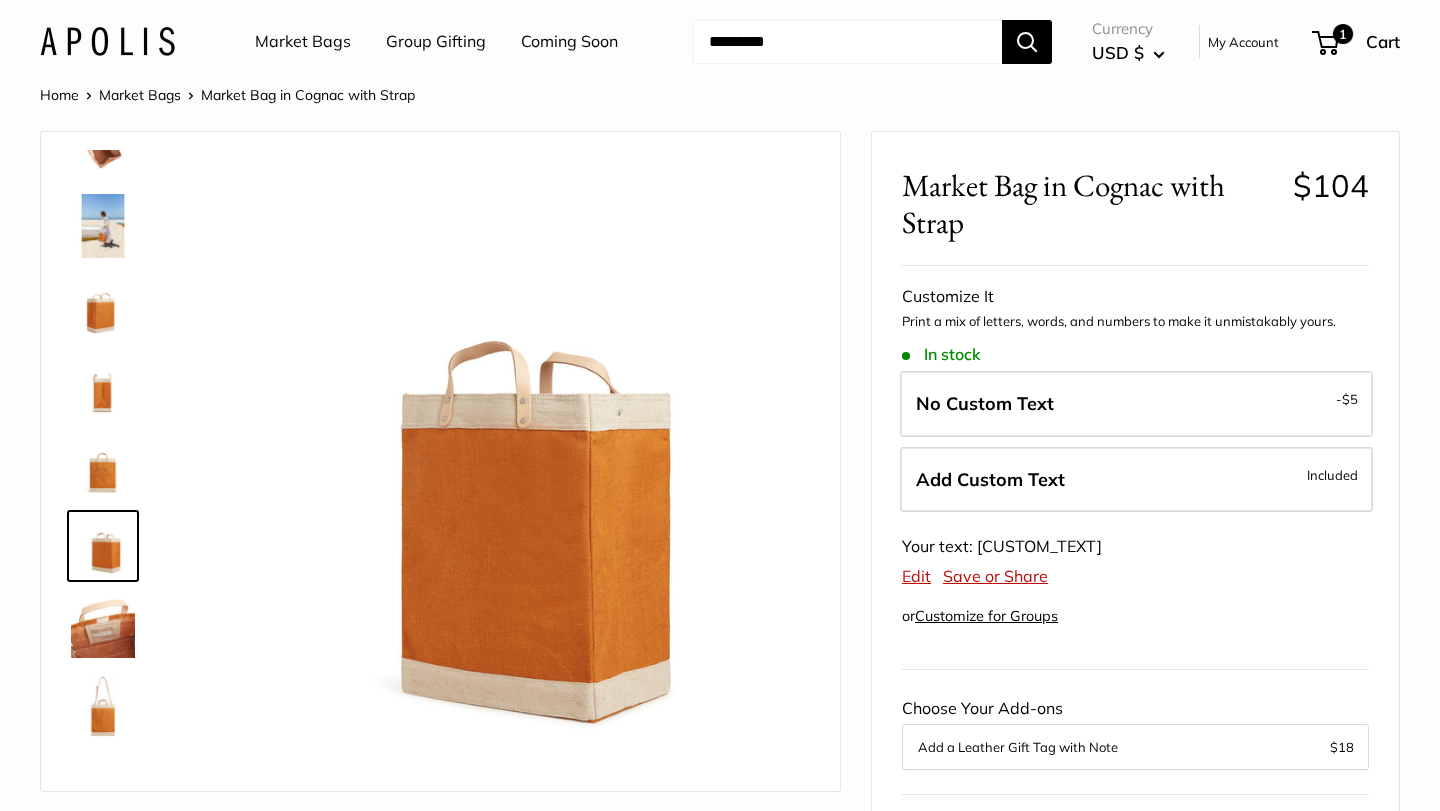 click at bounding box center [103, 626] 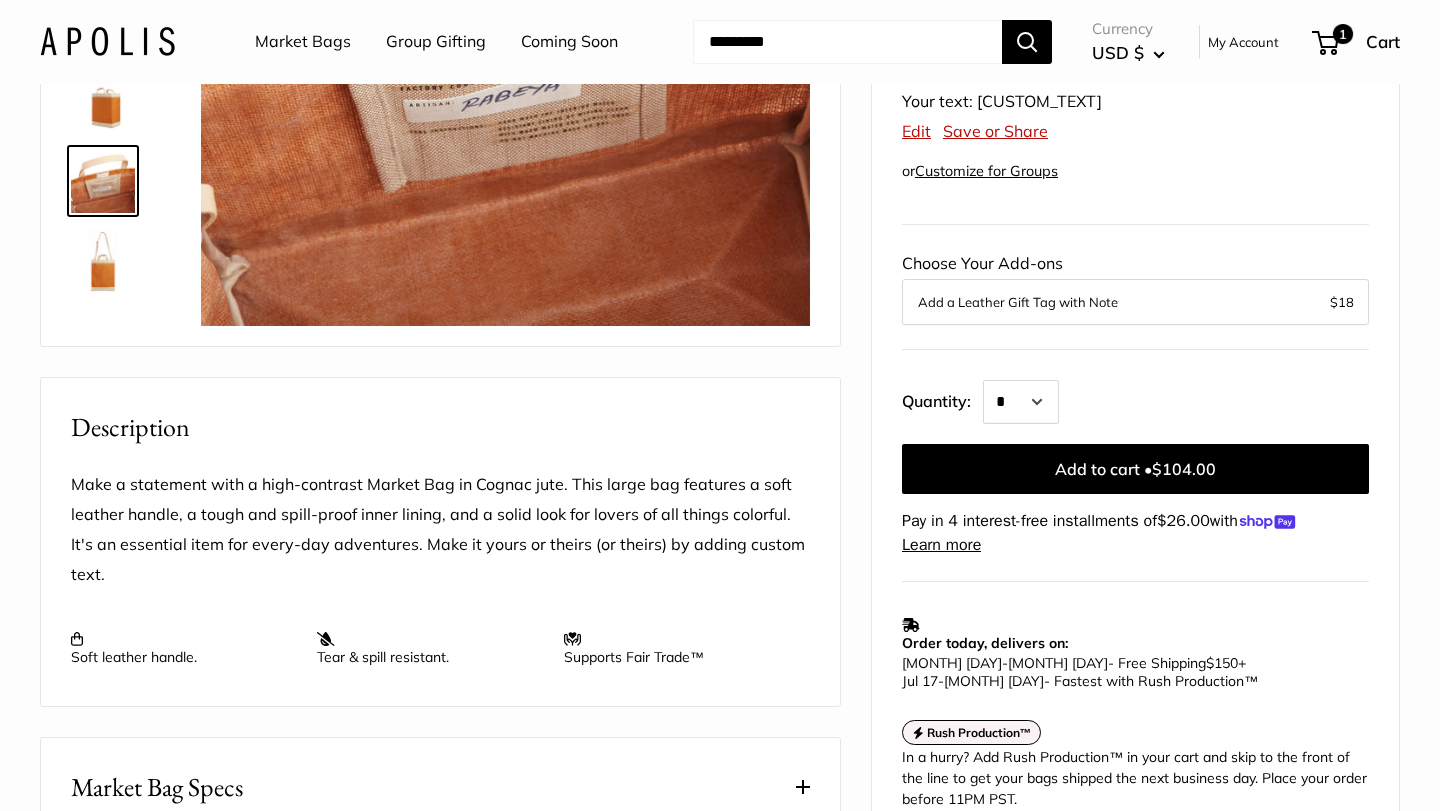 scroll, scrollTop: 448, scrollLeft: 0, axis: vertical 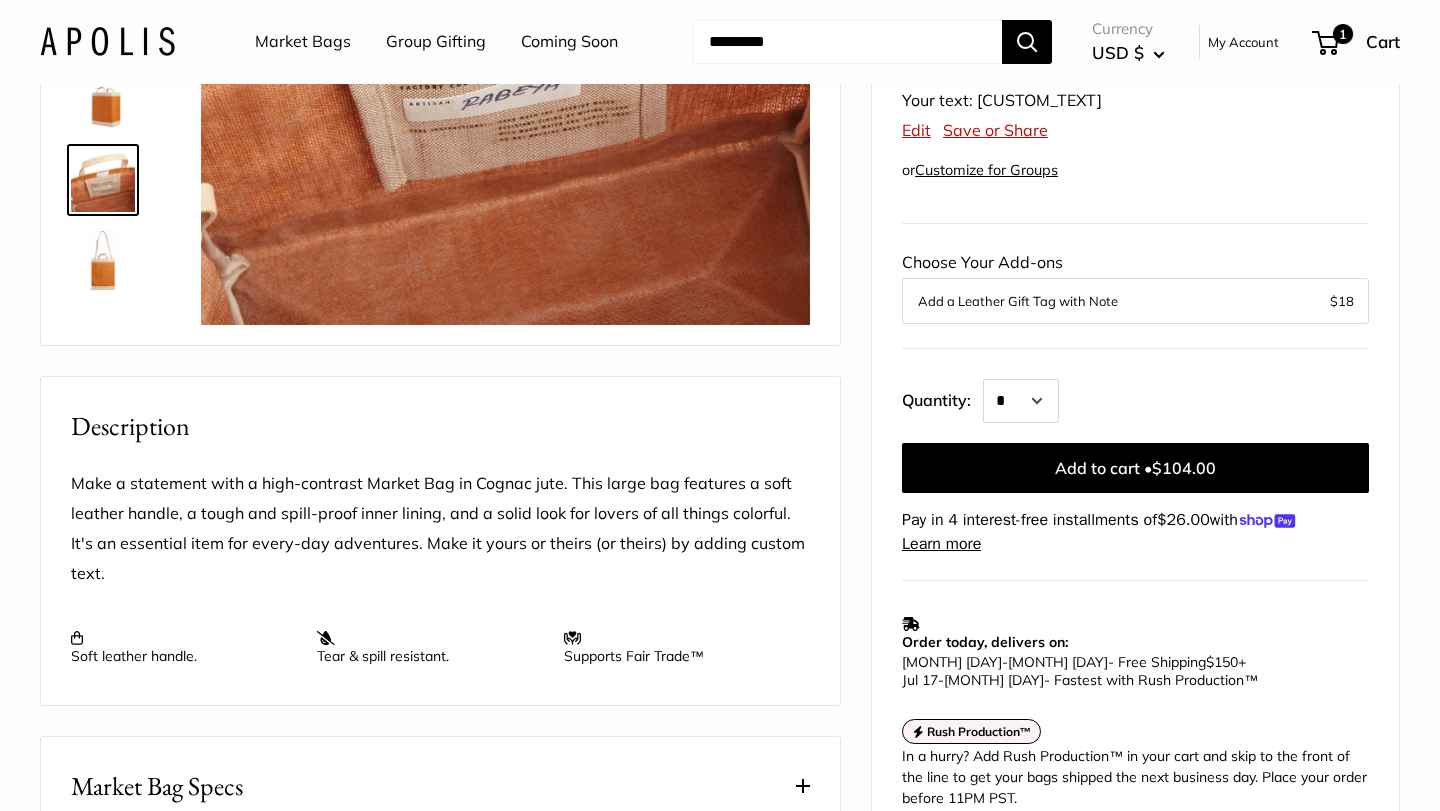 click on "Market Bags" at bounding box center [303, 42] 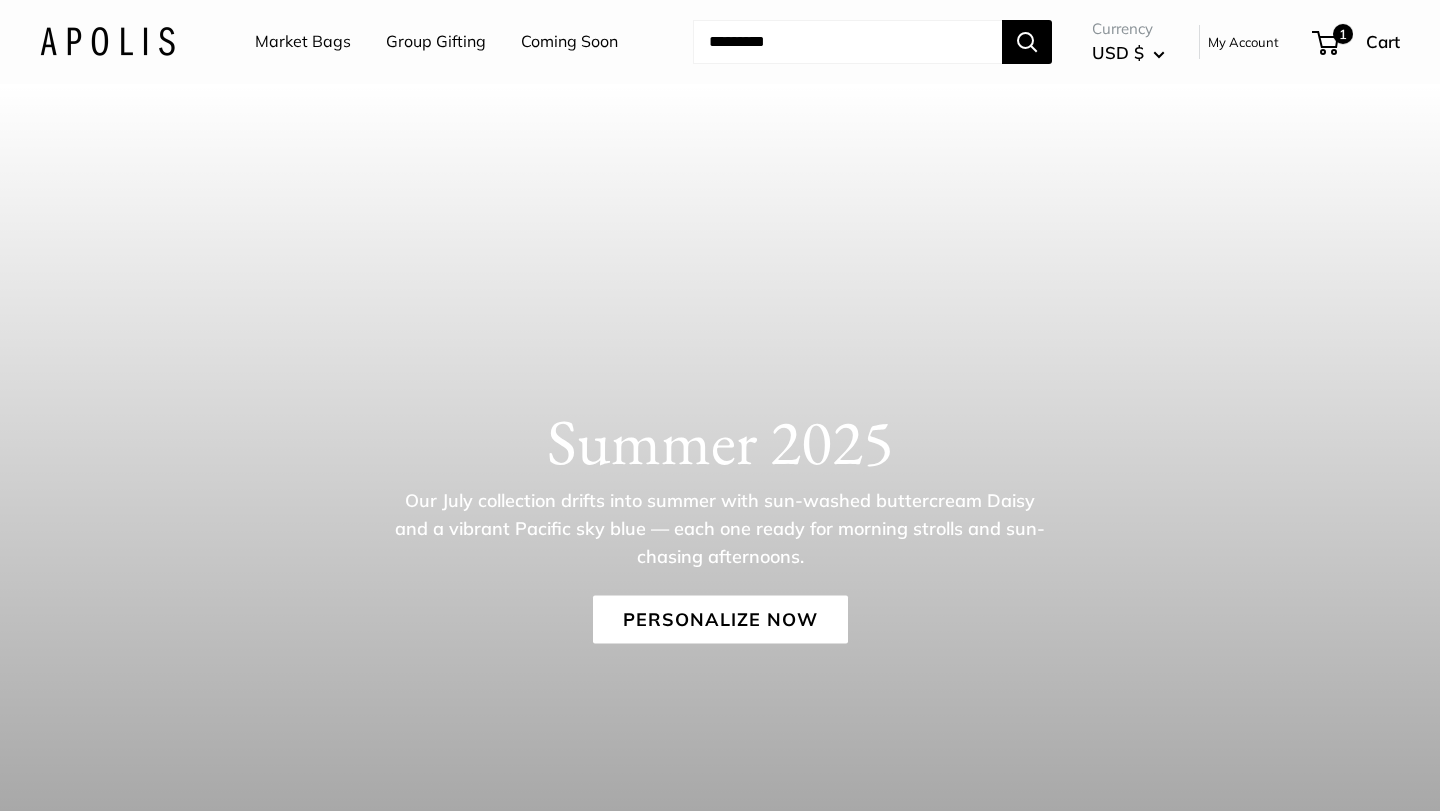 scroll, scrollTop: 0, scrollLeft: 0, axis: both 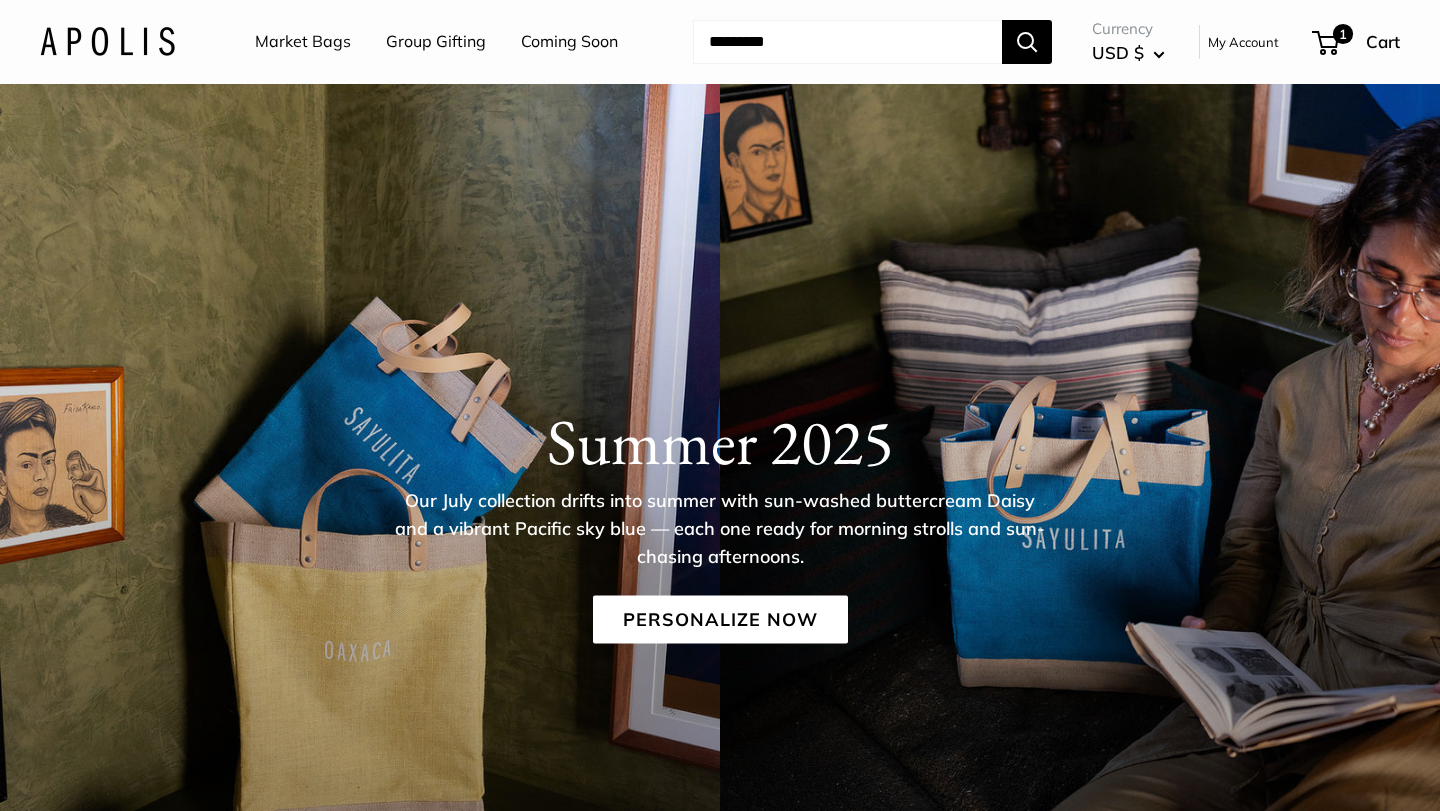 click on "Market Bags" at bounding box center [303, 42] 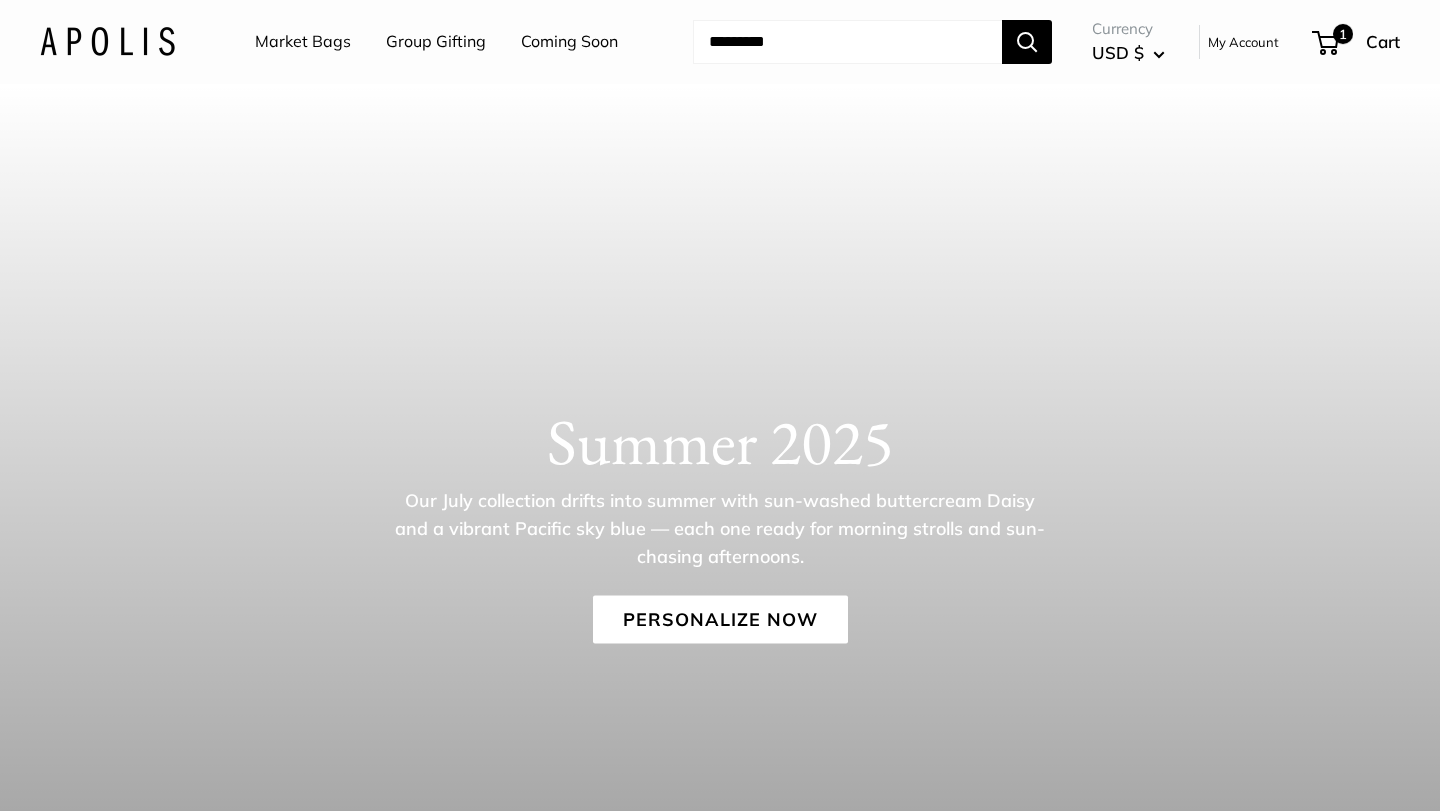 scroll, scrollTop: 0, scrollLeft: 0, axis: both 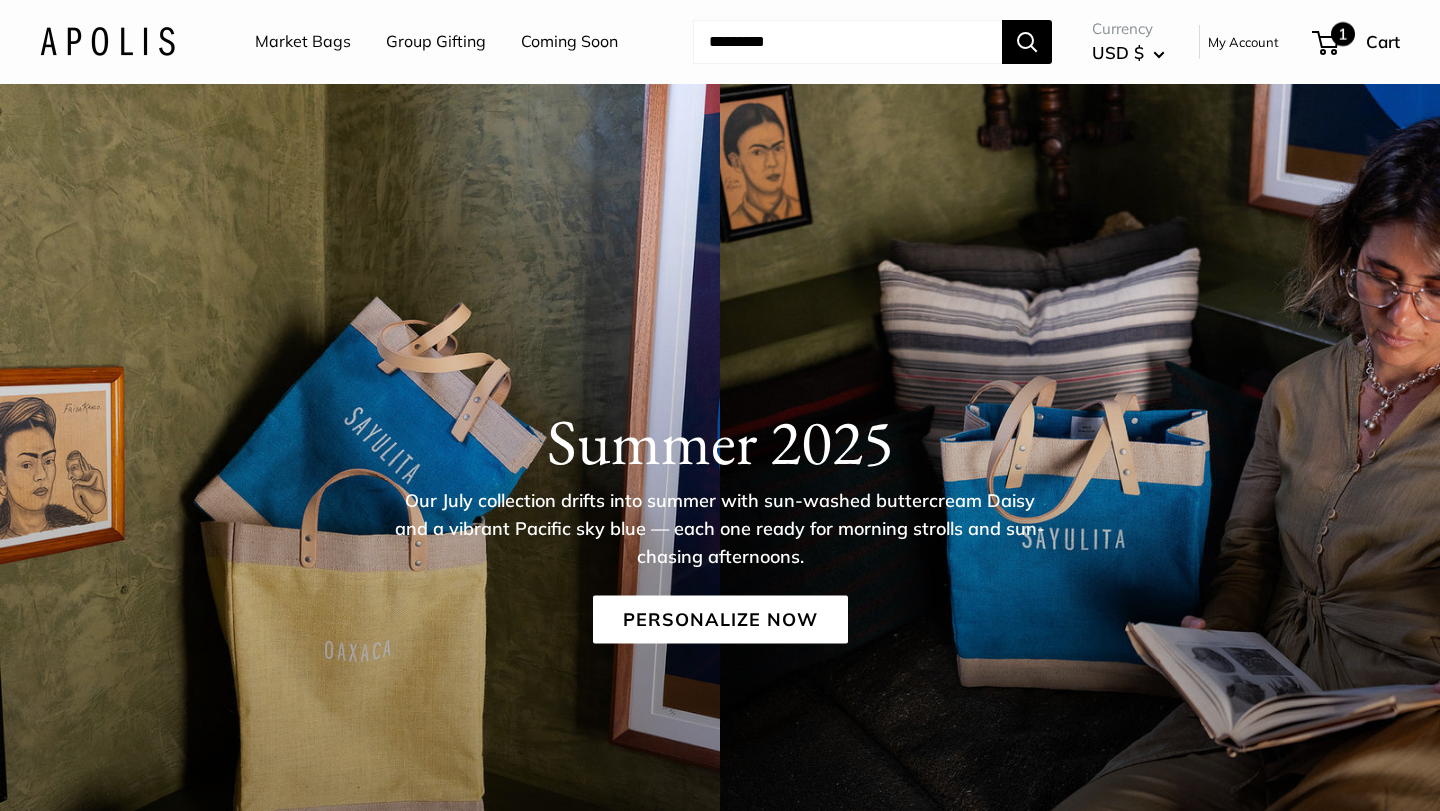 click on "1" at bounding box center (1343, 34) 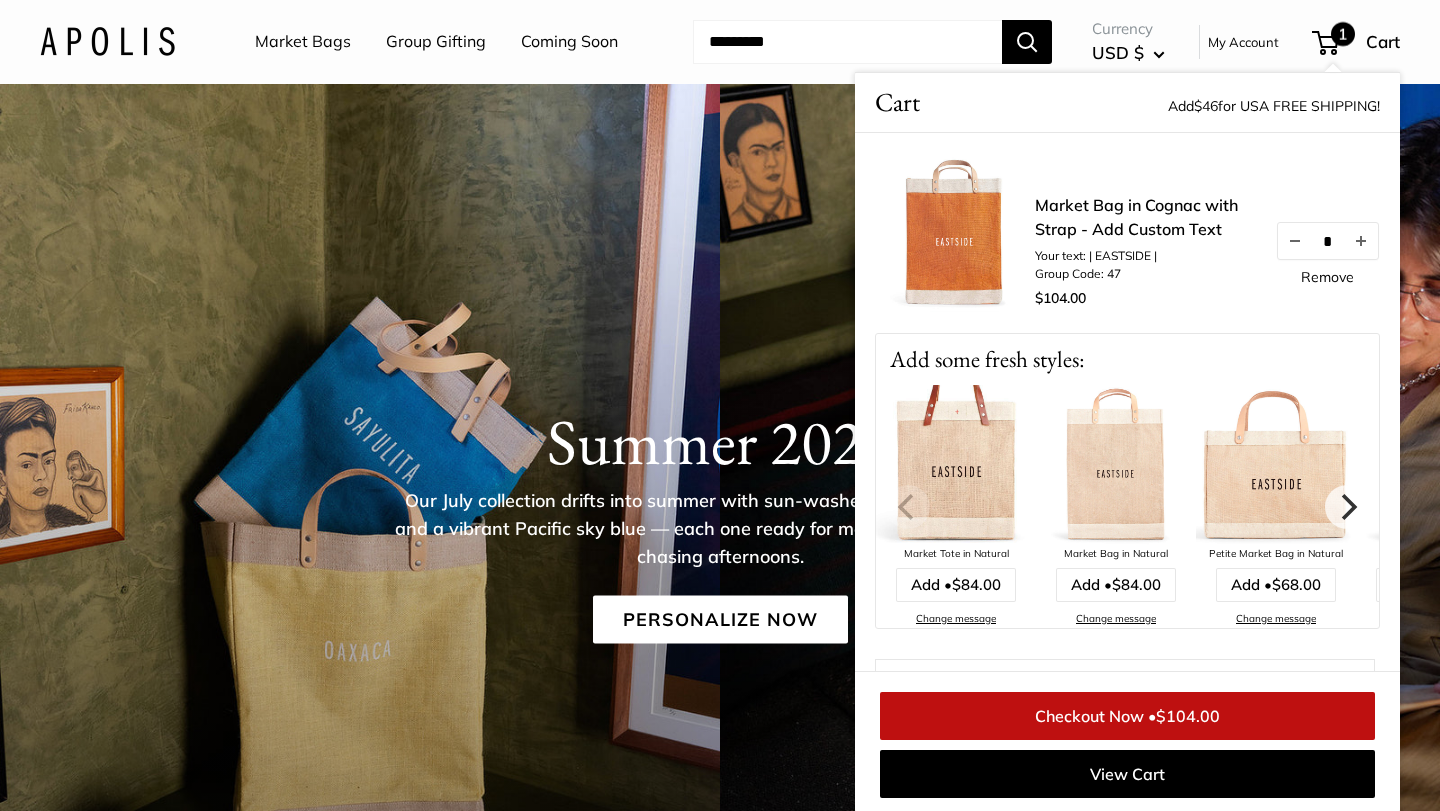 scroll, scrollTop: 2, scrollLeft: 0, axis: vertical 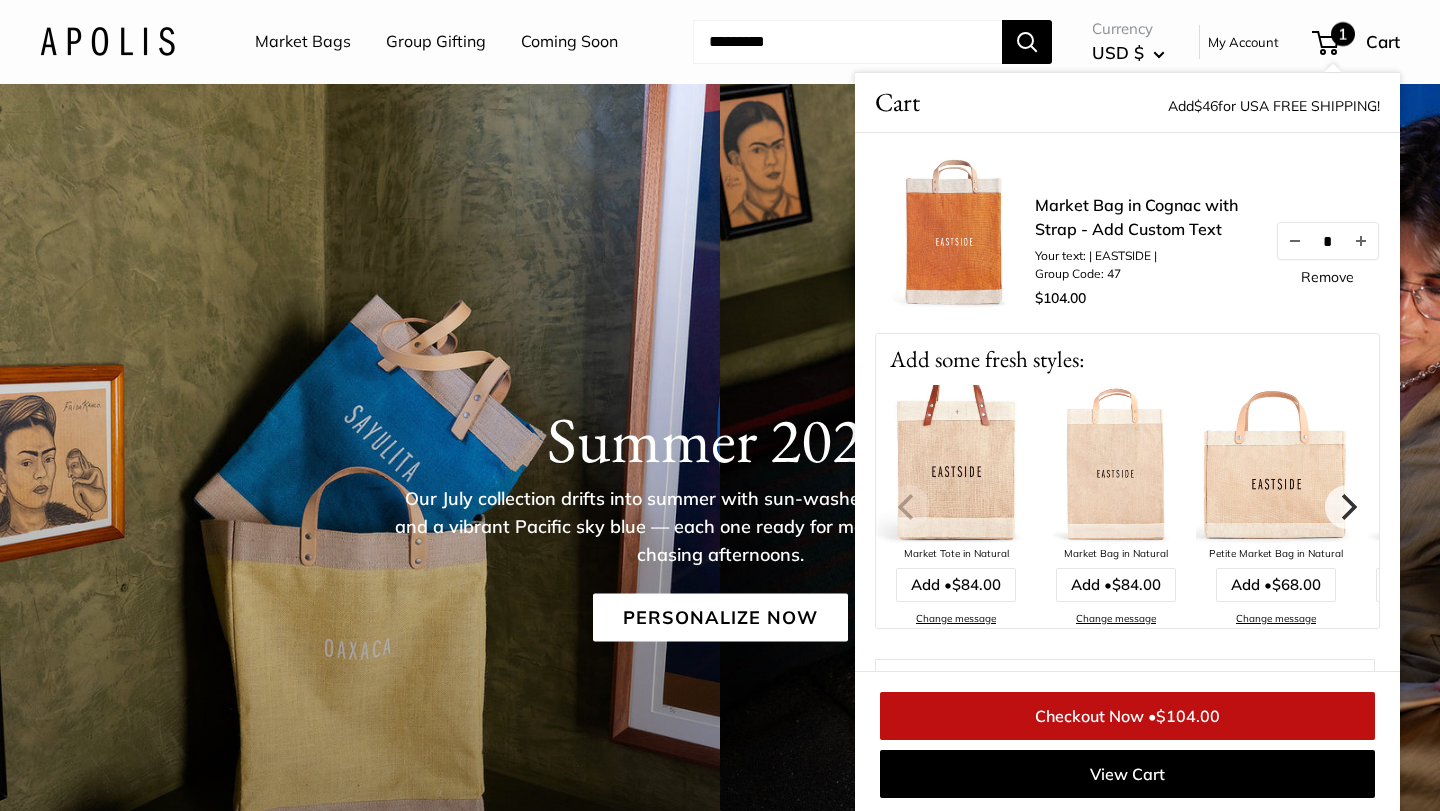click on "Market Bags" at bounding box center [303, 42] 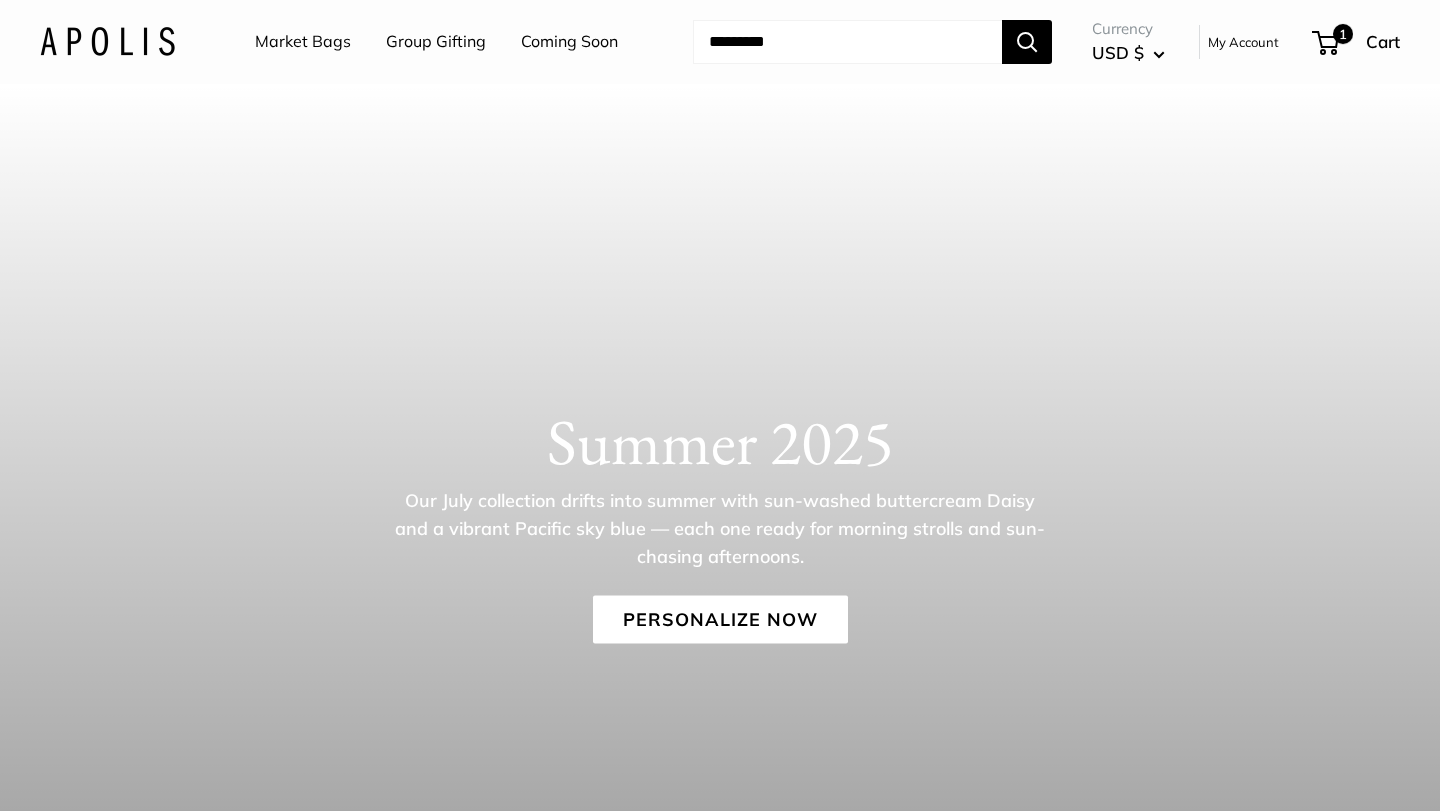 scroll, scrollTop: 0, scrollLeft: 0, axis: both 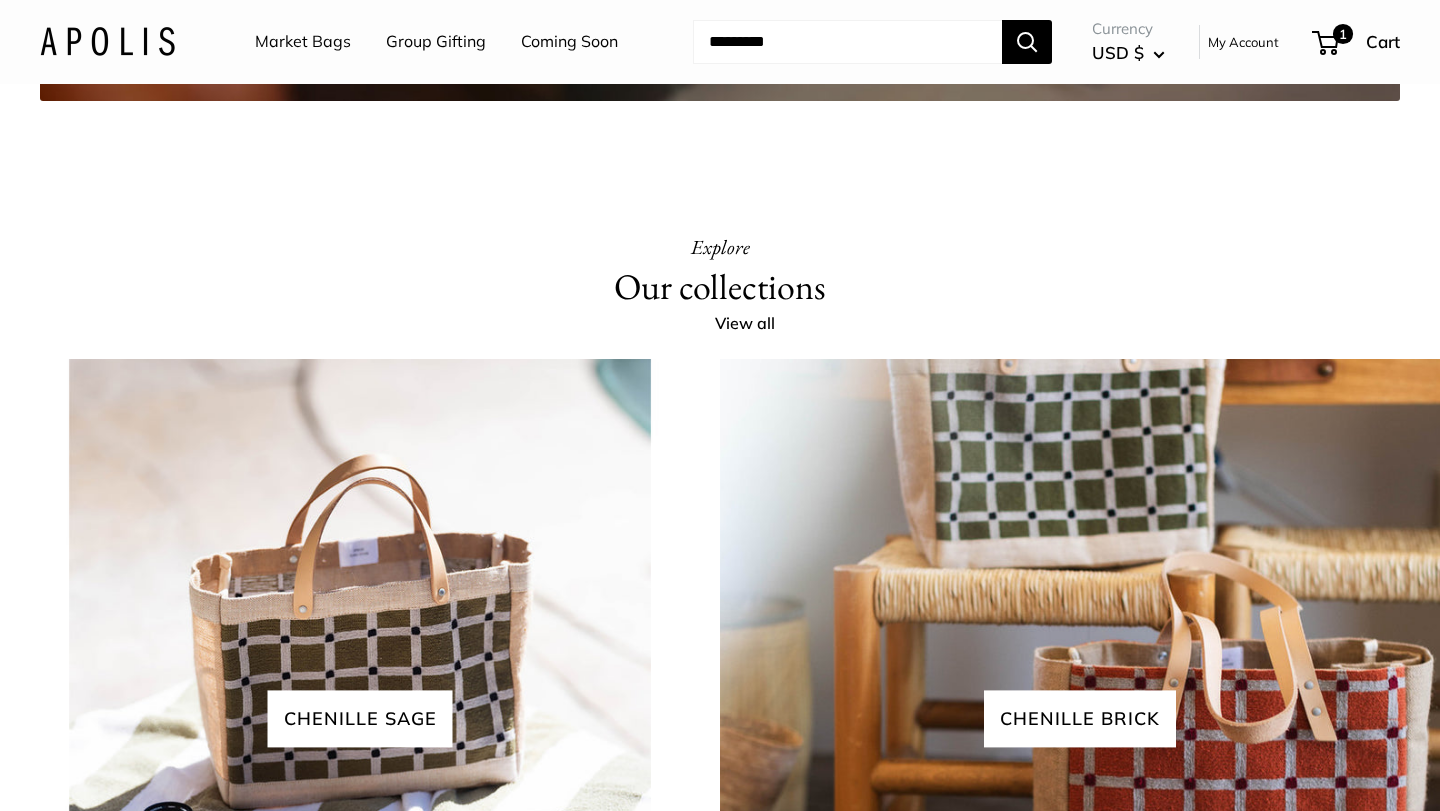 click on "Our Impact Learn about the survivors of the largest humanitarian garment crisis Watch the Award Winning Film" at bounding box center [720, -307] 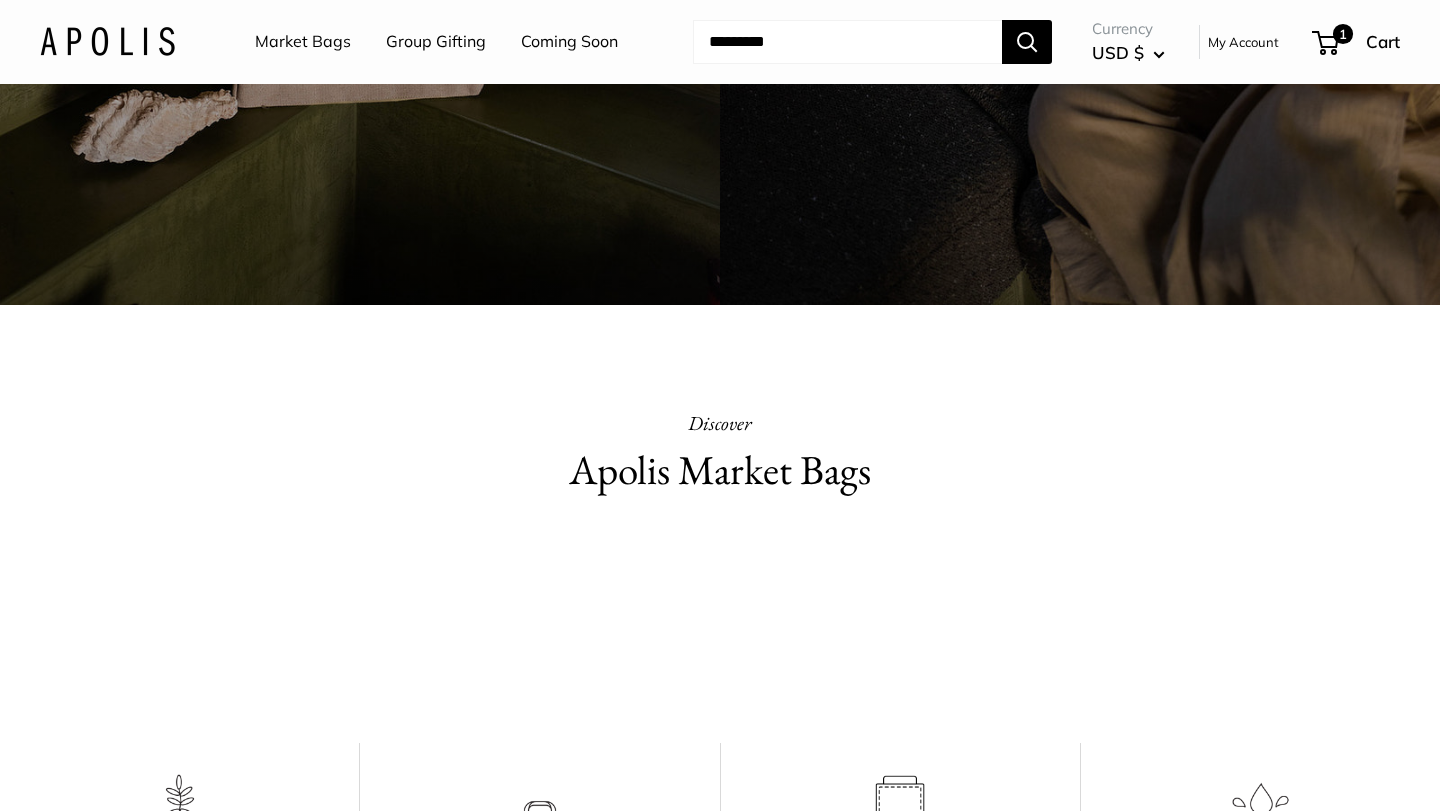 scroll, scrollTop: 548, scrollLeft: 0, axis: vertical 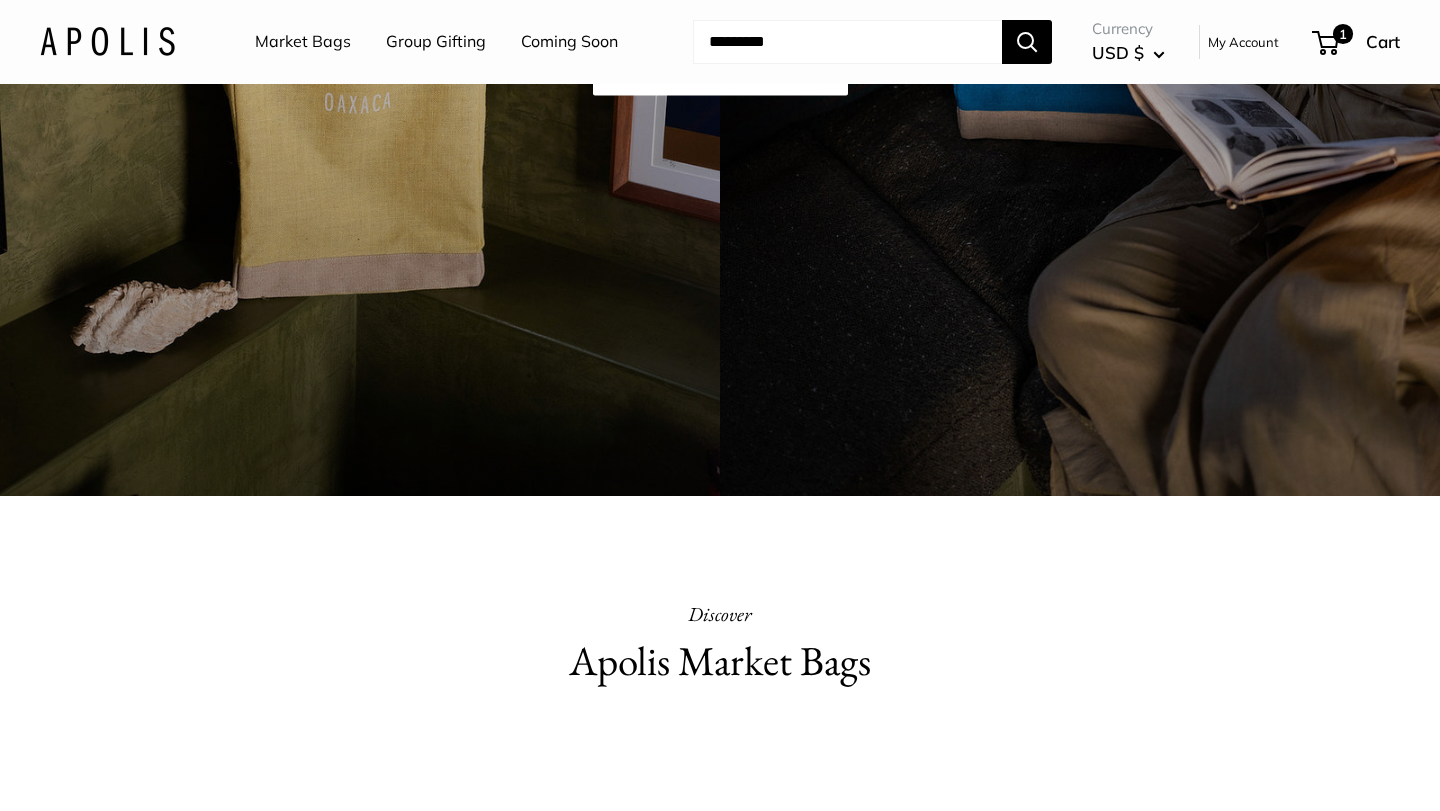 click on "Coming Soon" at bounding box center (569, 42) 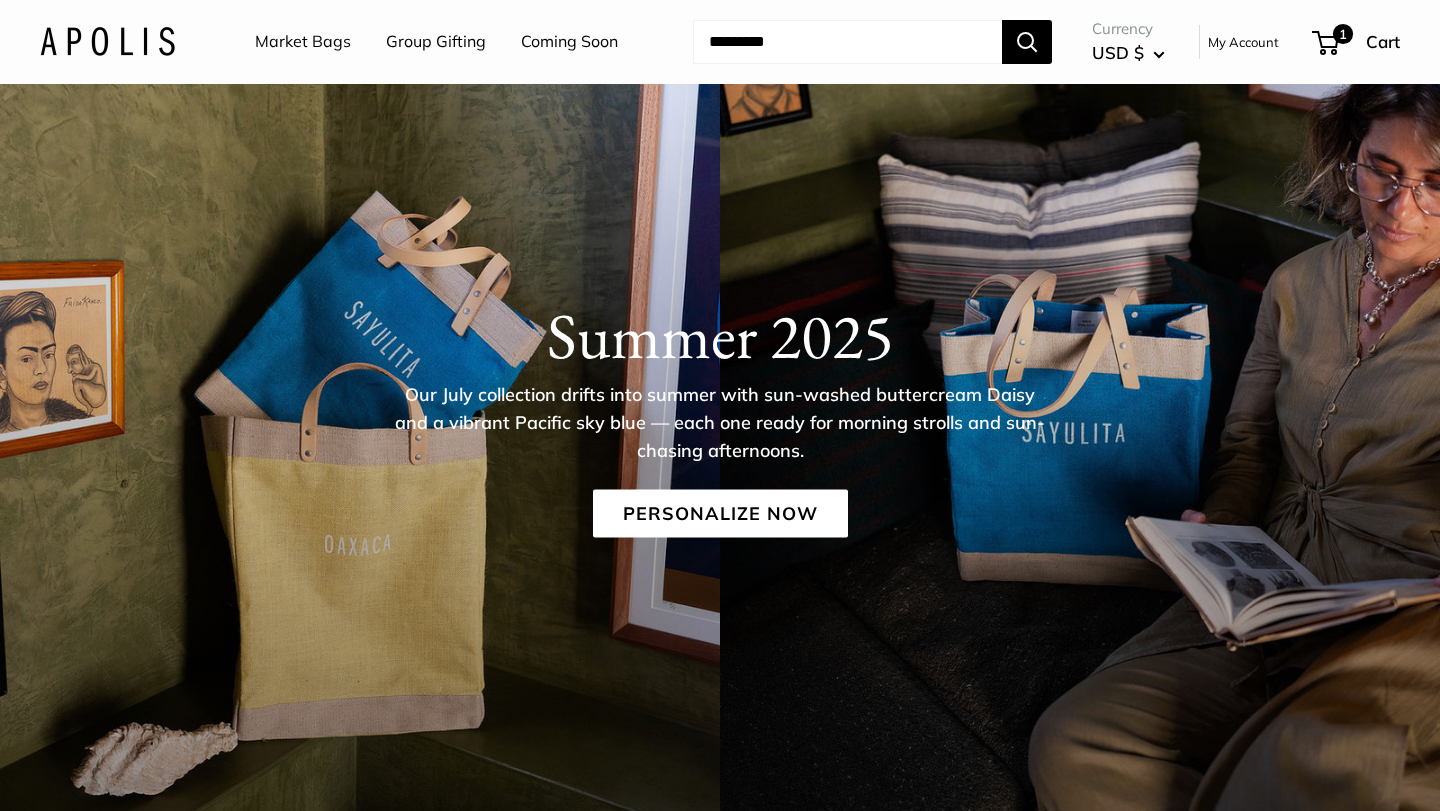 scroll, scrollTop: 0, scrollLeft: 0, axis: both 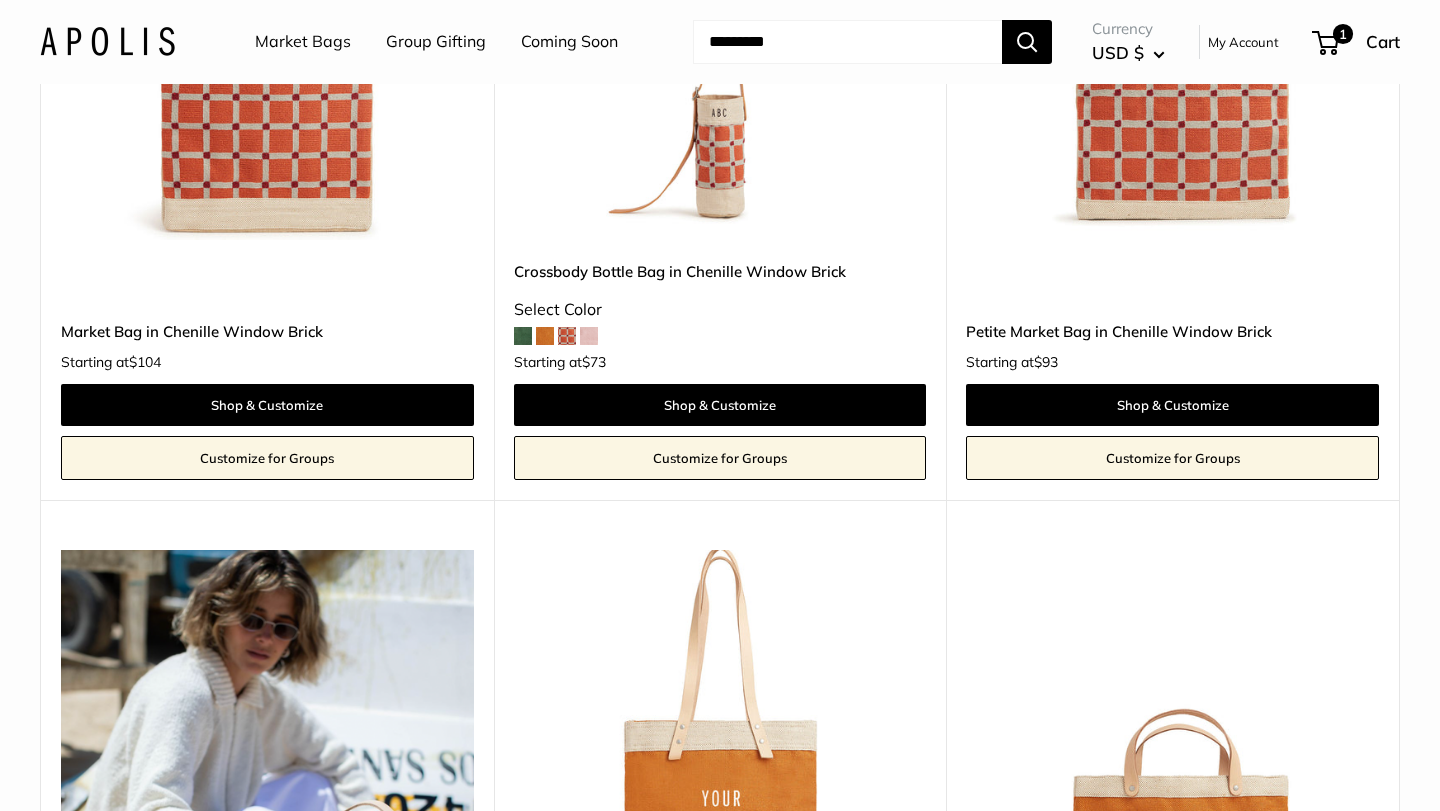 click at bounding box center (589, 336) 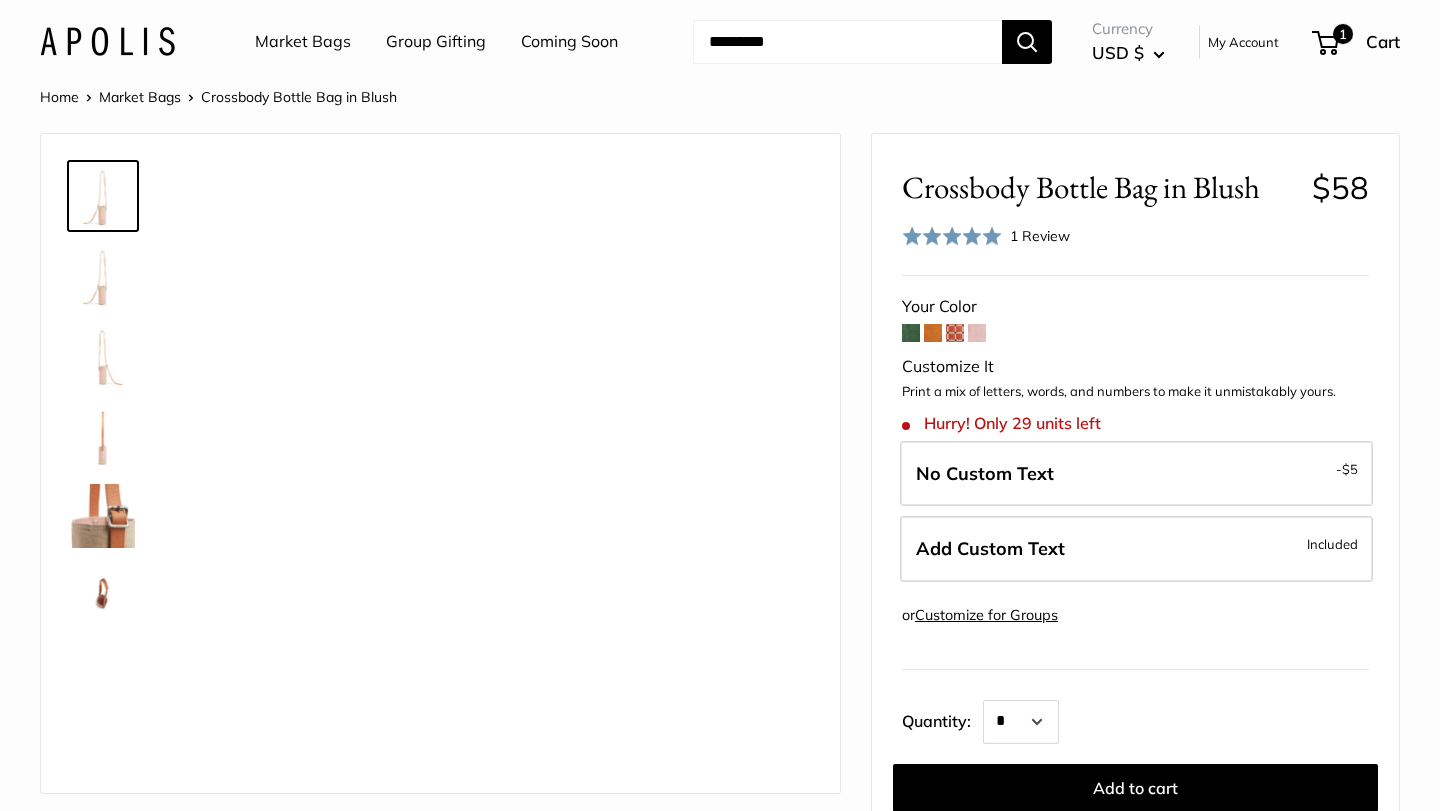 scroll, scrollTop: 0, scrollLeft: 0, axis: both 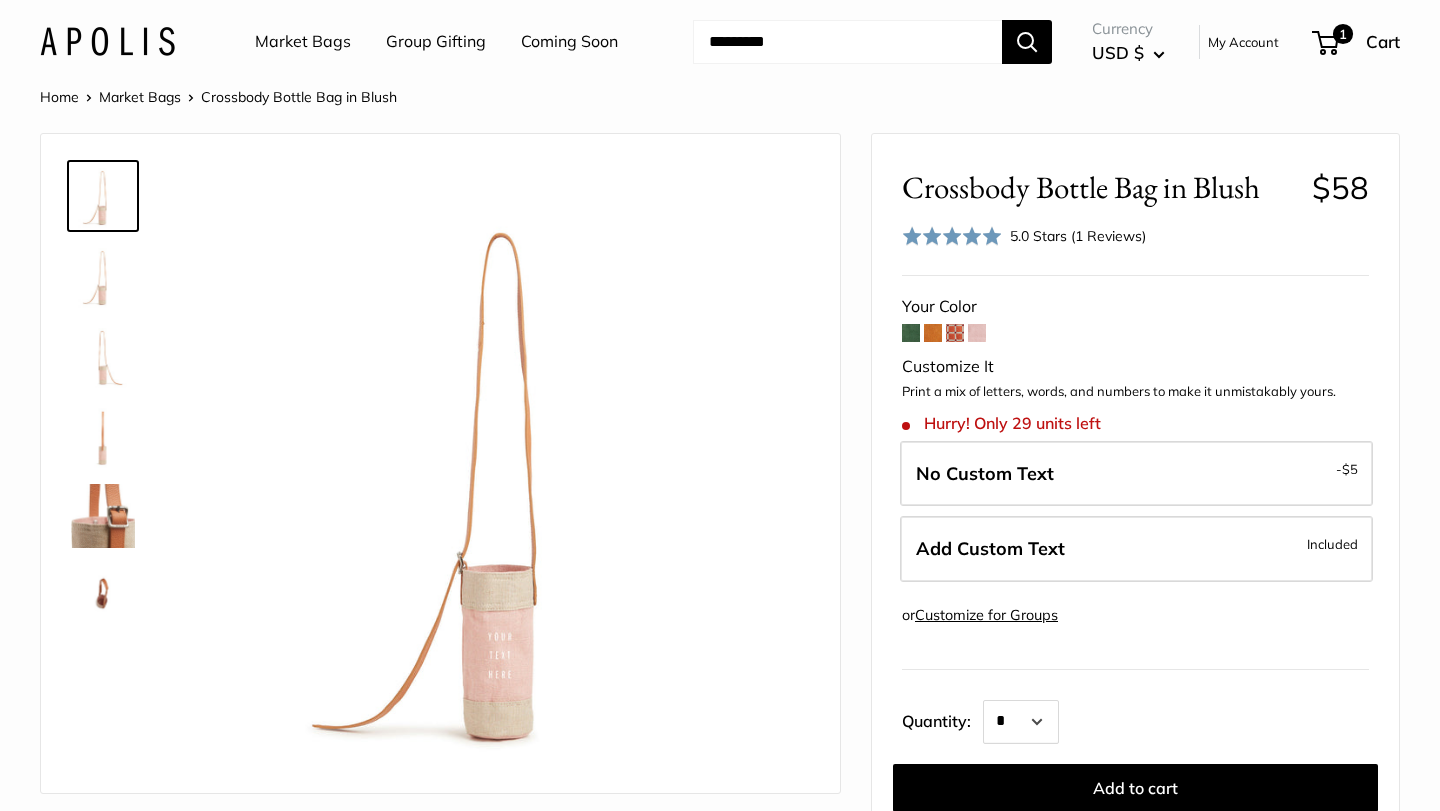 click at bounding box center [103, 516] 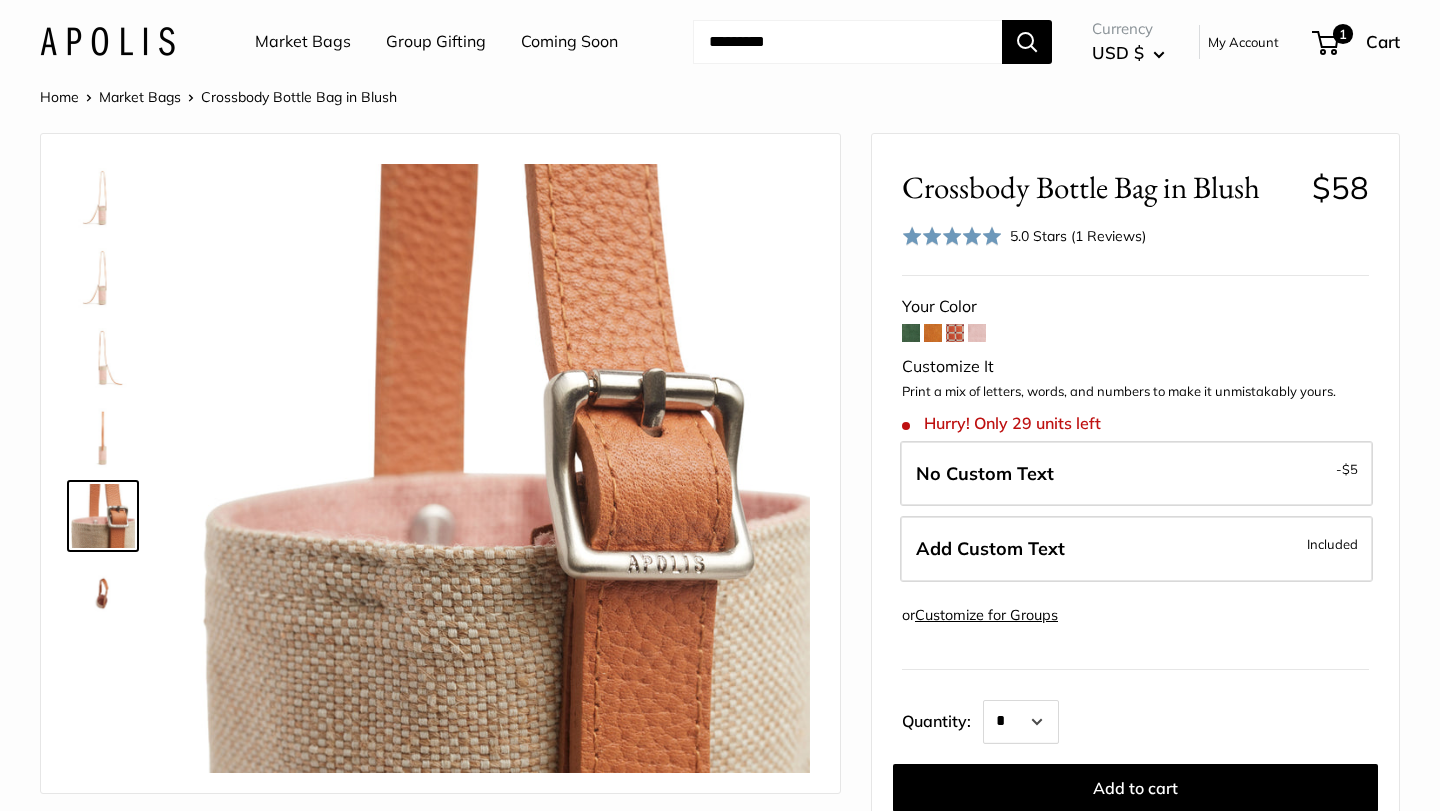 click at bounding box center [103, 356] 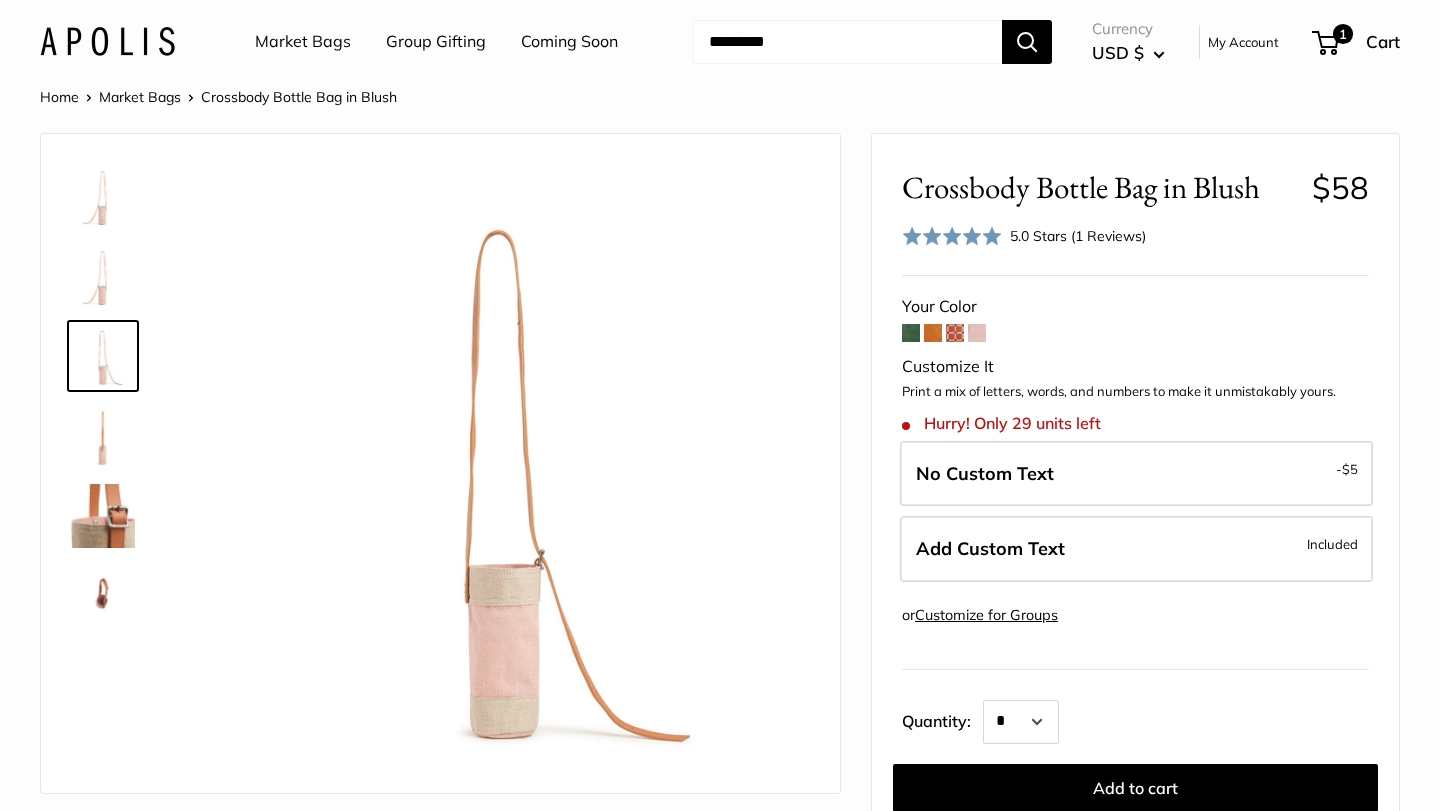 click at bounding box center (103, 596) 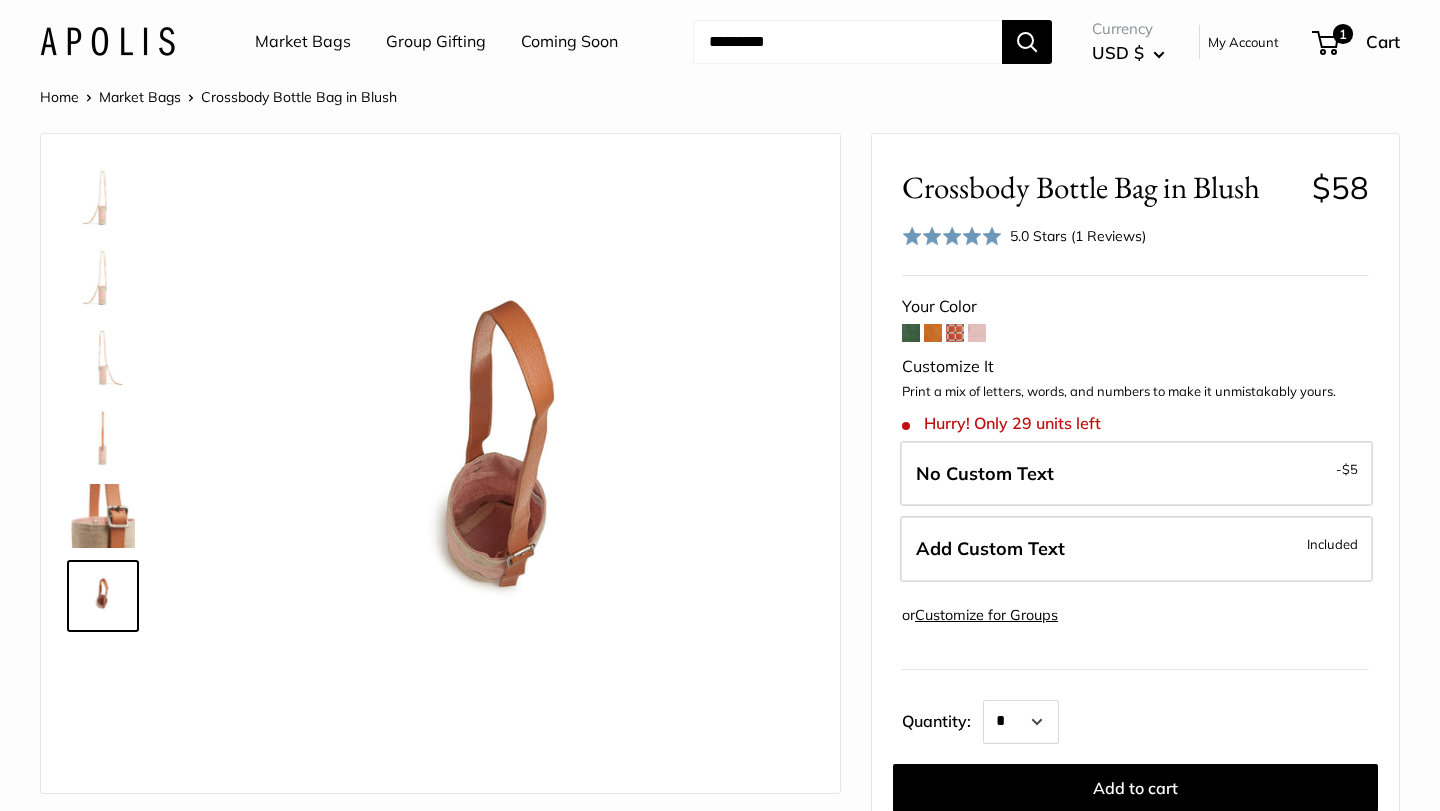 click at bounding box center [103, 276] 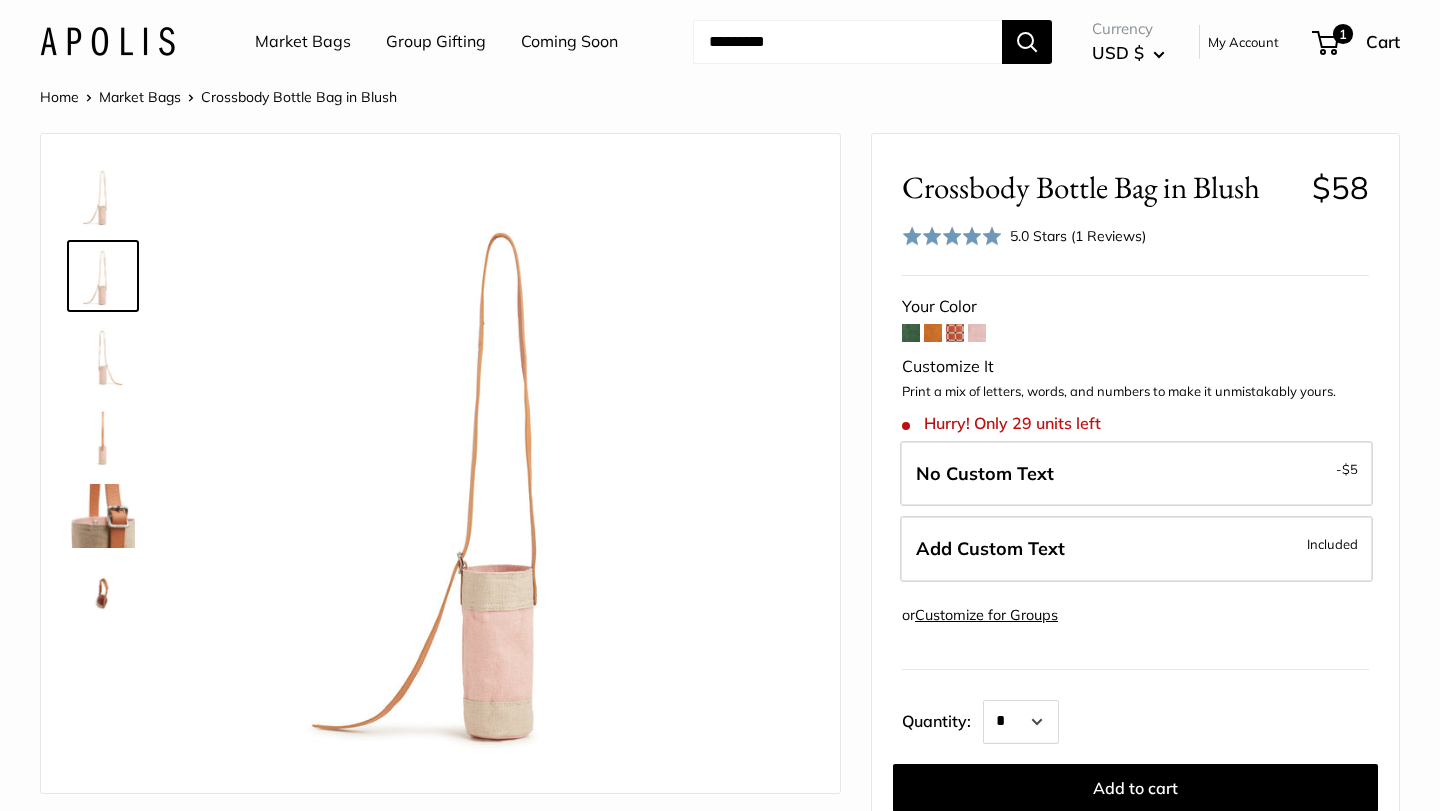 click at bounding box center [933, 333] 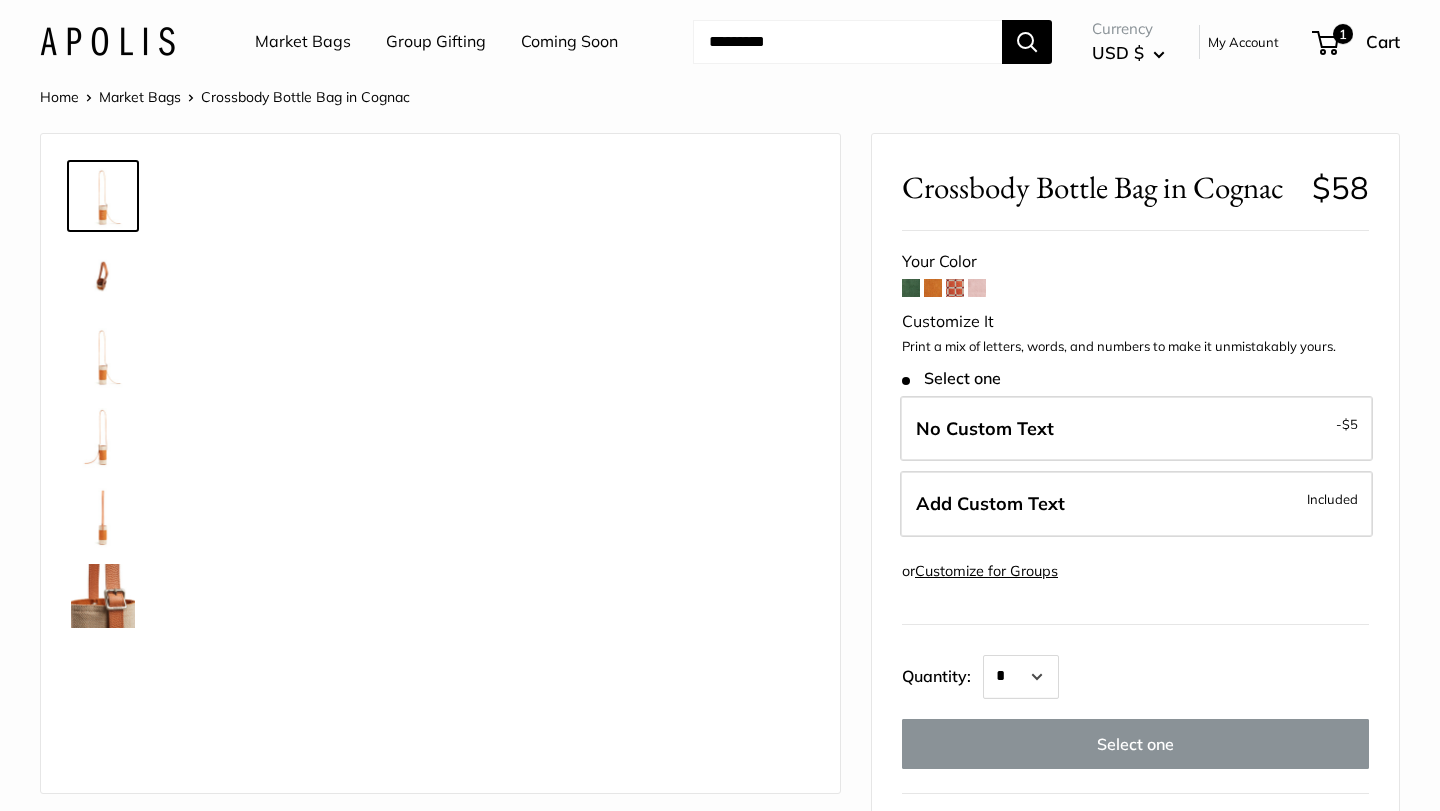 scroll, scrollTop: 0, scrollLeft: 0, axis: both 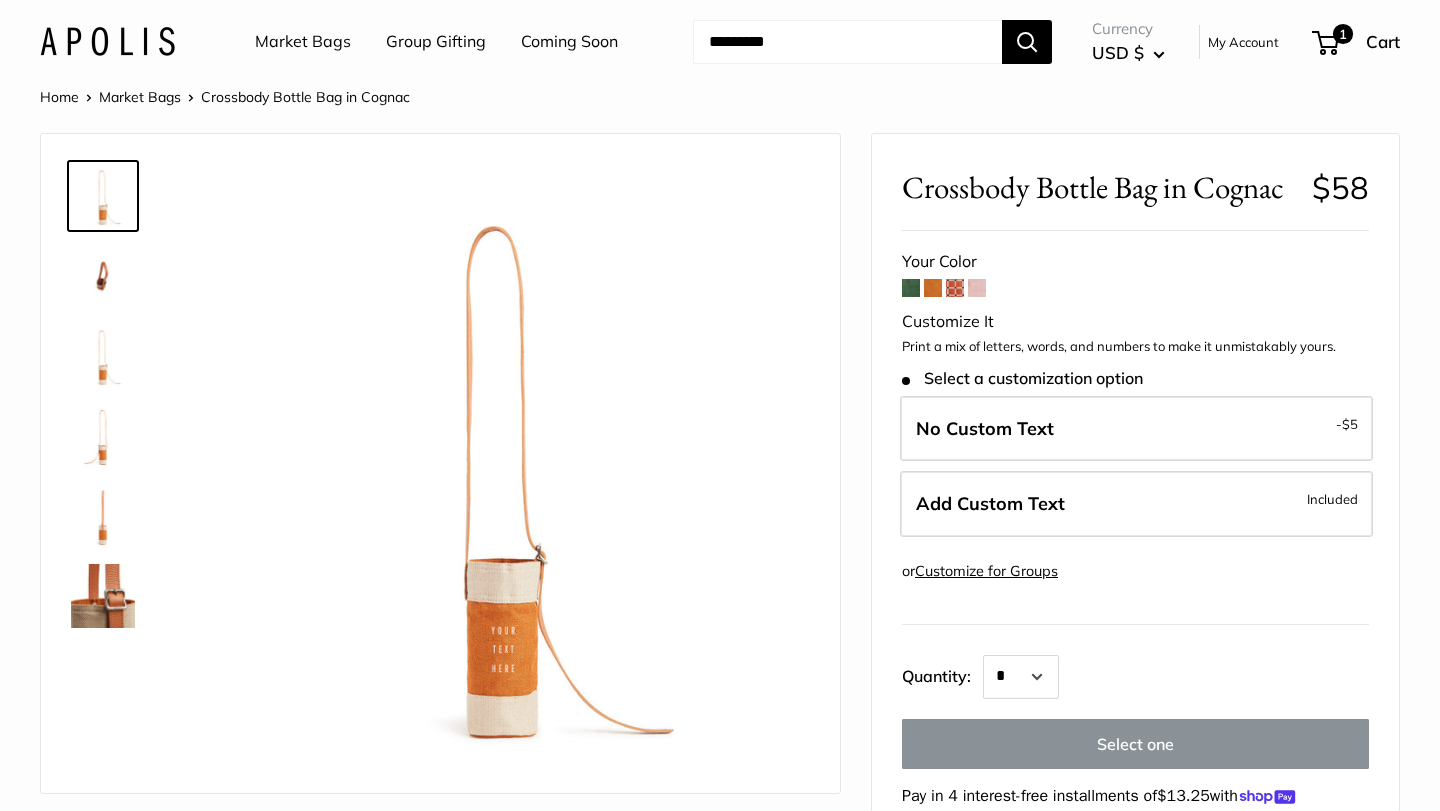 click on "Your Color" at bounding box center [1135, 262] 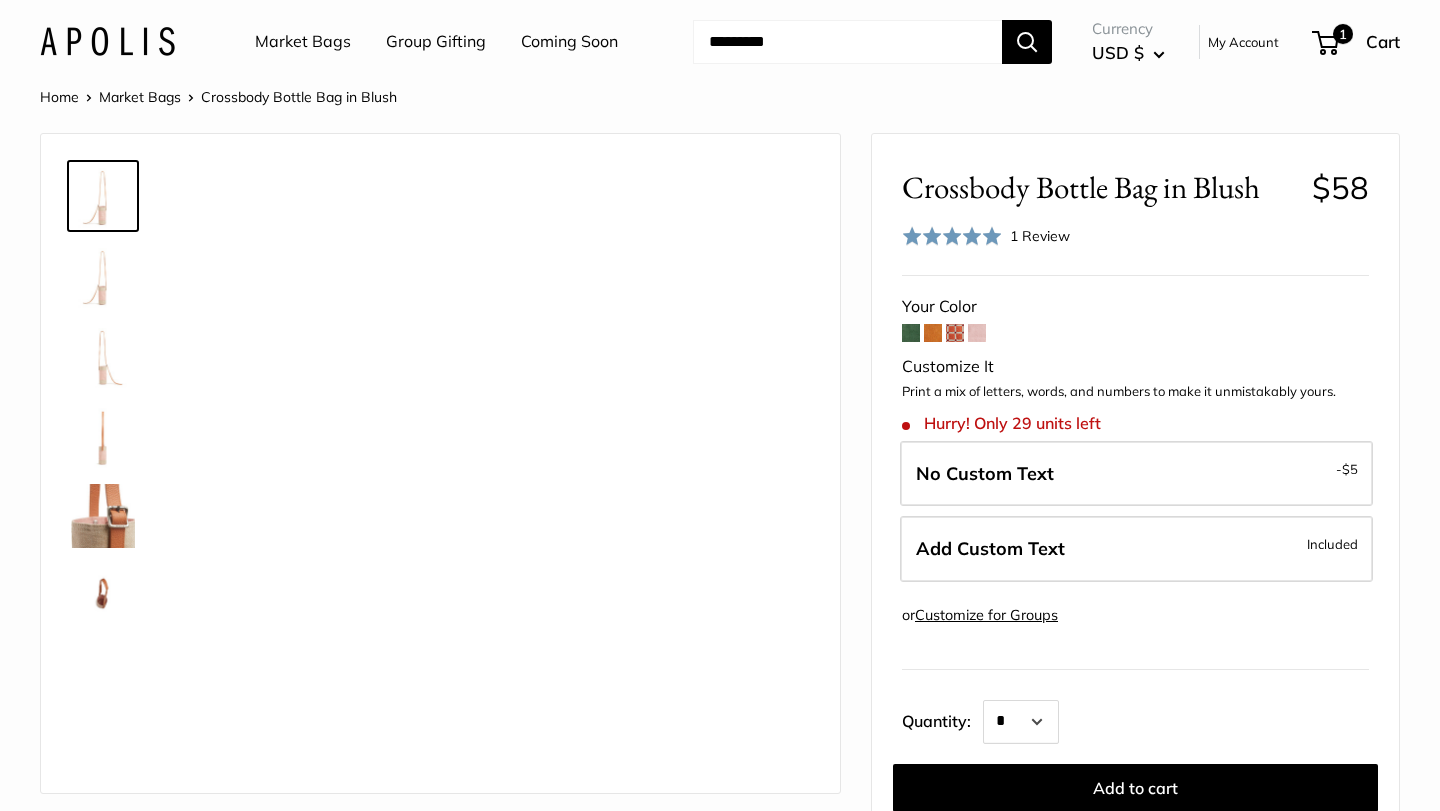 scroll, scrollTop: 0, scrollLeft: 0, axis: both 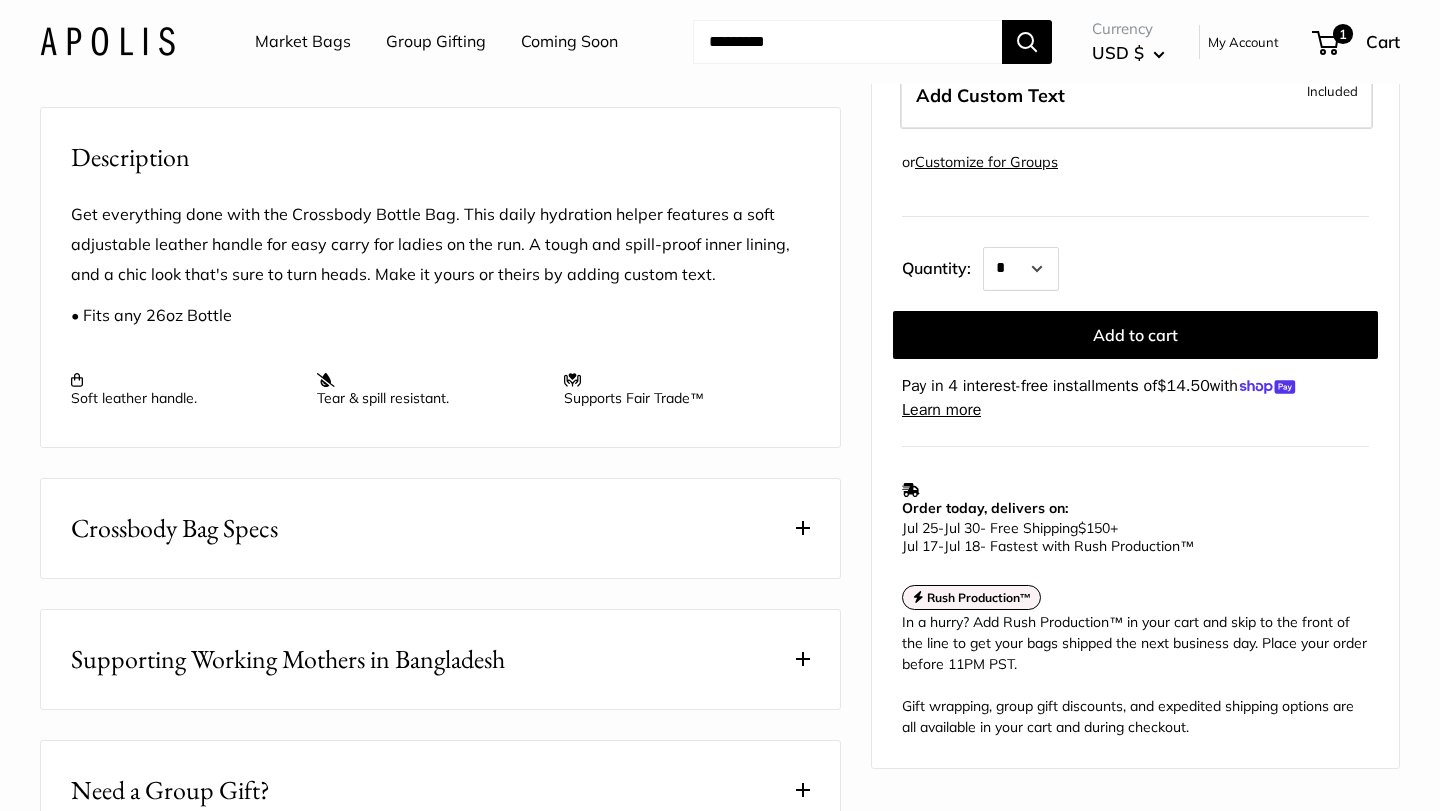 click on "Crossbody Bag Specs" at bounding box center (174, 528) 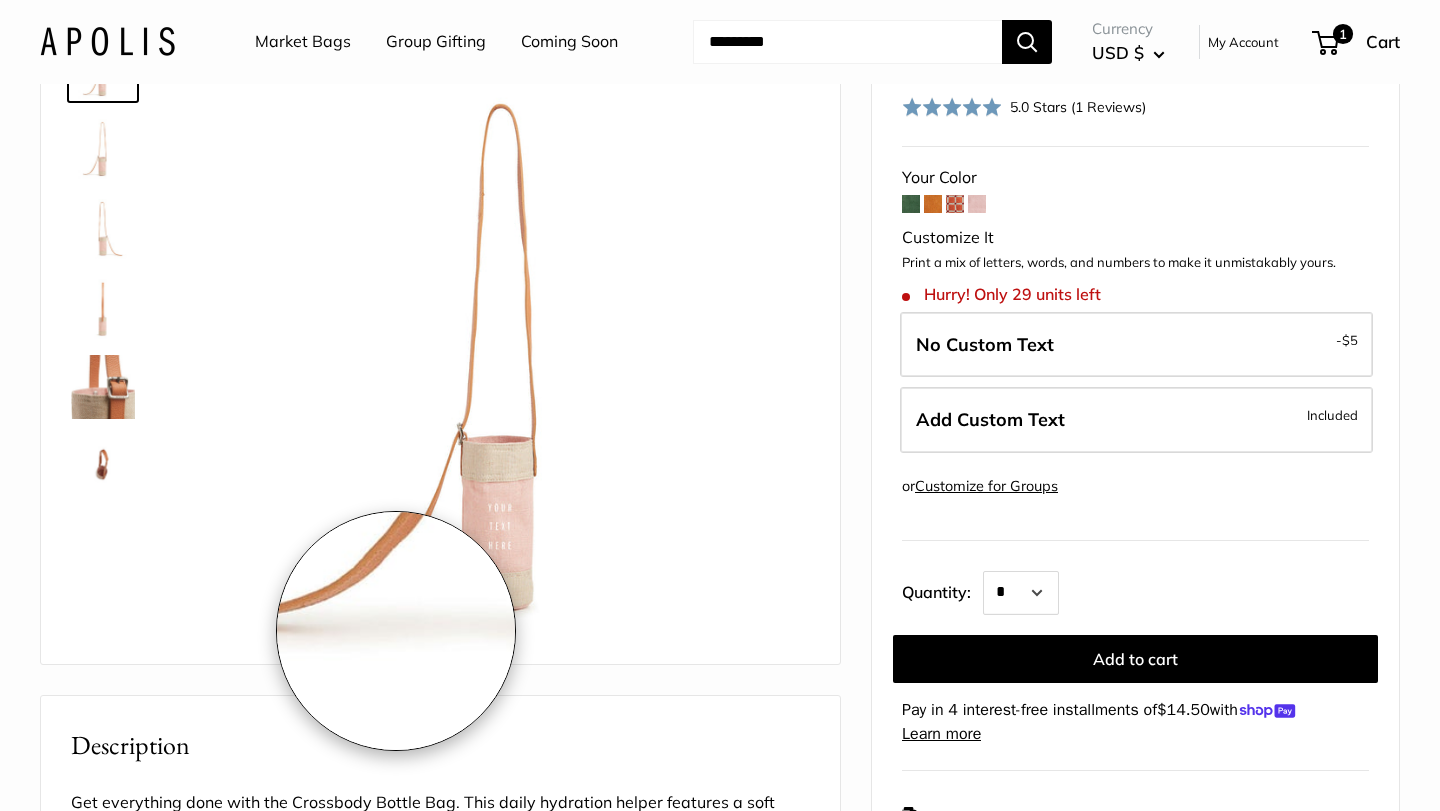 scroll, scrollTop: 136, scrollLeft: 0, axis: vertical 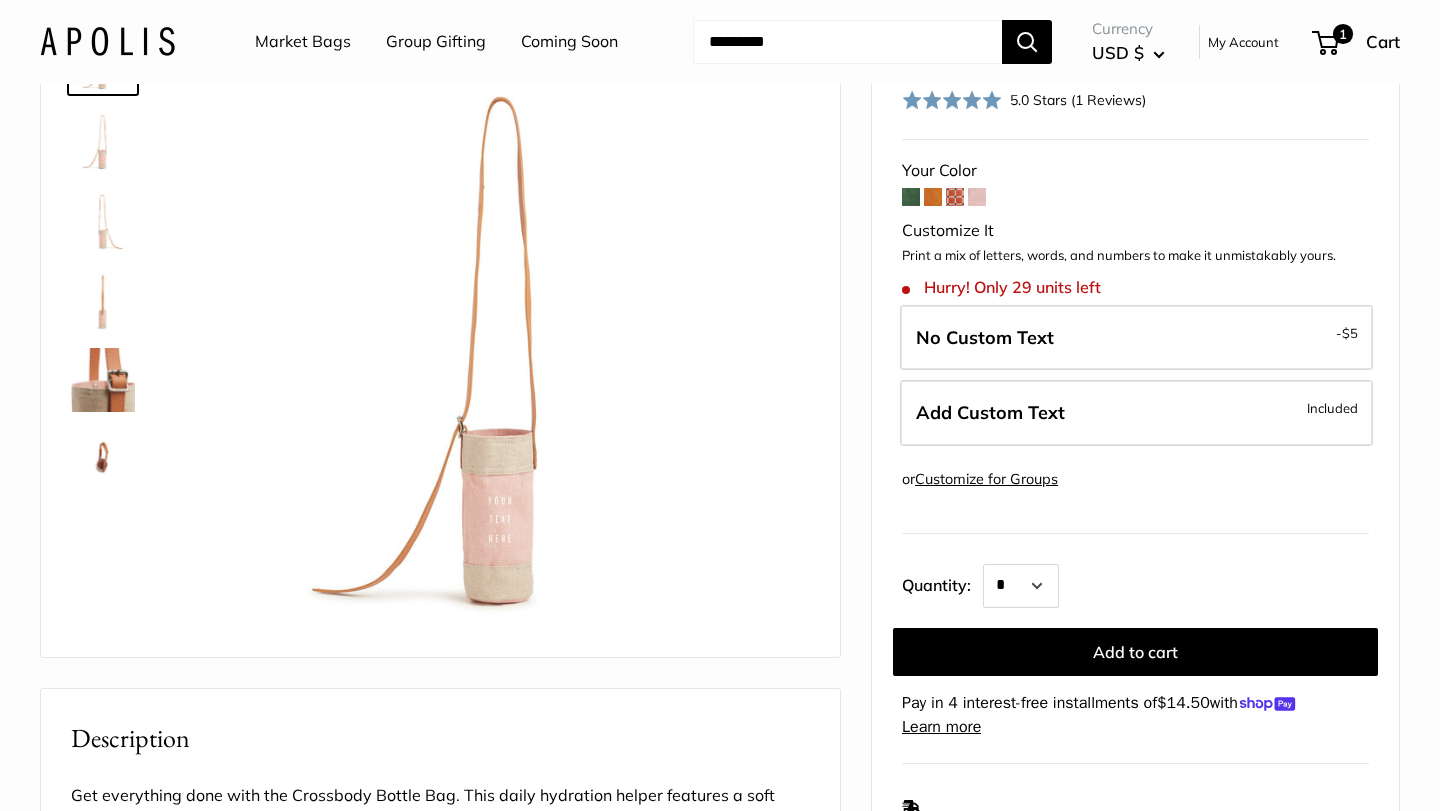 click at bounding box center [955, 197] 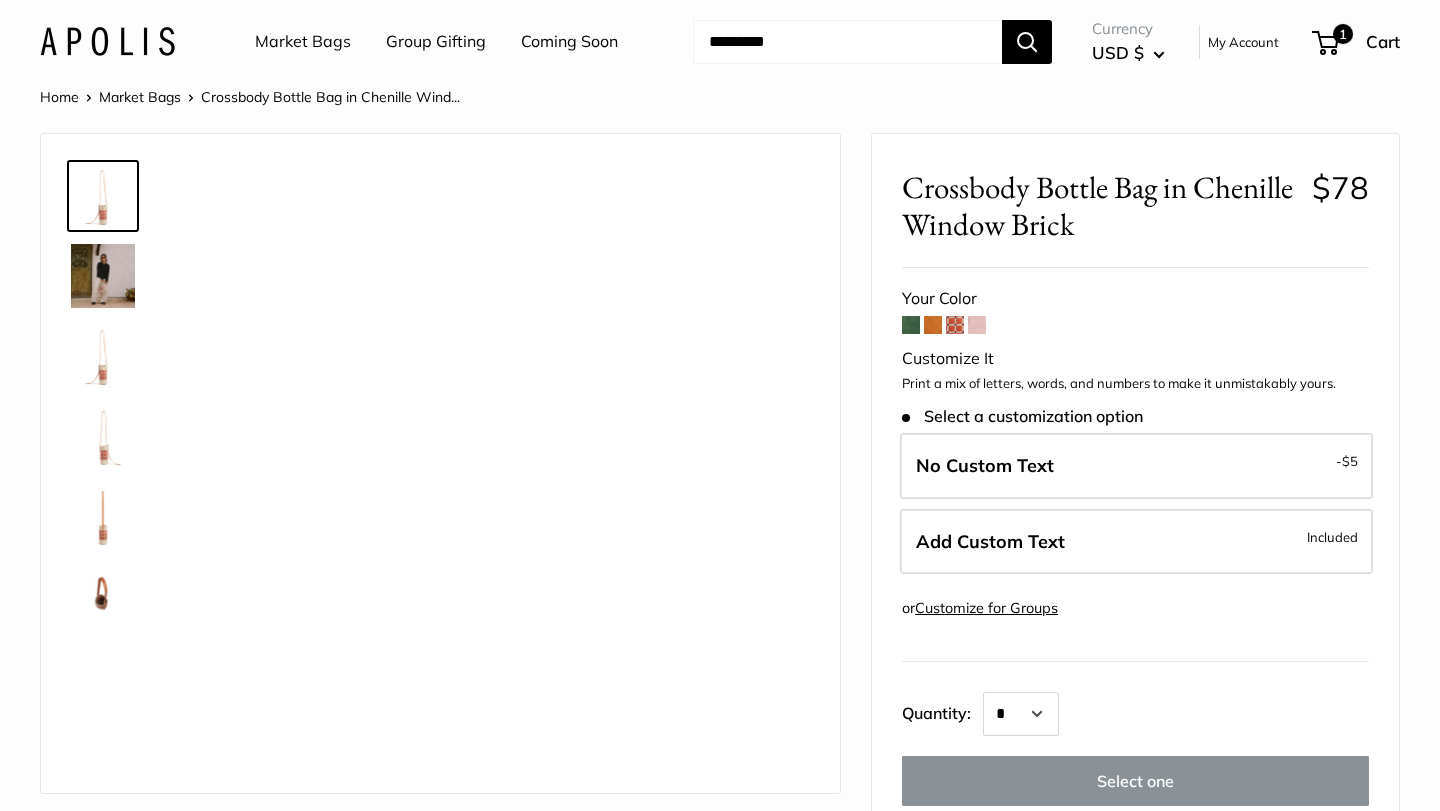scroll, scrollTop: 0, scrollLeft: 0, axis: both 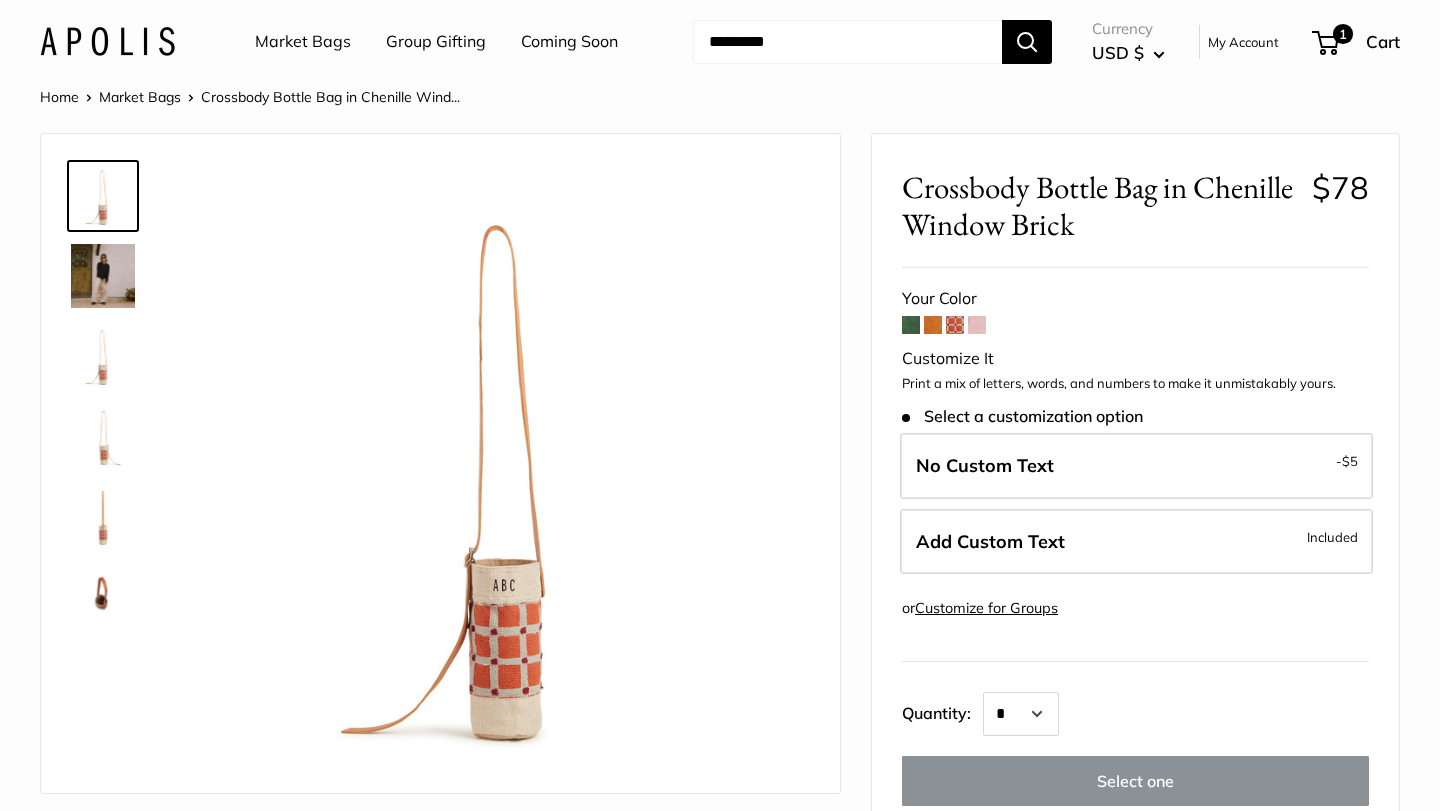 click at bounding box center [933, 325] 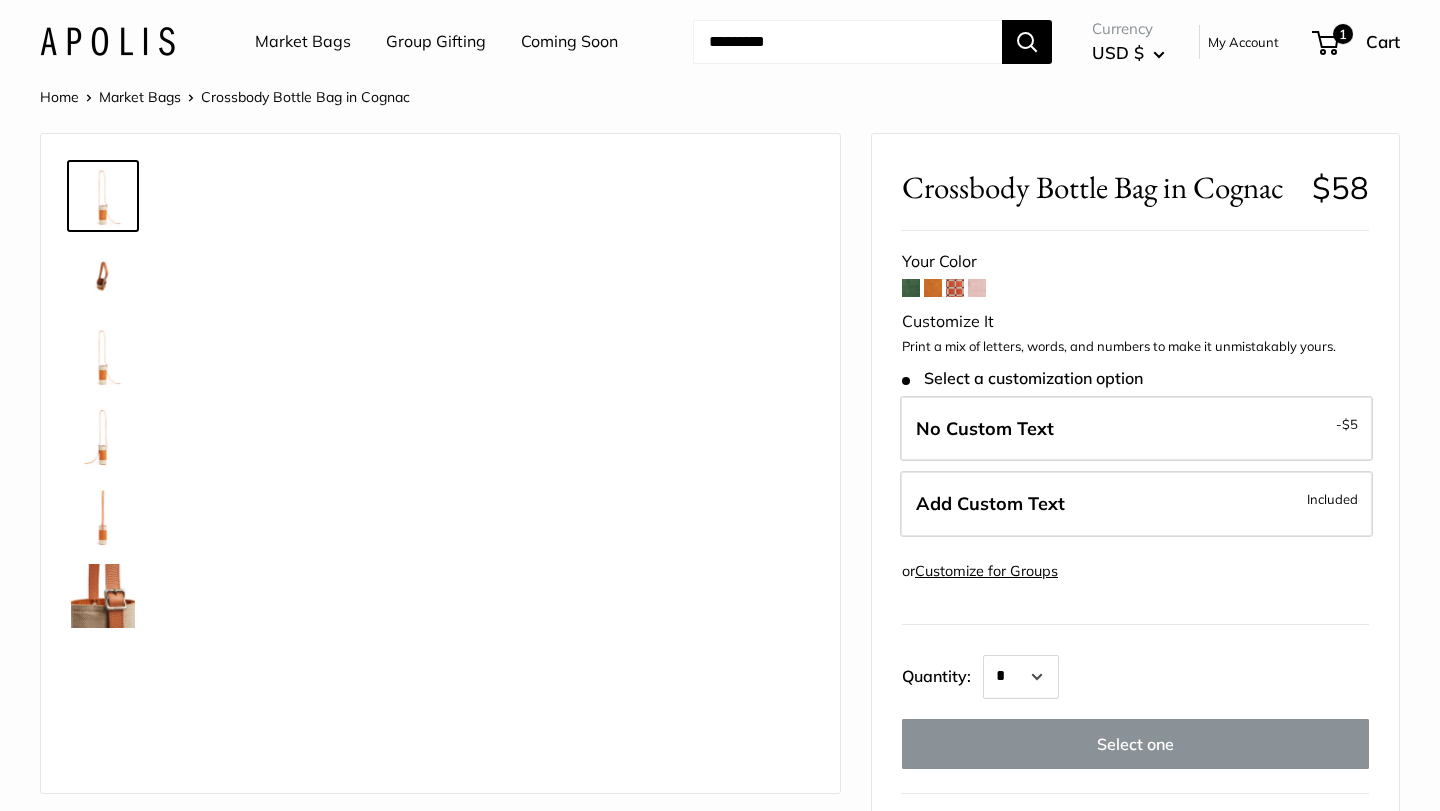 scroll, scrollTop: 0, scrollLeft: 0, axis: both 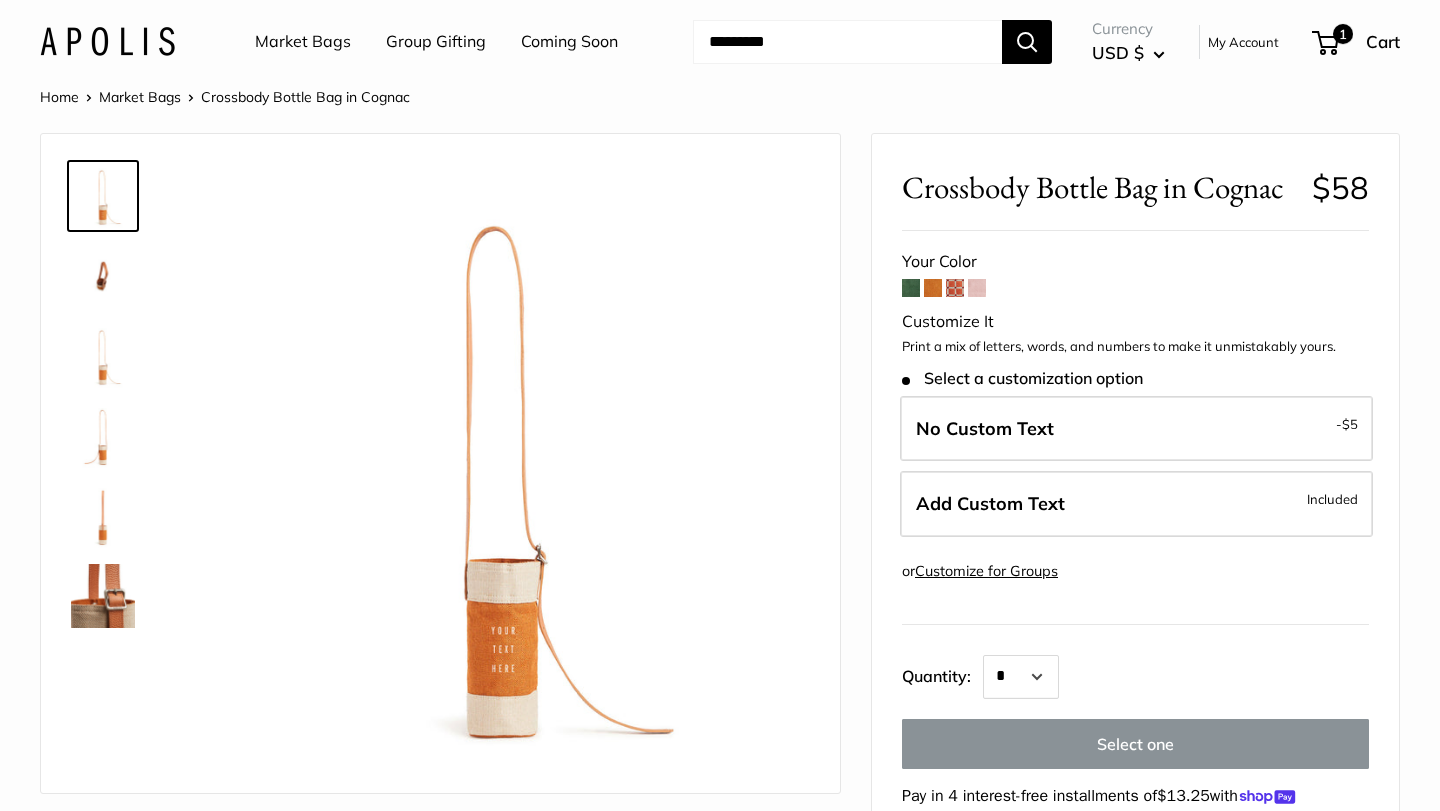 click at bounding box center [977, 288] 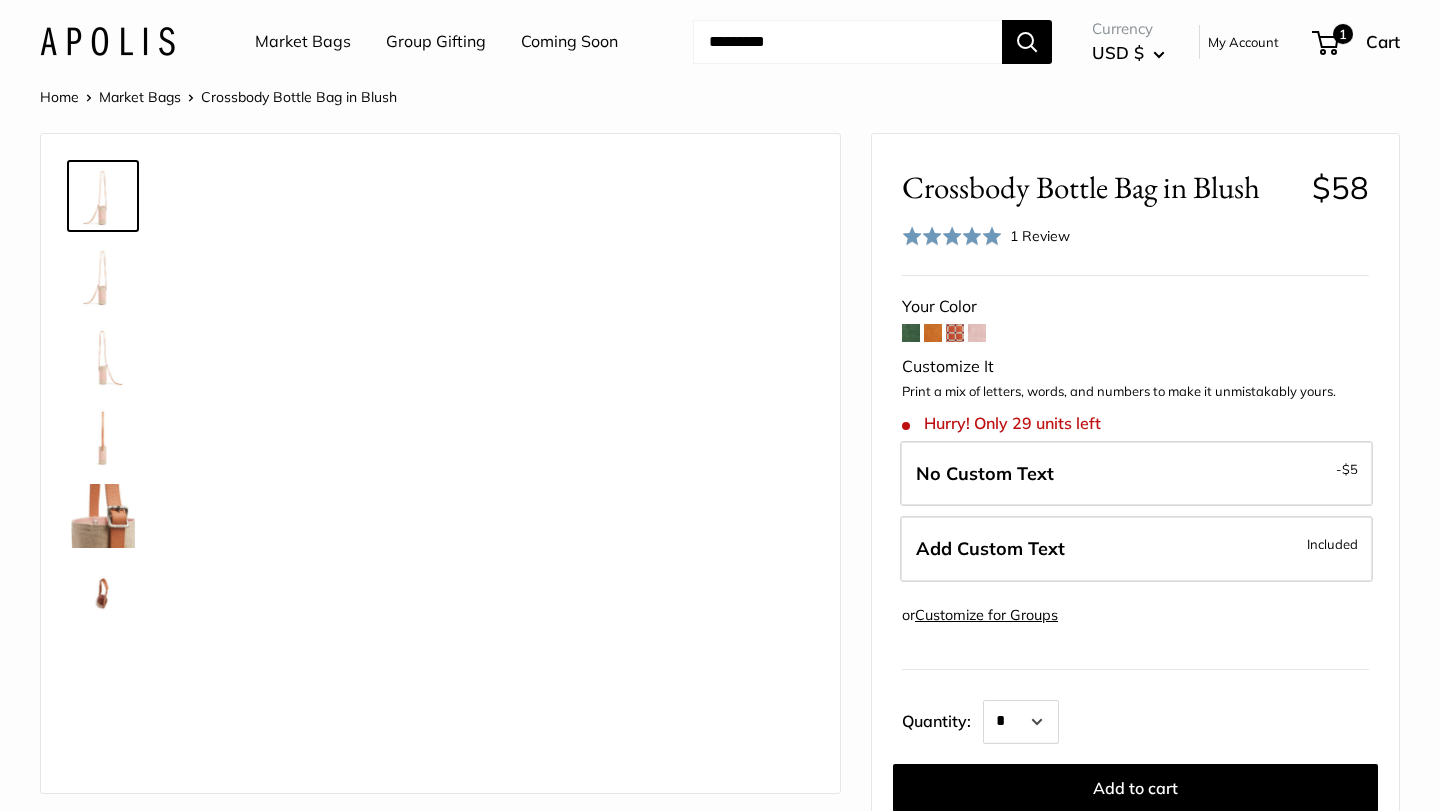 scroll, scrollTop: 0, scrollLeft: 0, axis: both 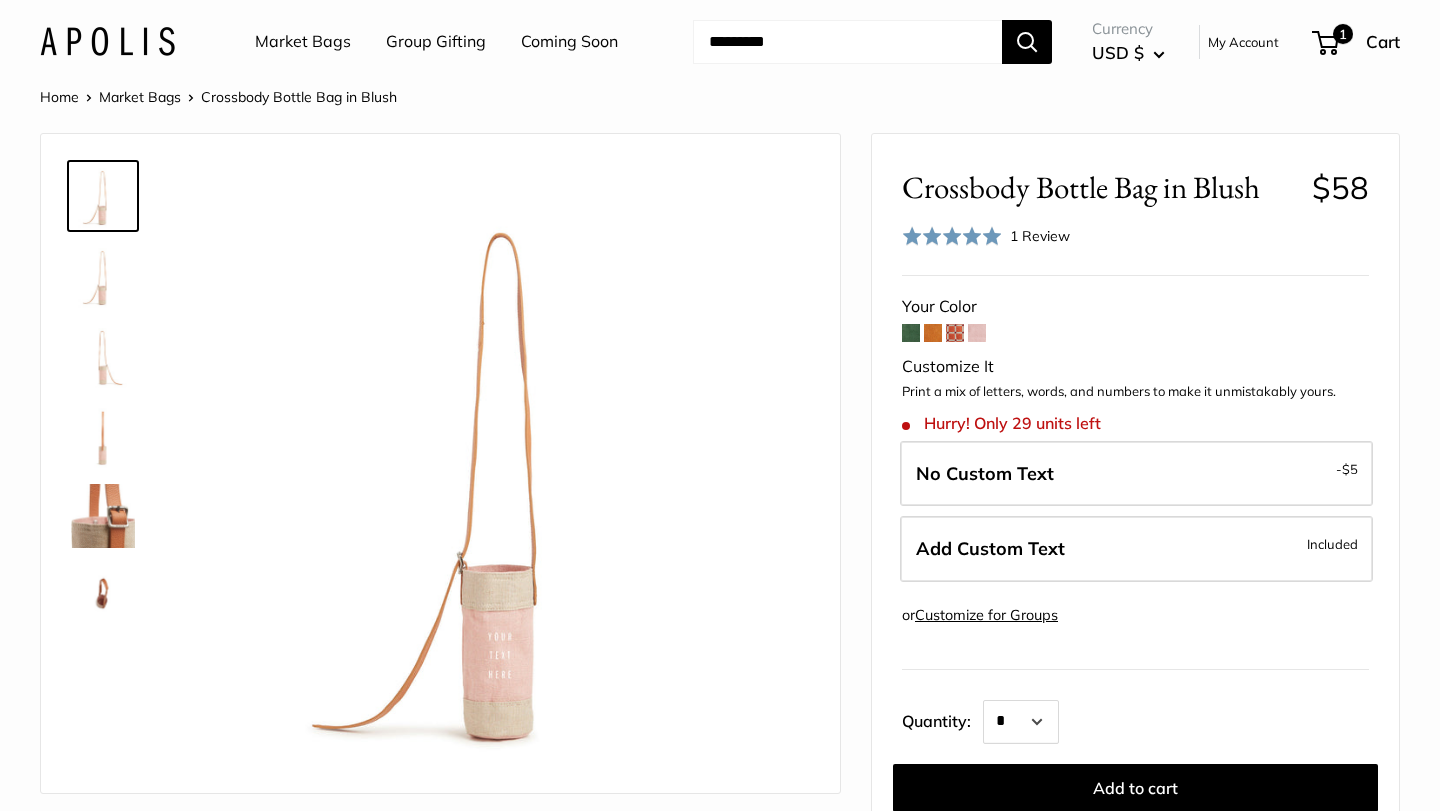 click at bounding box center [911, 333] 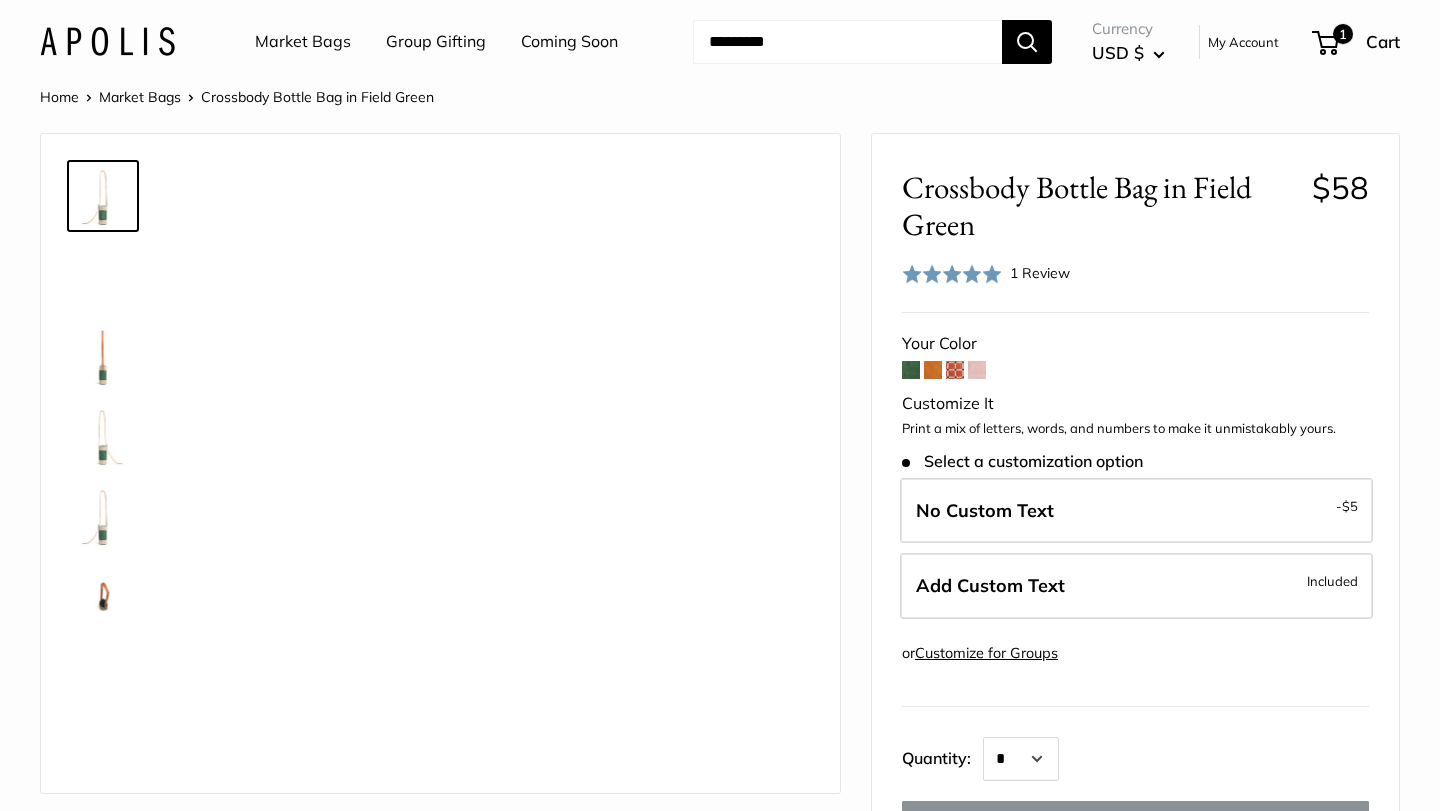 scroll, scrollTop: 0, scrollLeft: 0, axis: both 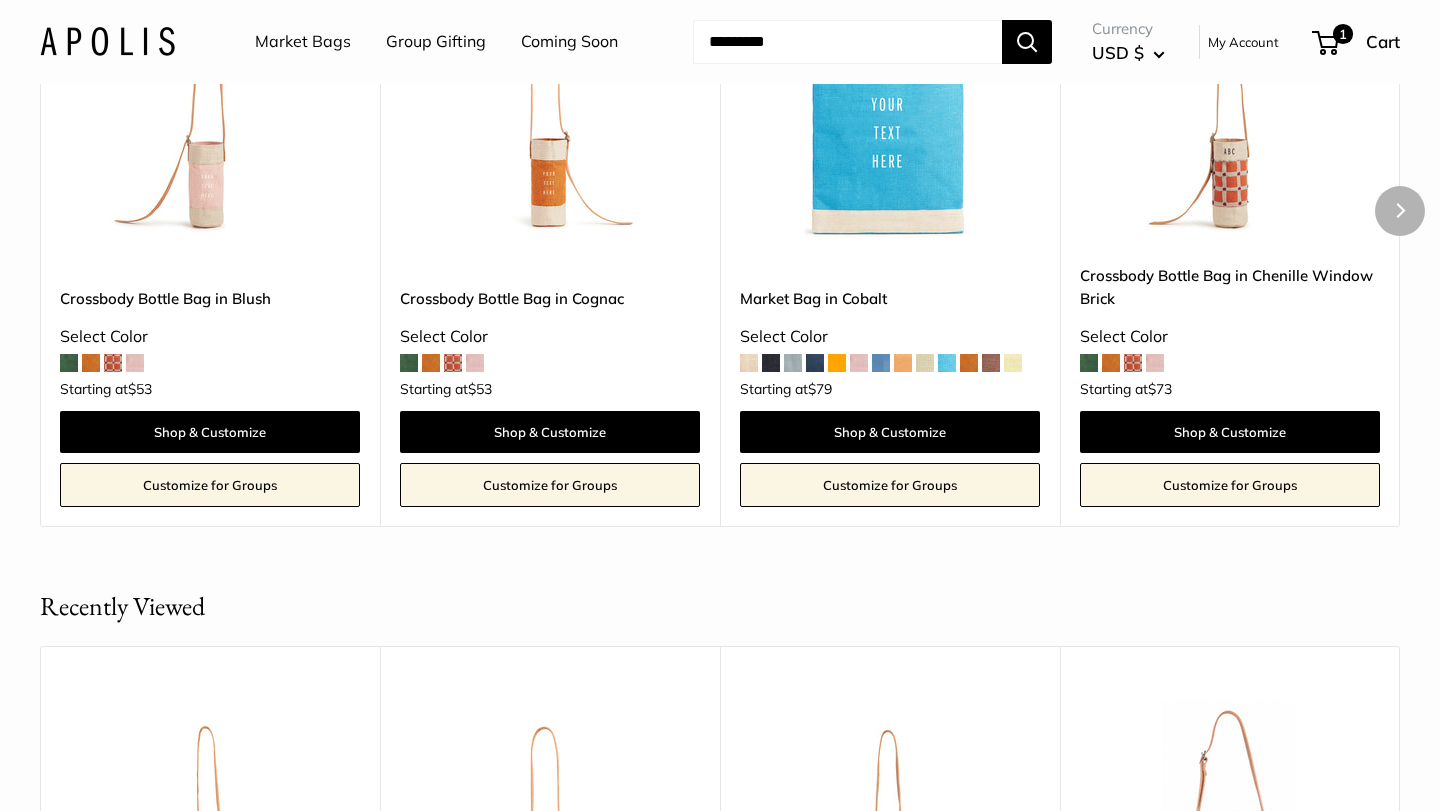 click at bounding box center (1089, 363) 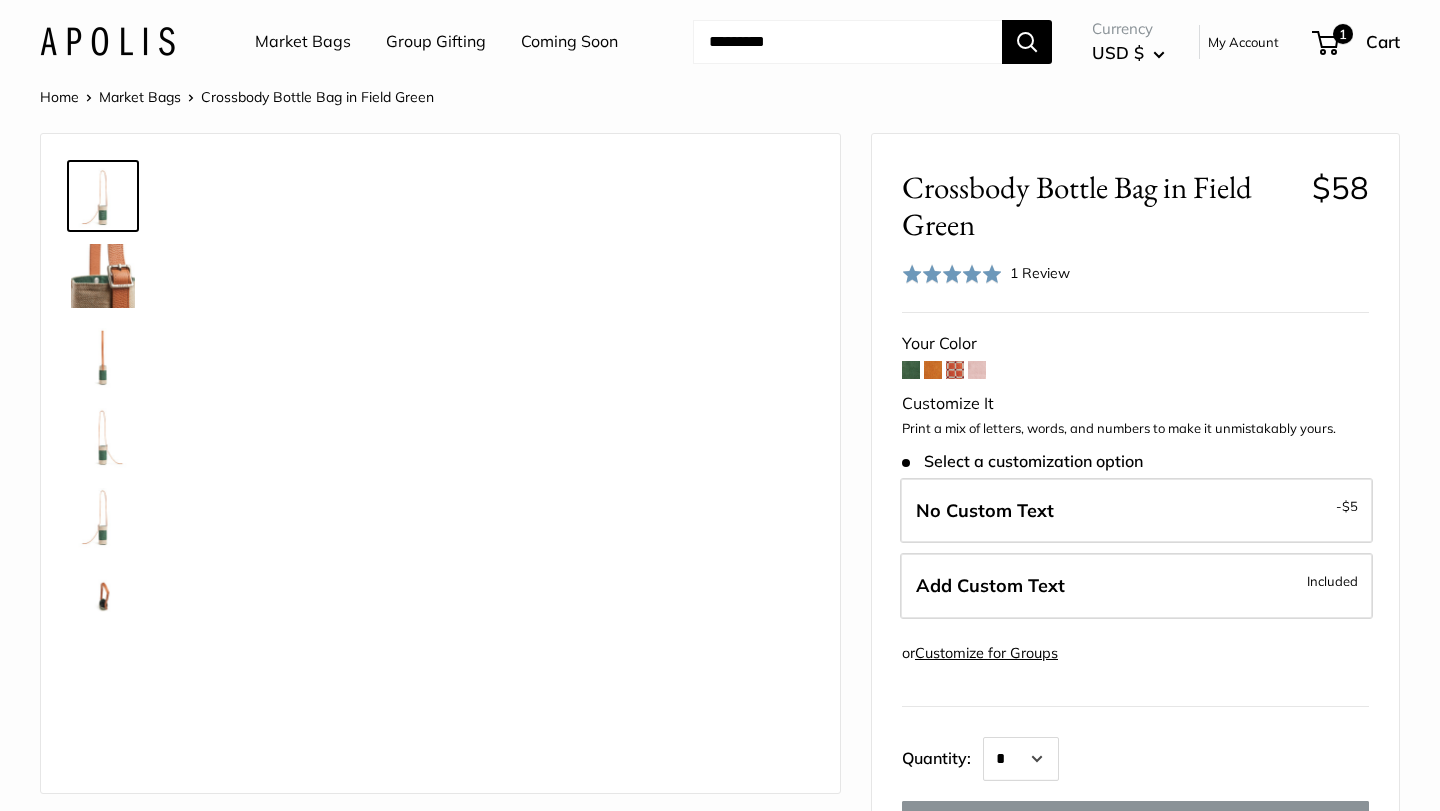 scroll, scrollTop: 0, scrollLeft: 0, axis: both 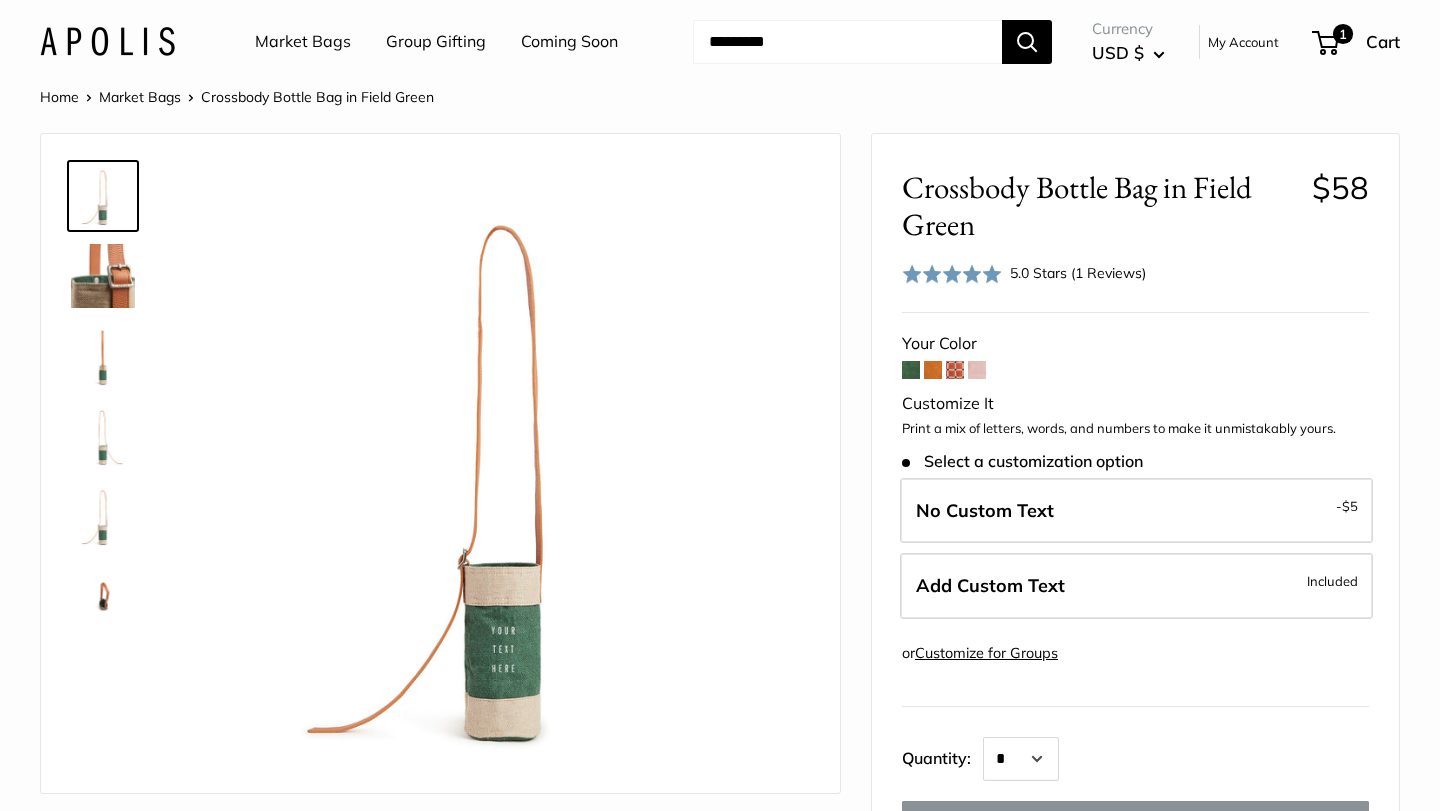 click at bounding box center (933, 370) 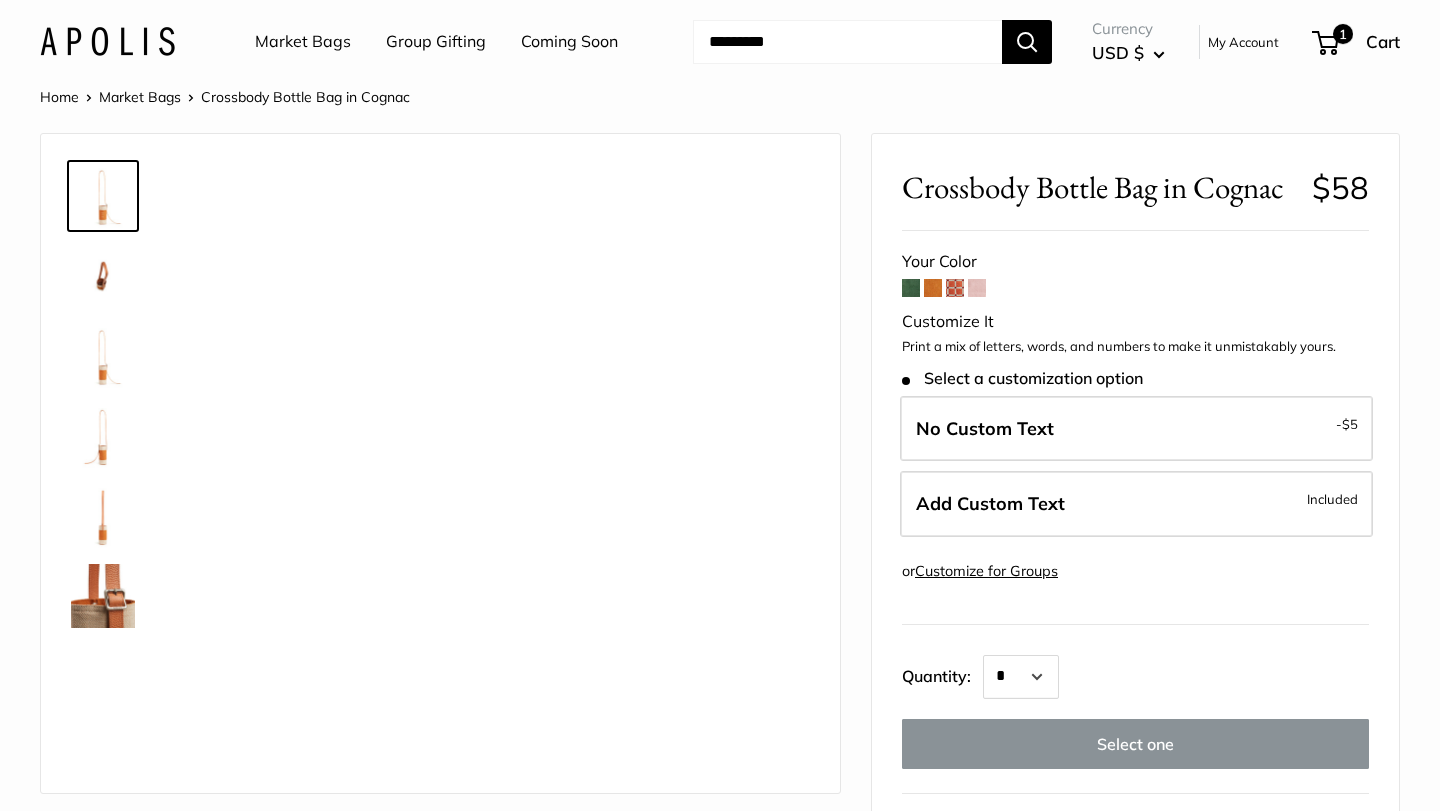scroll, scrollTop: 0, scrollLeft: 0, axis: both 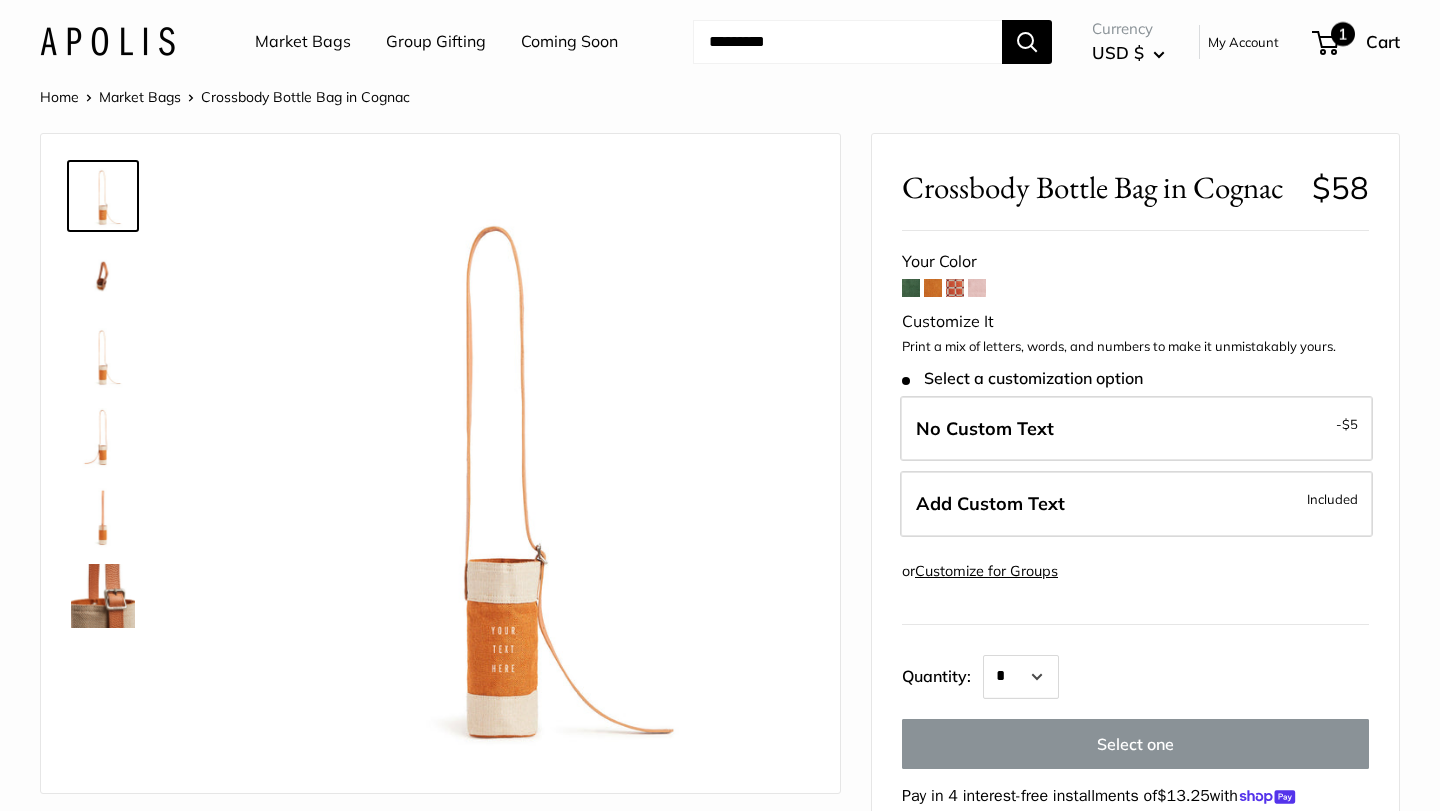 click on "1" at bounding box center (1343, 34) 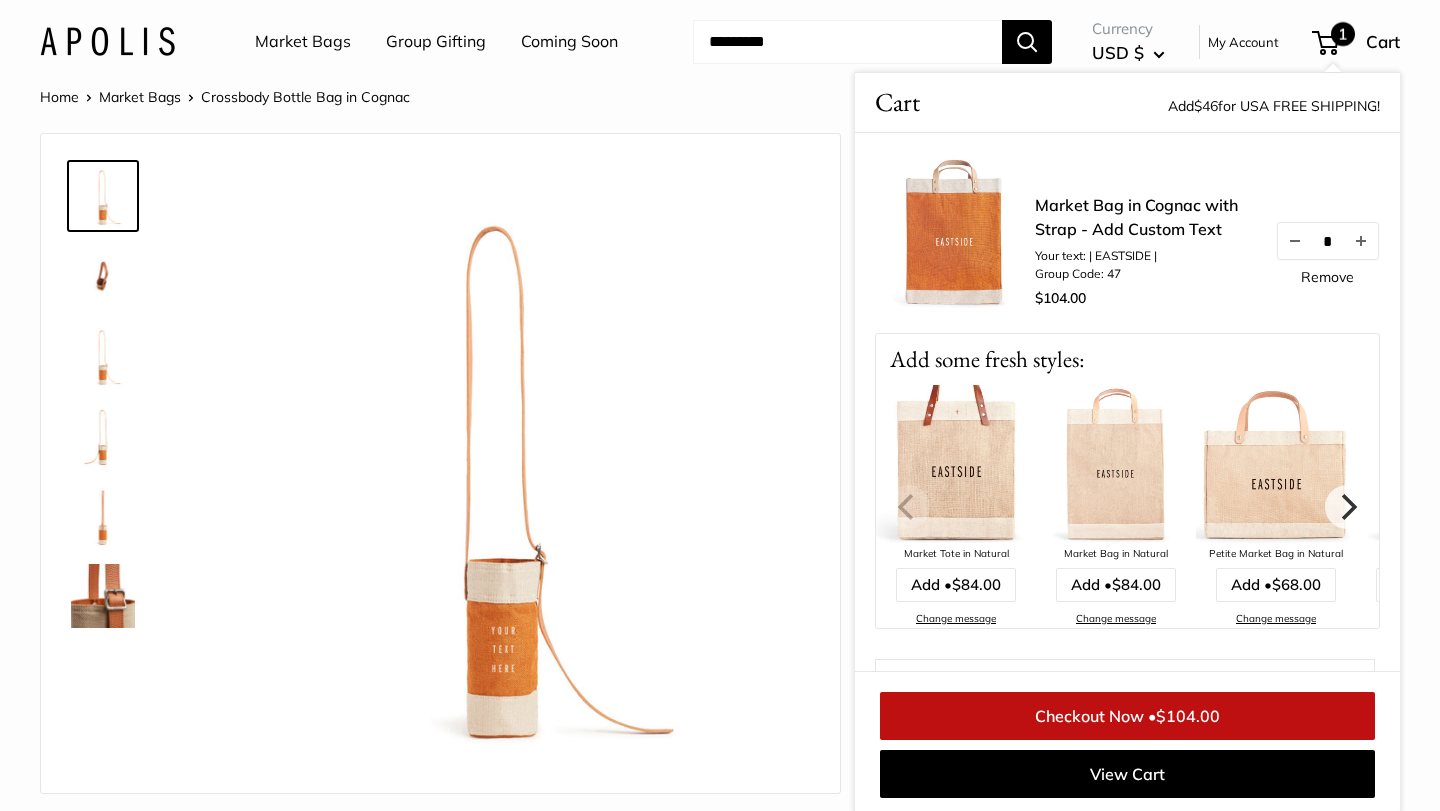 click on "Market Bag in Cognac with Strap - Add Custom Text" at bounding box center (1145, 217) 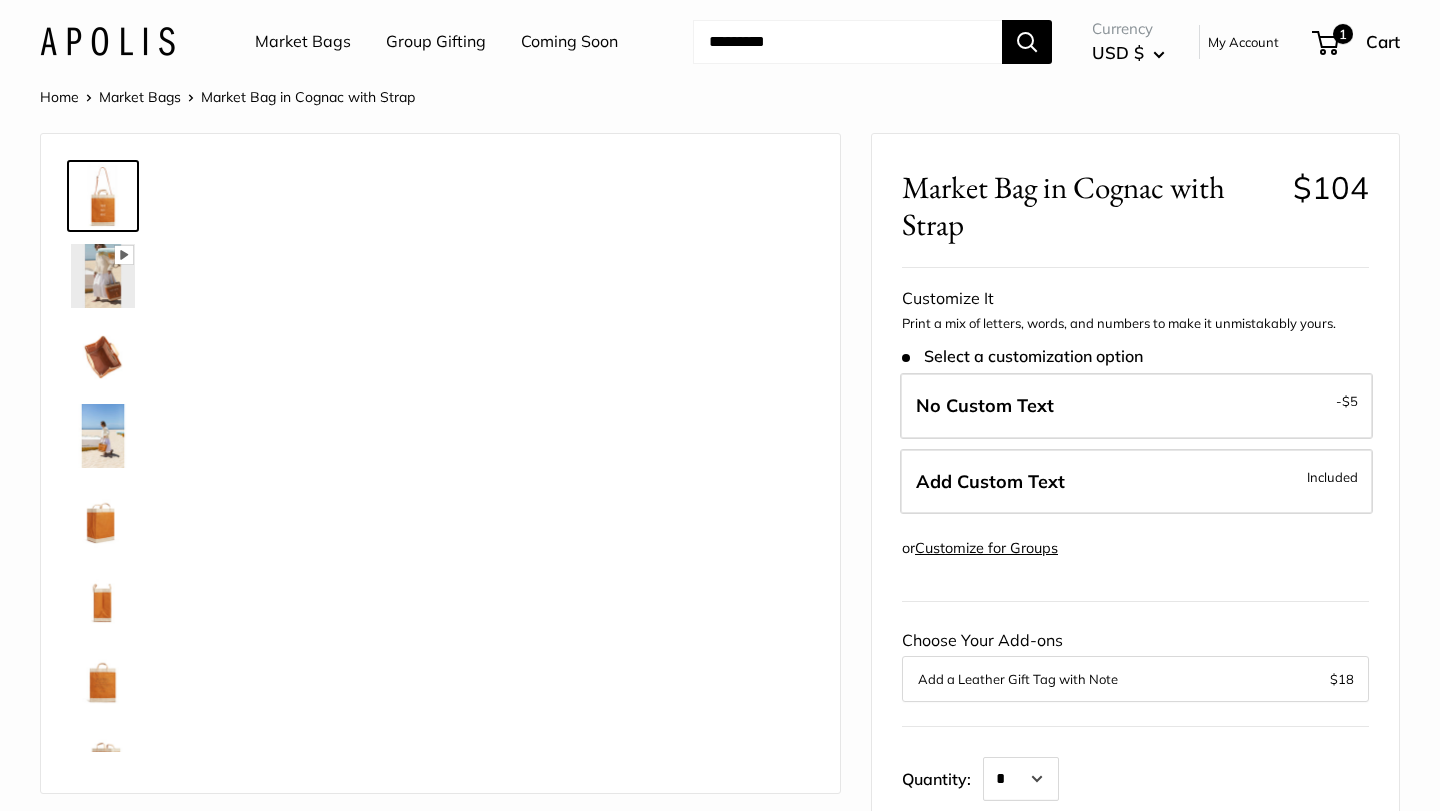 scroll, scrollTop: 0, scrollLeft: 0, axis: both 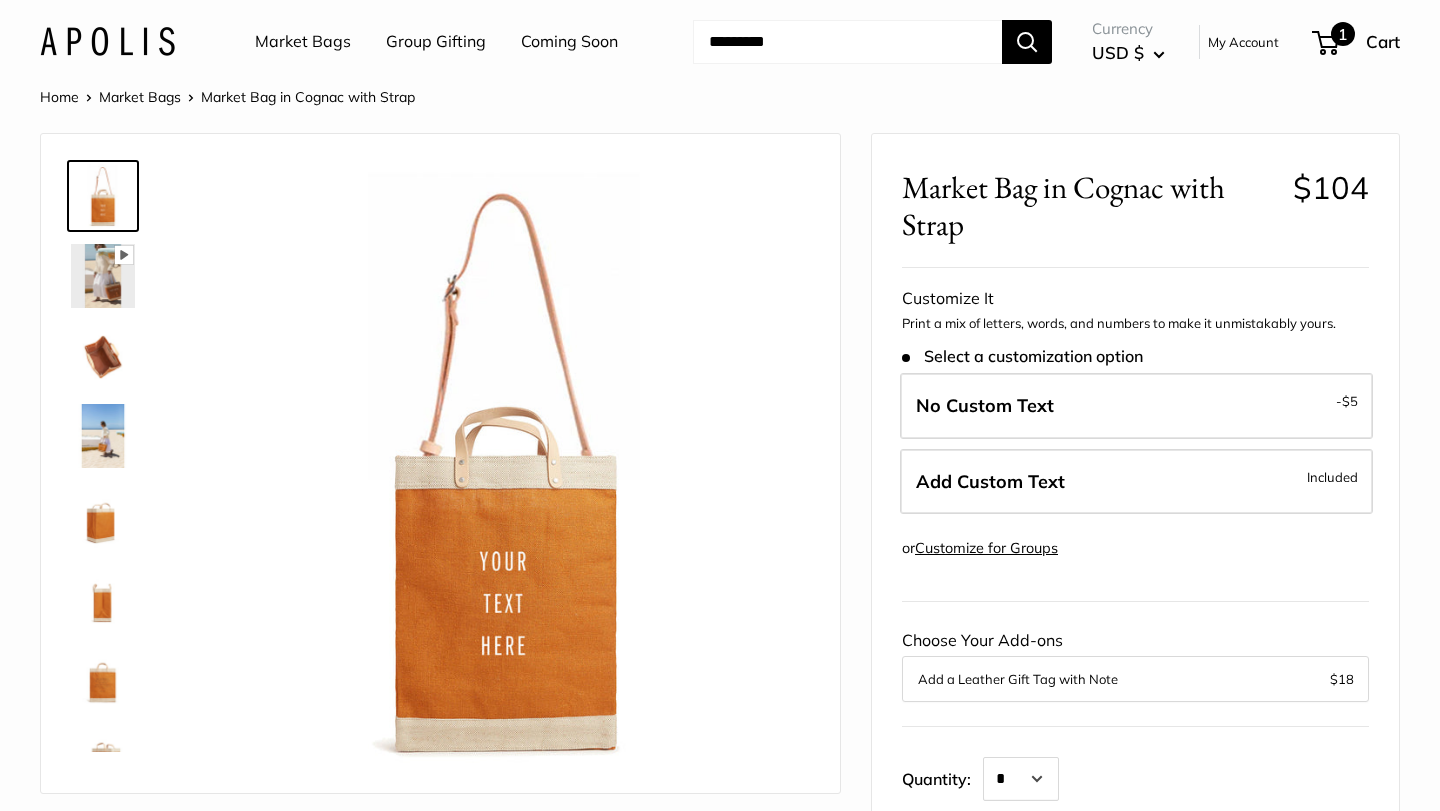 click on "1" at bounding box center (1343, 34) 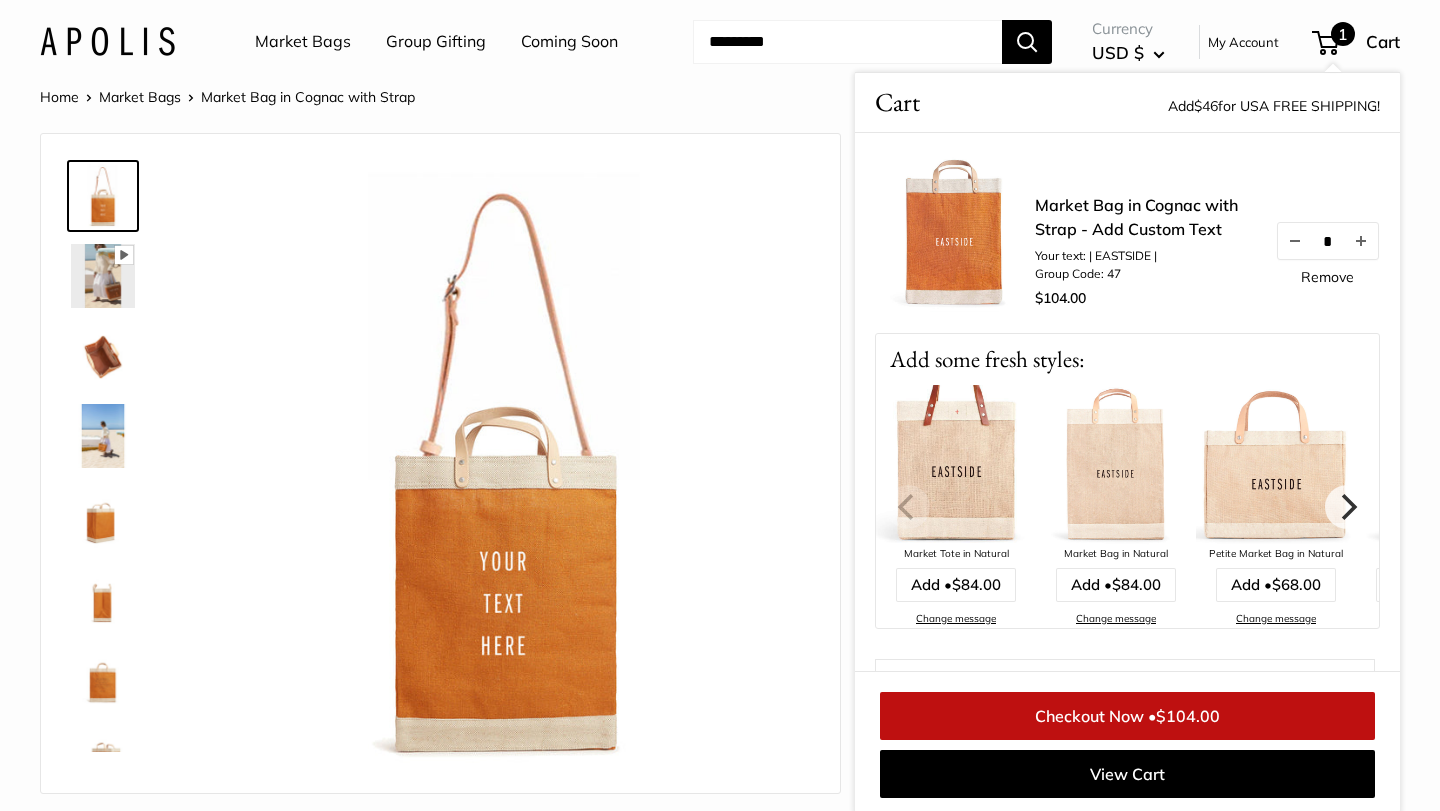 click on "Checkout Now •  $104.00" at bounding box center (1127, 716) 